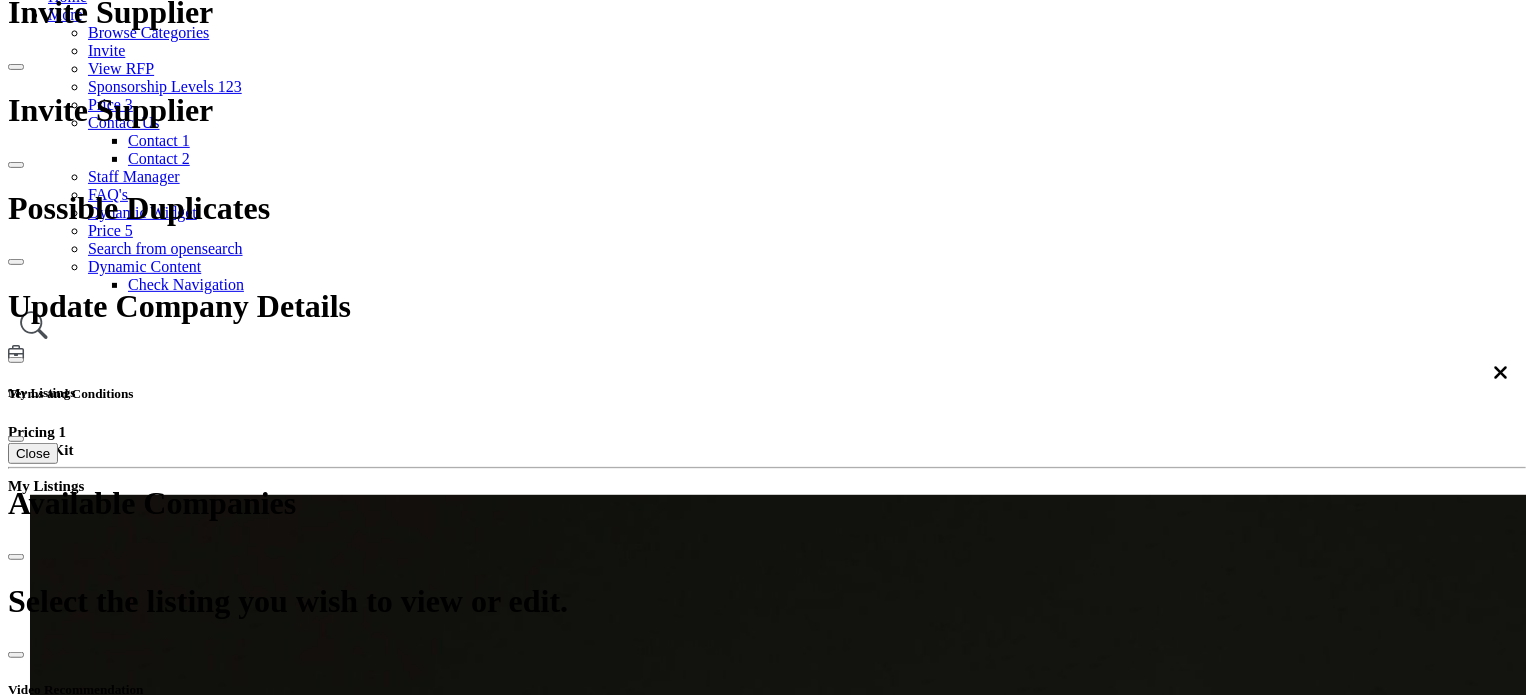 scroll, scrollTop: 300, scrollLeft: 0, axis: vertical 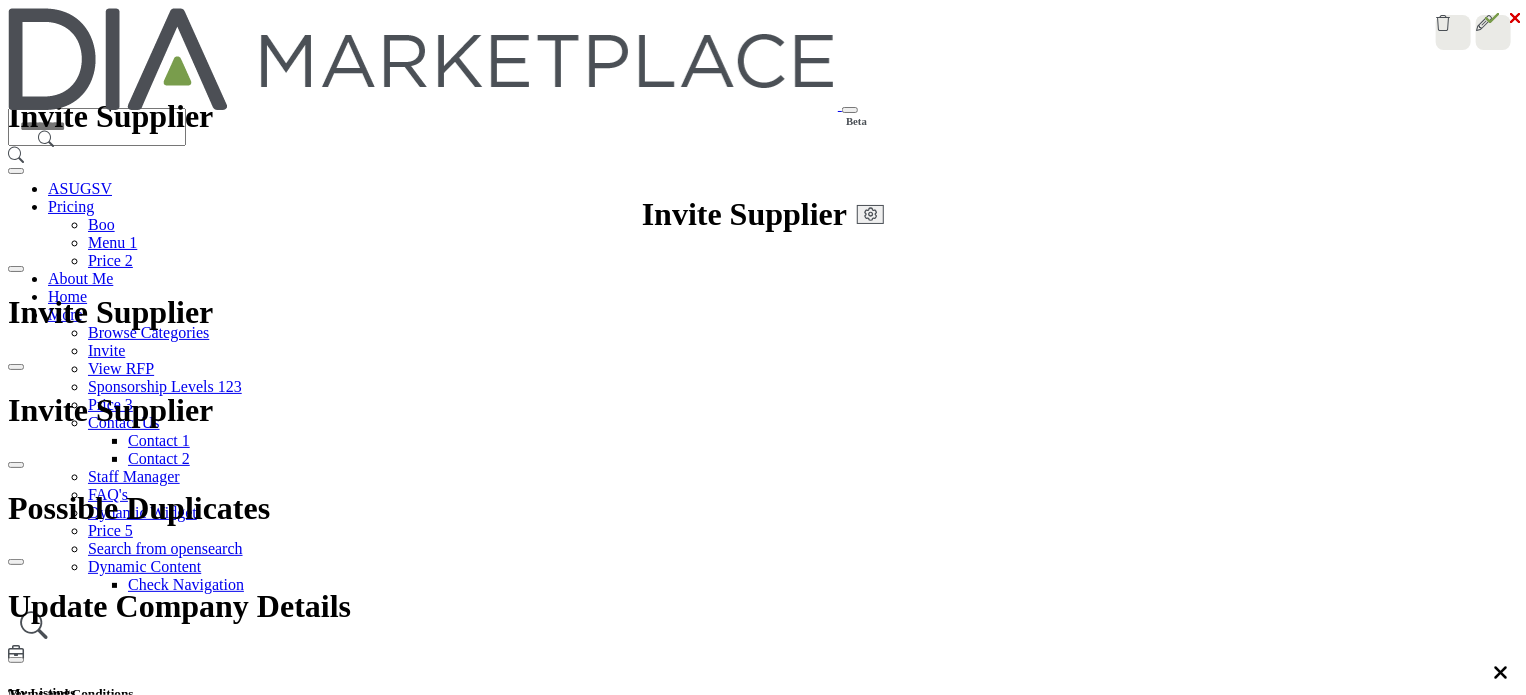 click on "Rajdip Patel" at bounding box center [763, 132970] 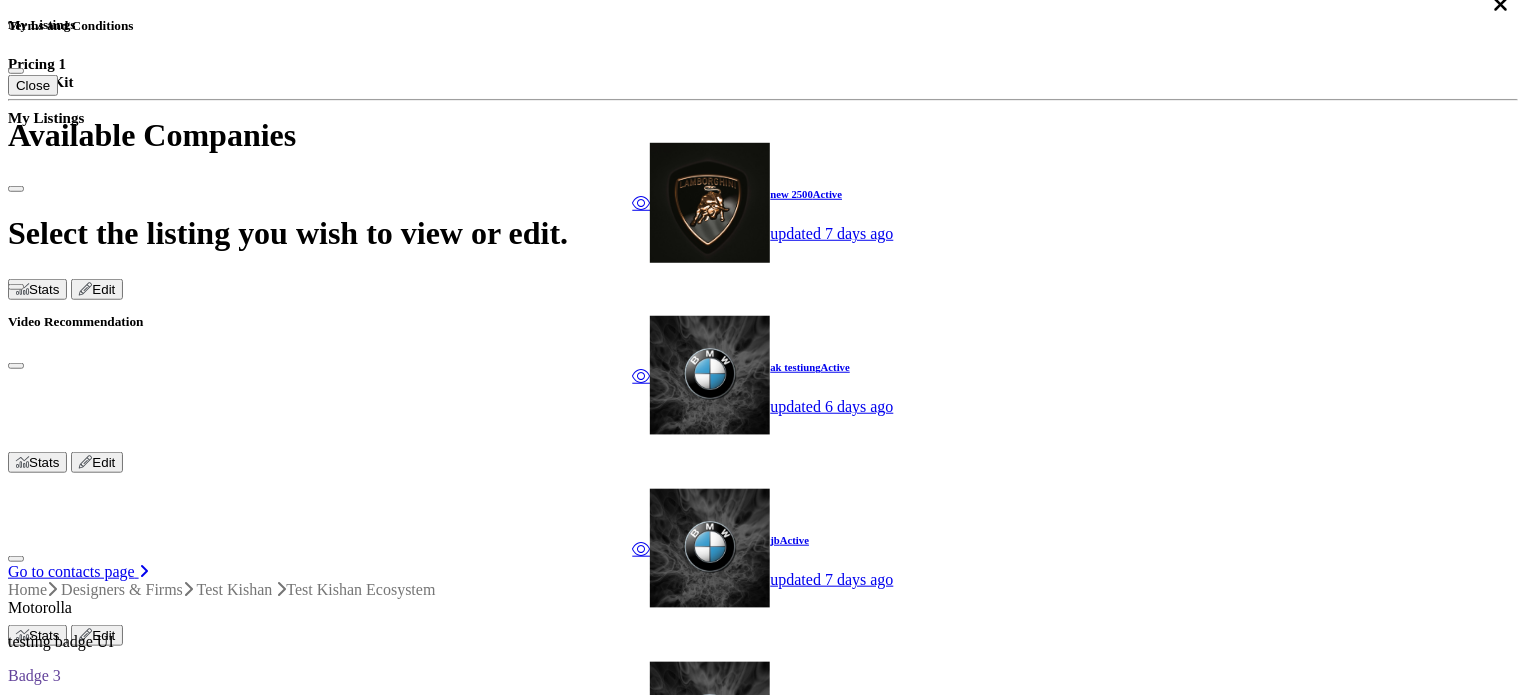 scroll, scrollTop: 700, scrollLeft: 0, axis: vertical 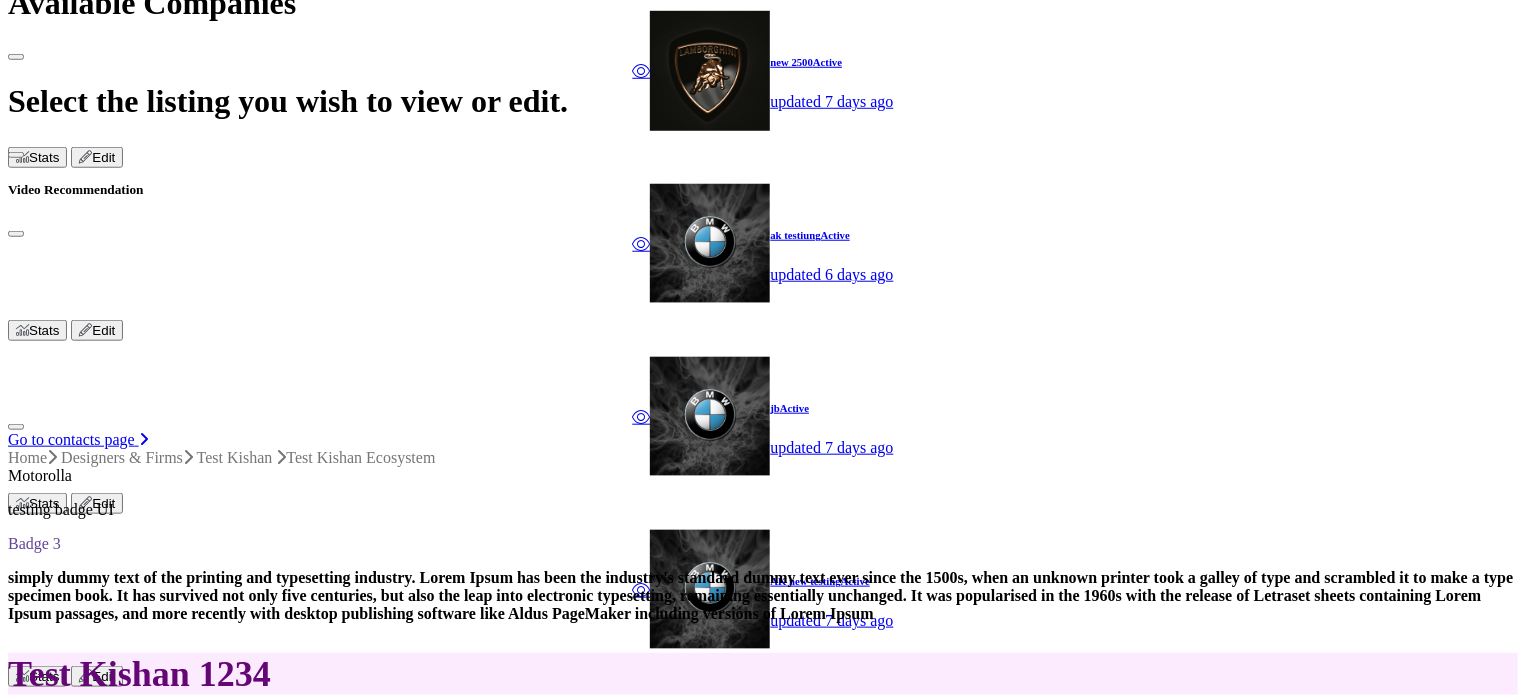 click on "Network Map" at bounding box center (95, 50073) 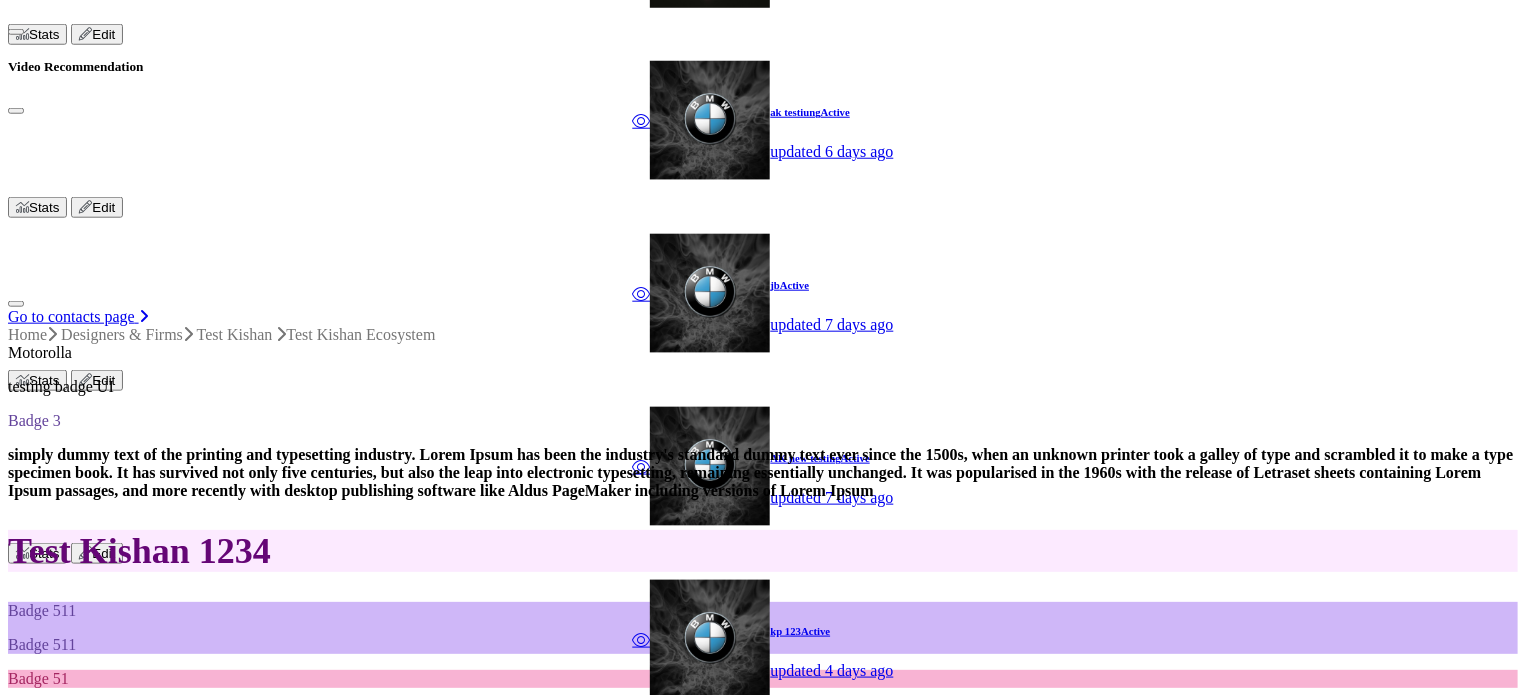 scroll, scrollTop: 900, scrollLeft: 0, axis: vertical 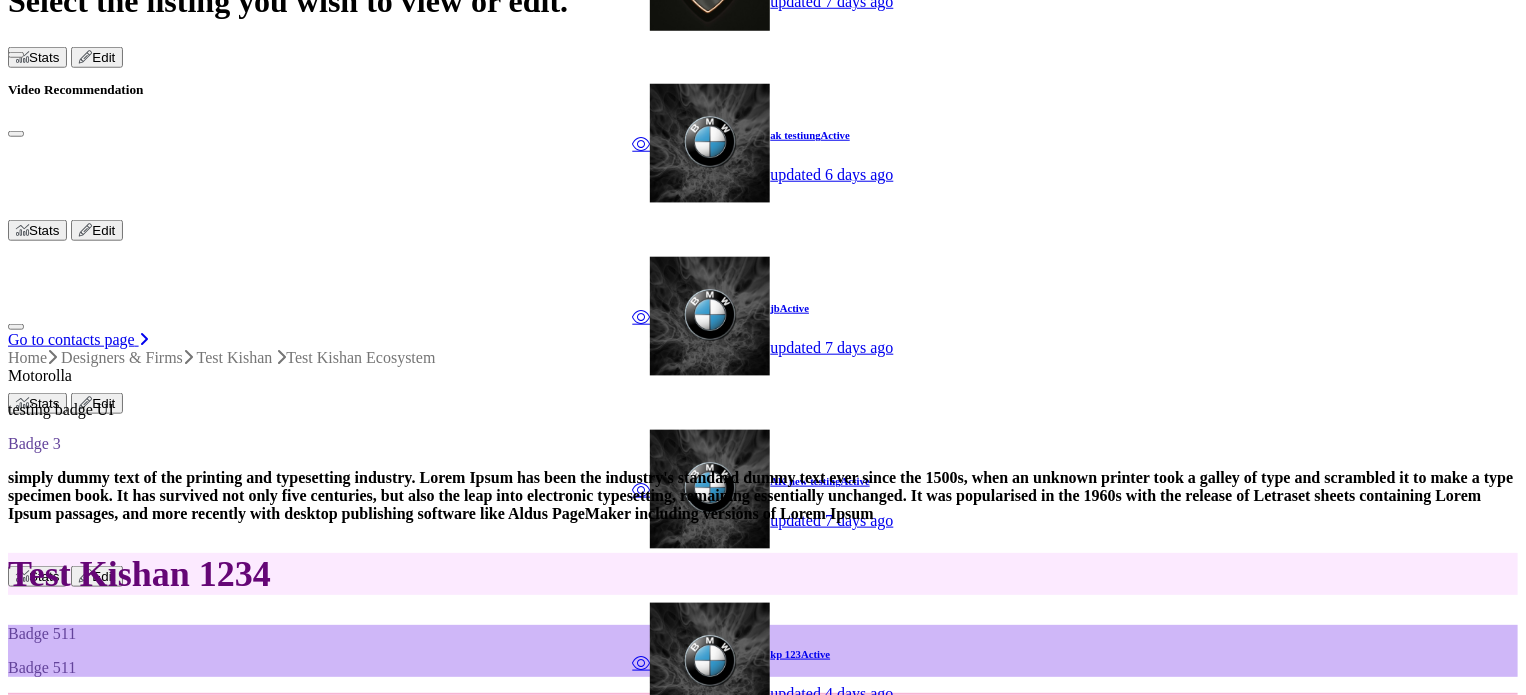 type 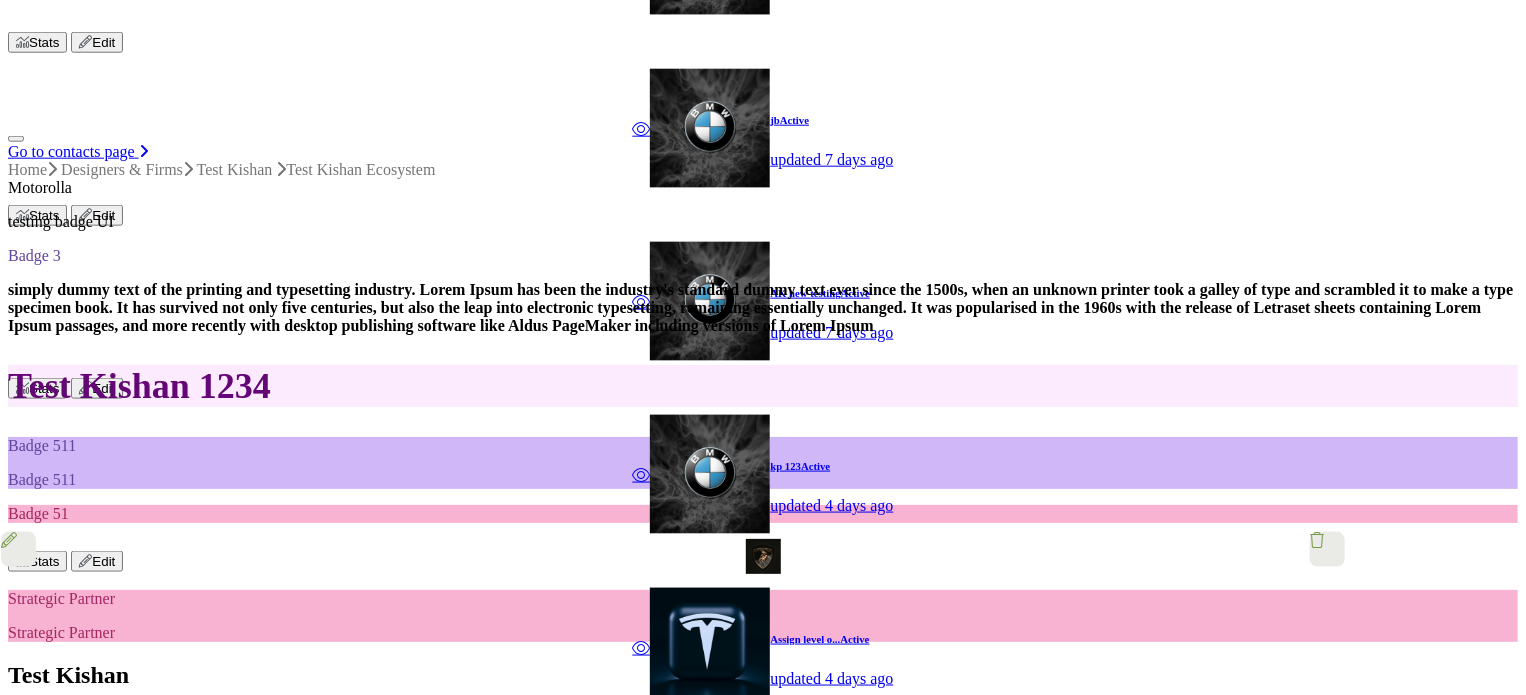 scroll, scrollTop: 1100, scrollLeft: 0, axis: vertical 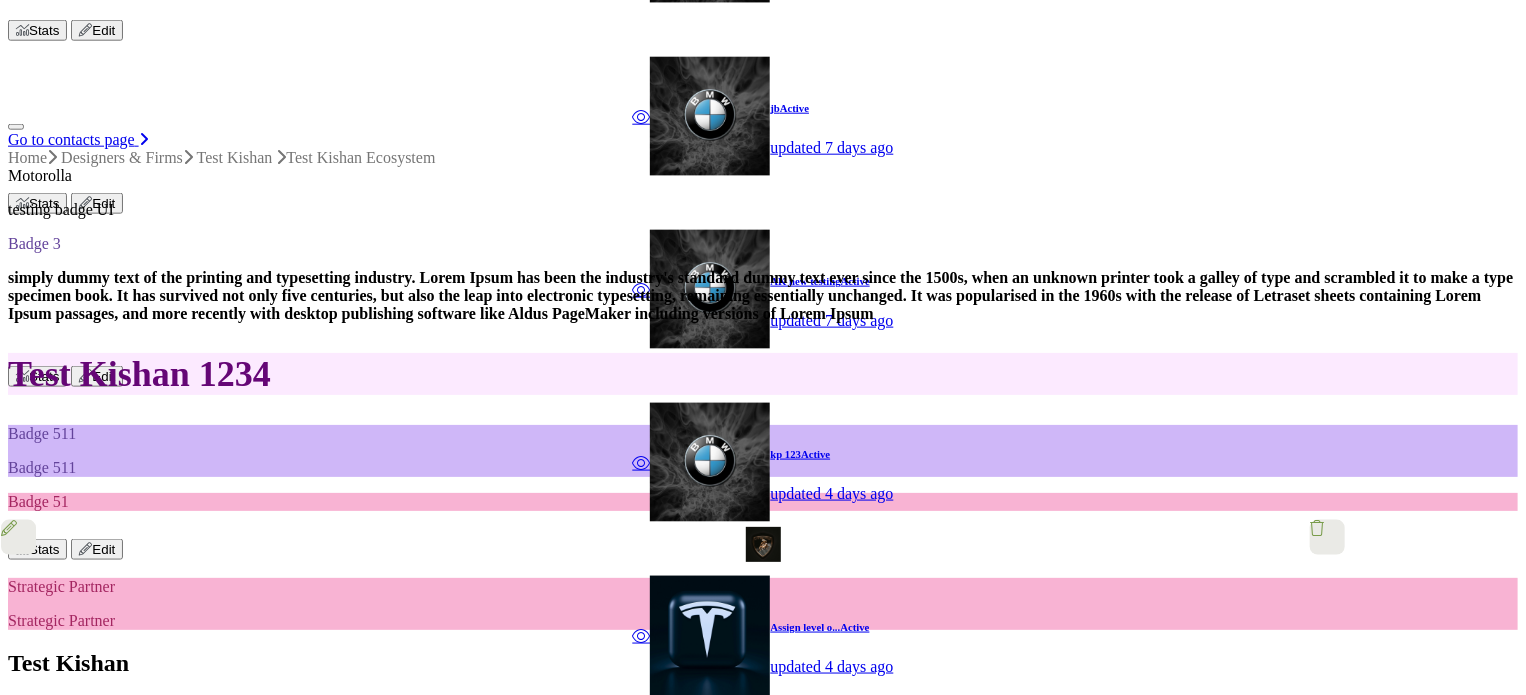 click on "⟲" at bounding box center (20, 70167) 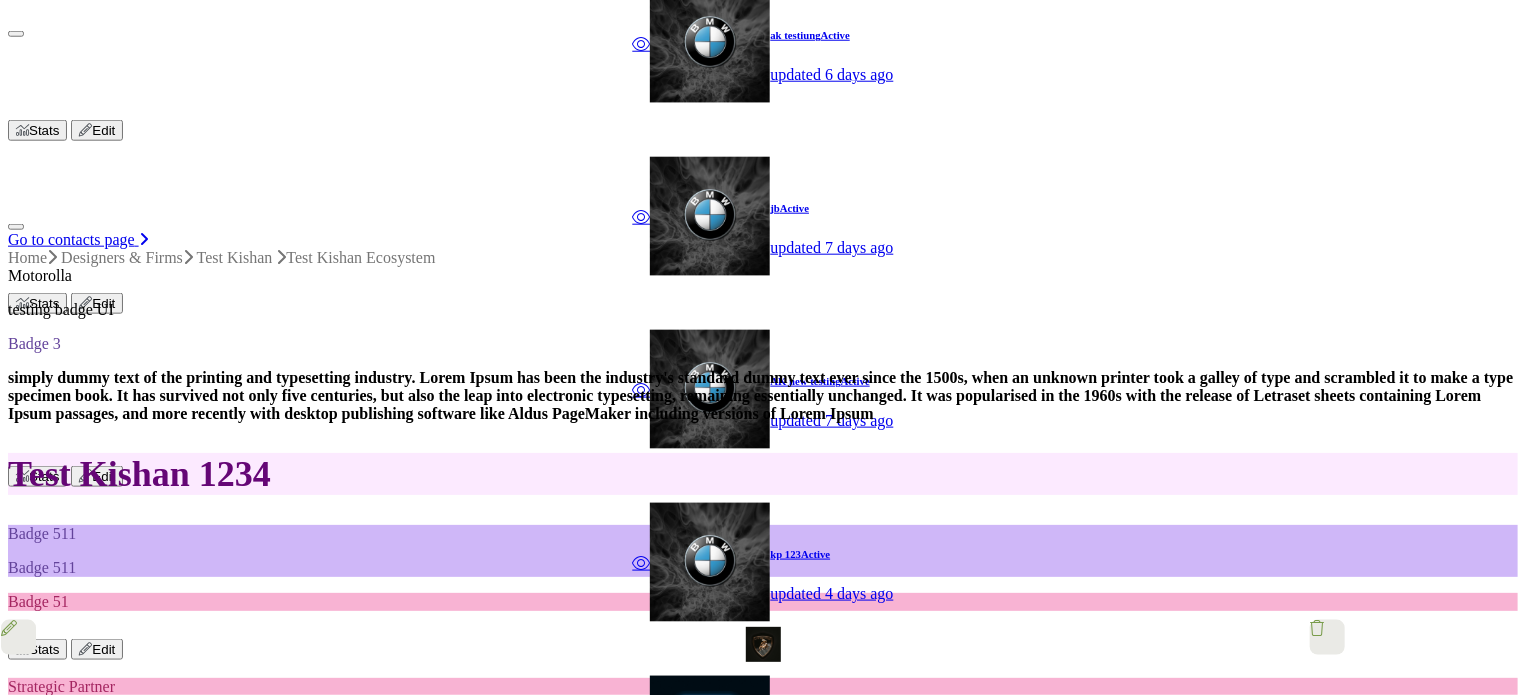 scroll, scrollTop: 900, scrollLeft: 0, axis: vertical 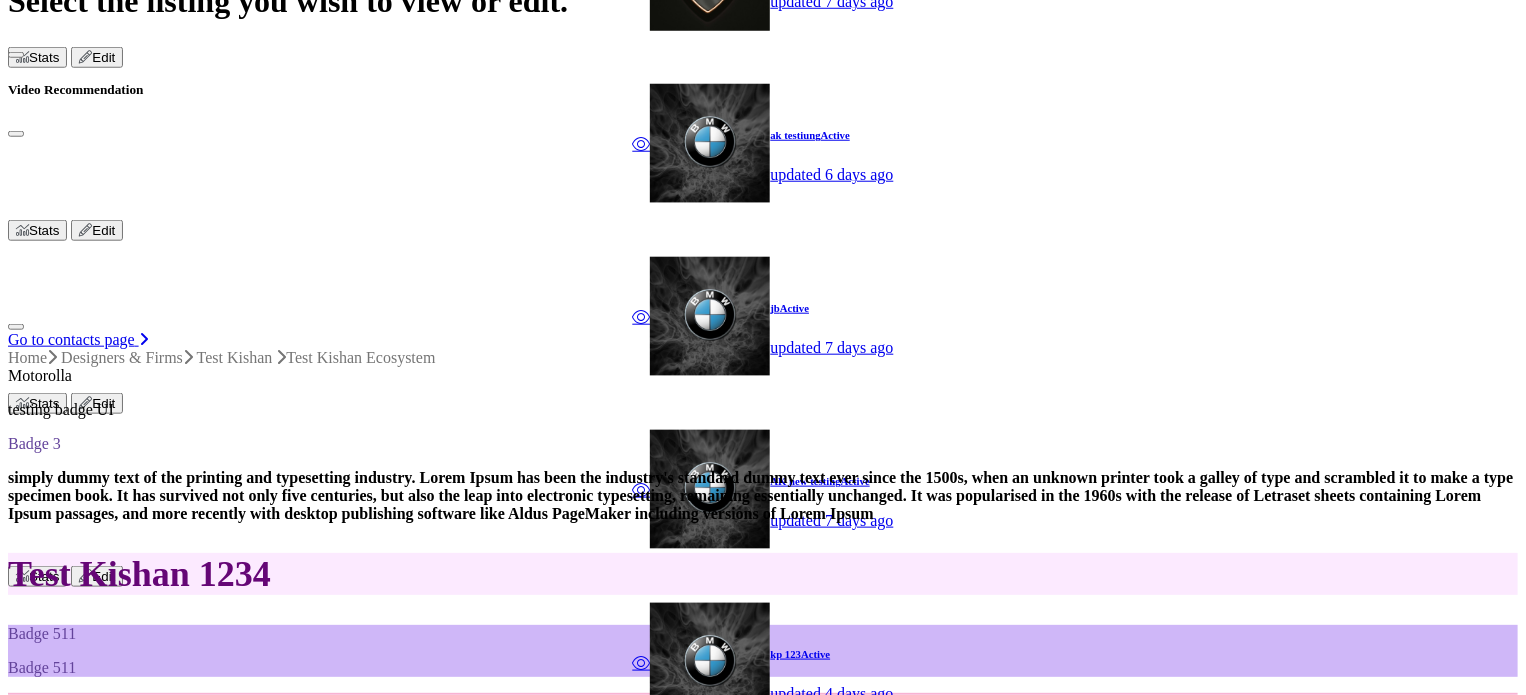 click on "⛶" at bounding box center [106, 70367] 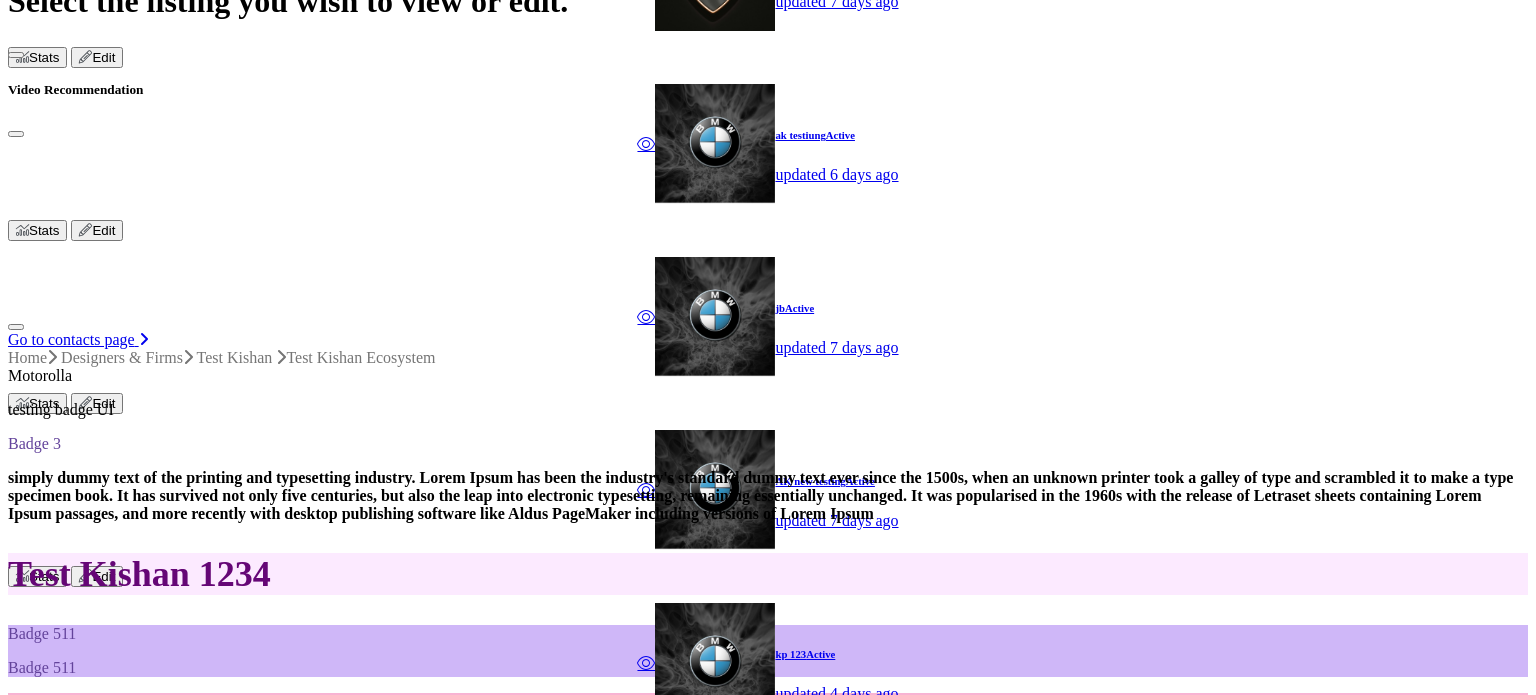 click on "🗗" at bounding box center [106, 70367] 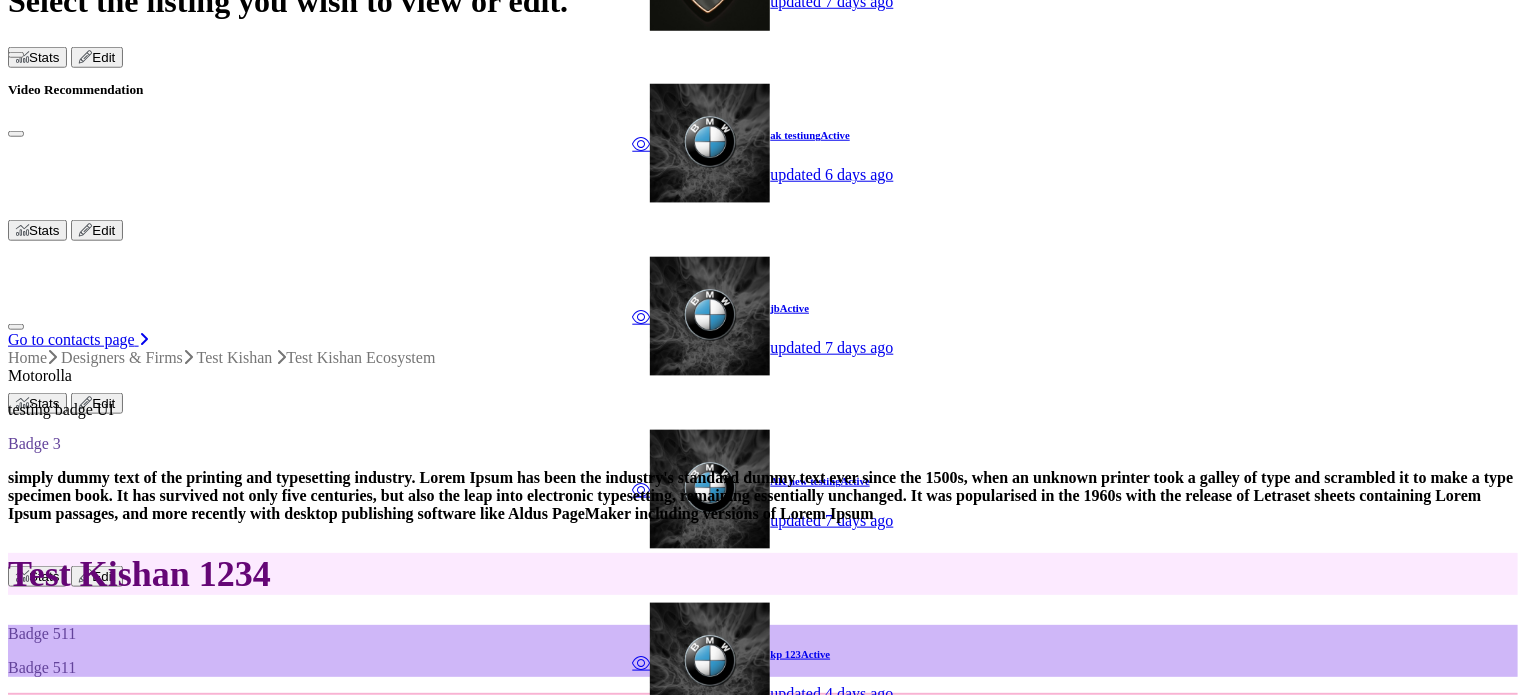 type 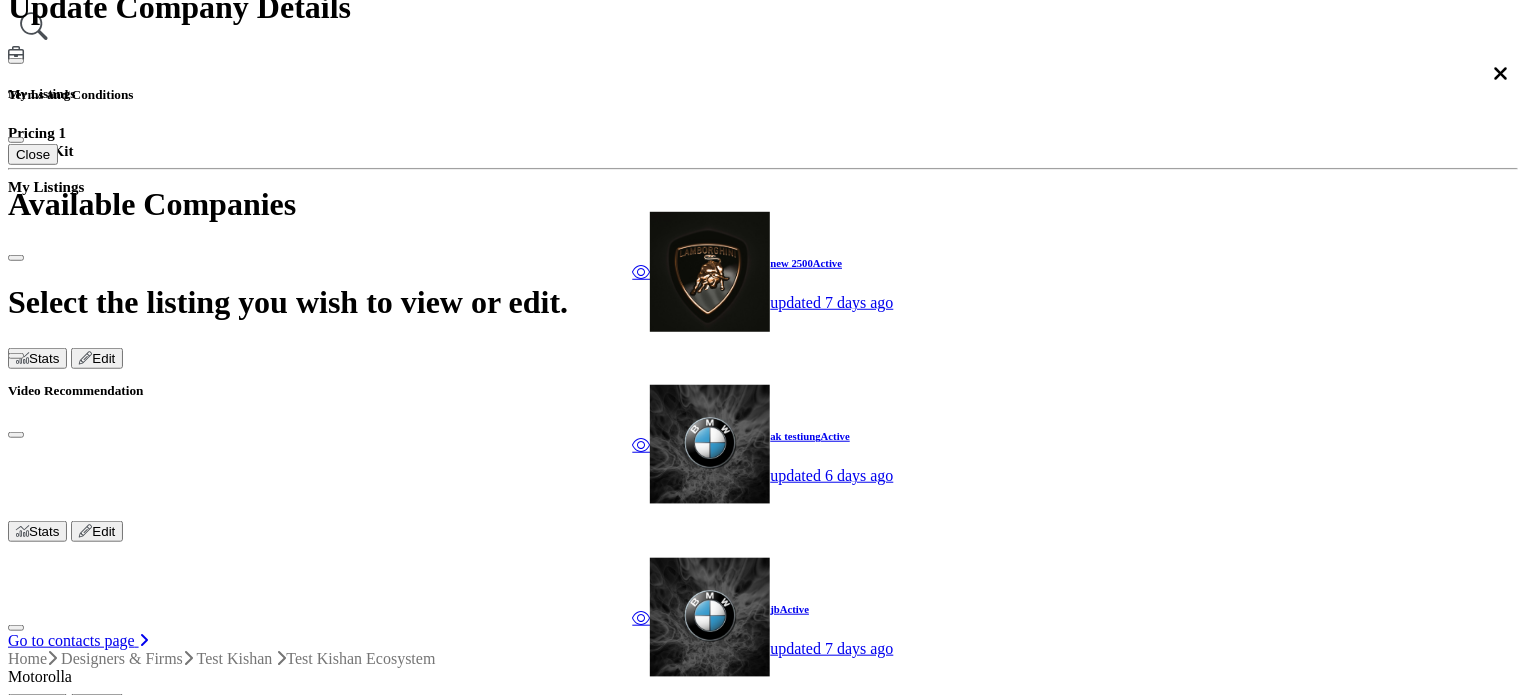 scroll, scrollTop: 600, scrollLeft: 0, axis: vertical 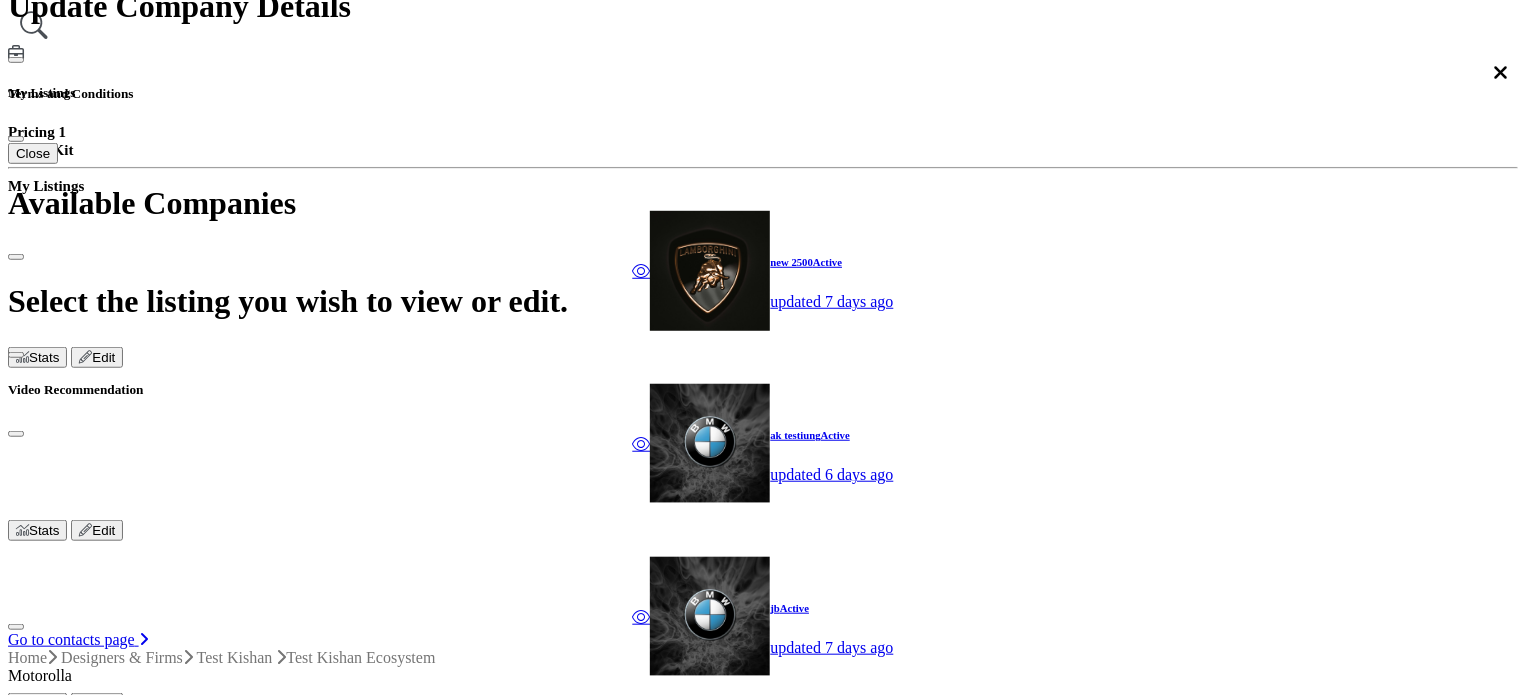 click on "Designers & Firms" at bounding box center [98, 48864] 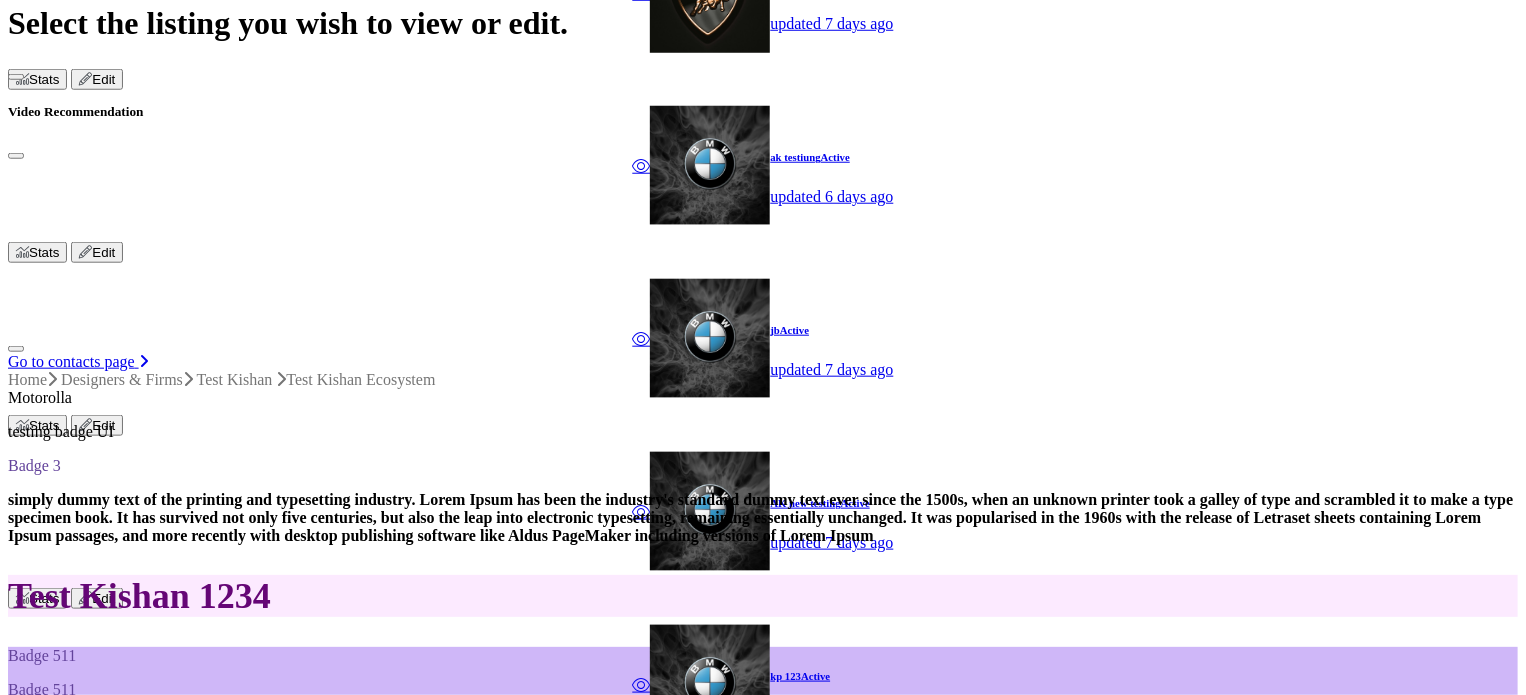 scroll, scrollTop: 1100, scrollLeft: 0, axis: vertical 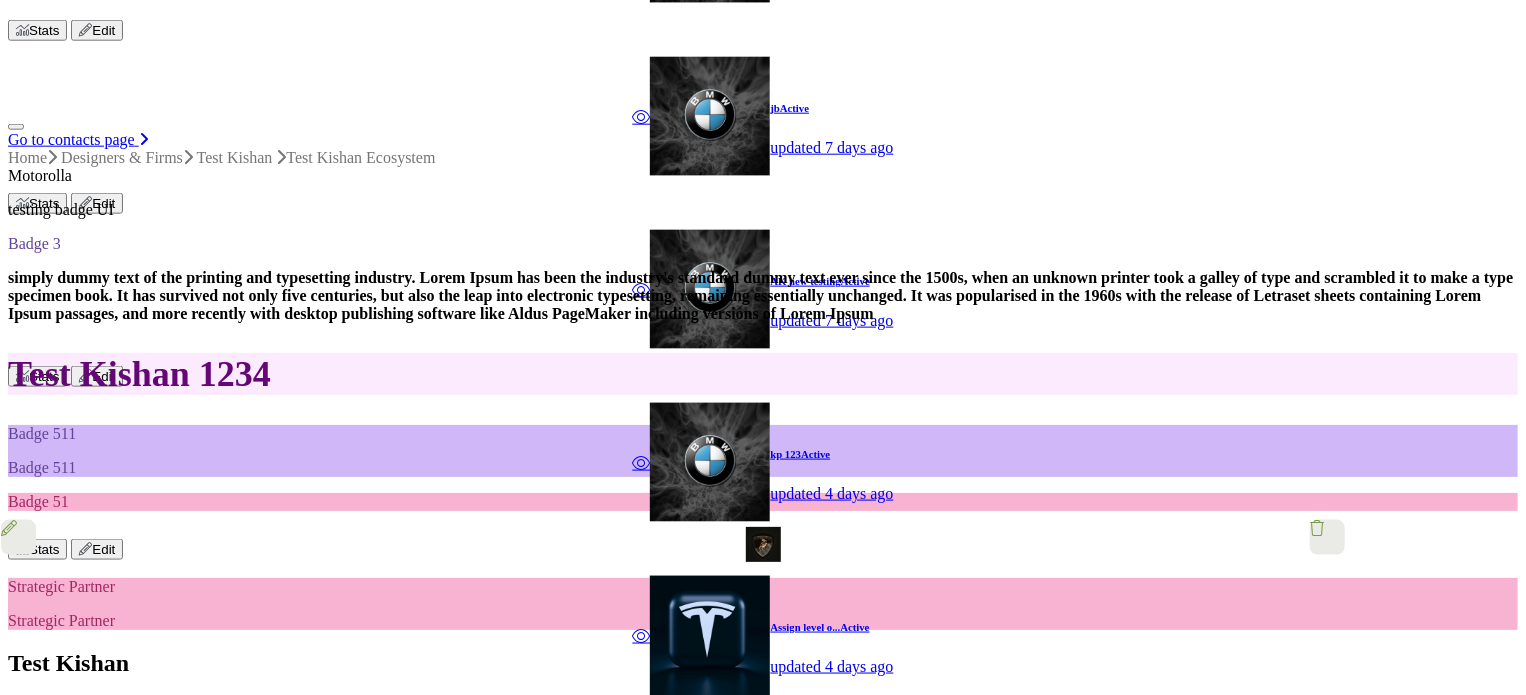 click on "⟲" at bounding box center (20, 70099) 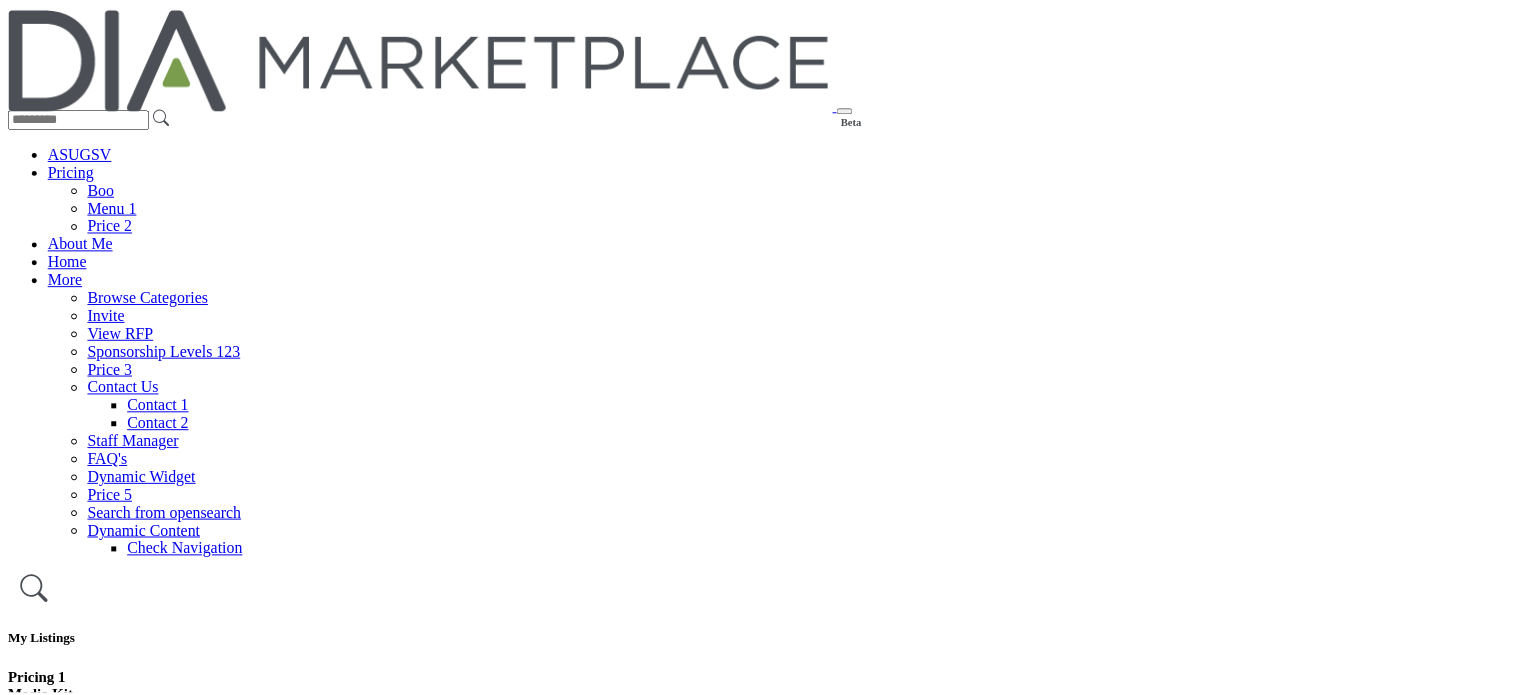 scroll, scrollTop: 0, scrollLeft: 0, axis: both 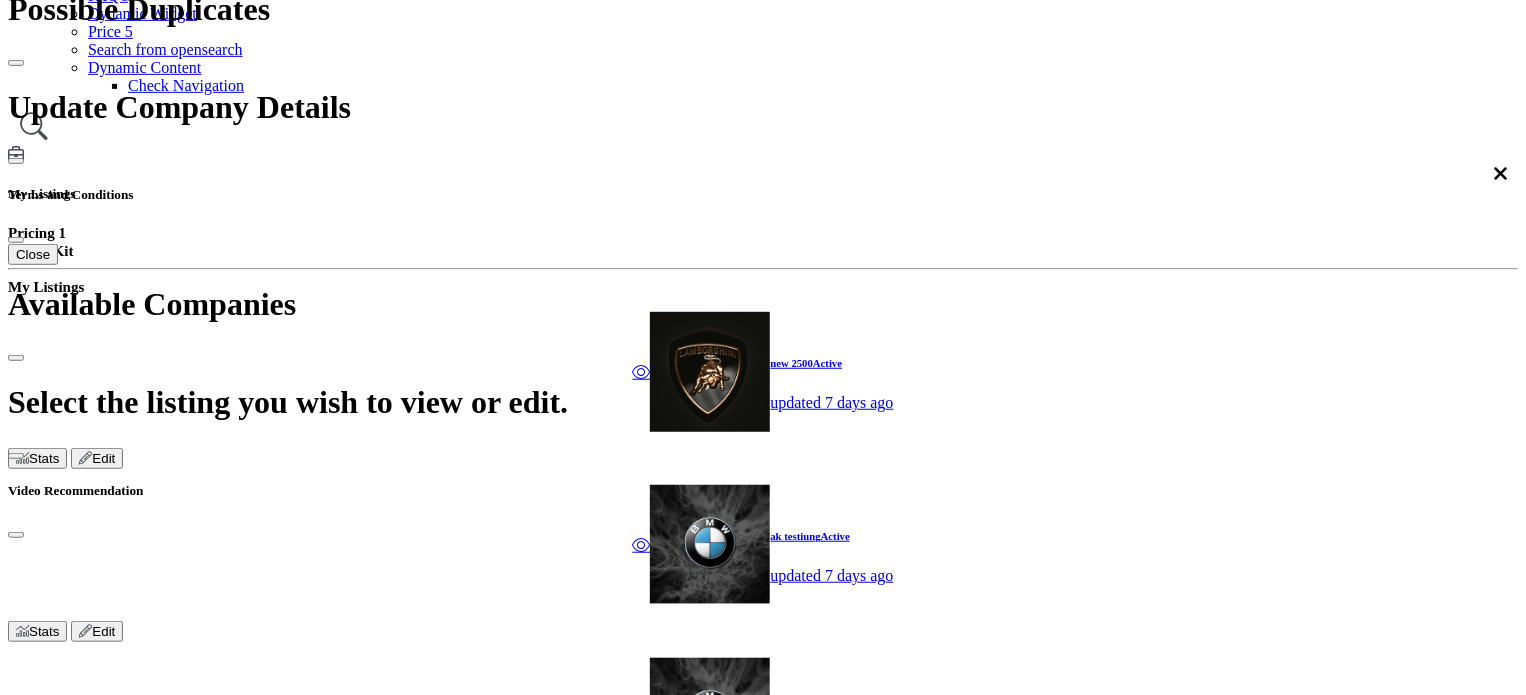 click at bounding box center [98, 48980] 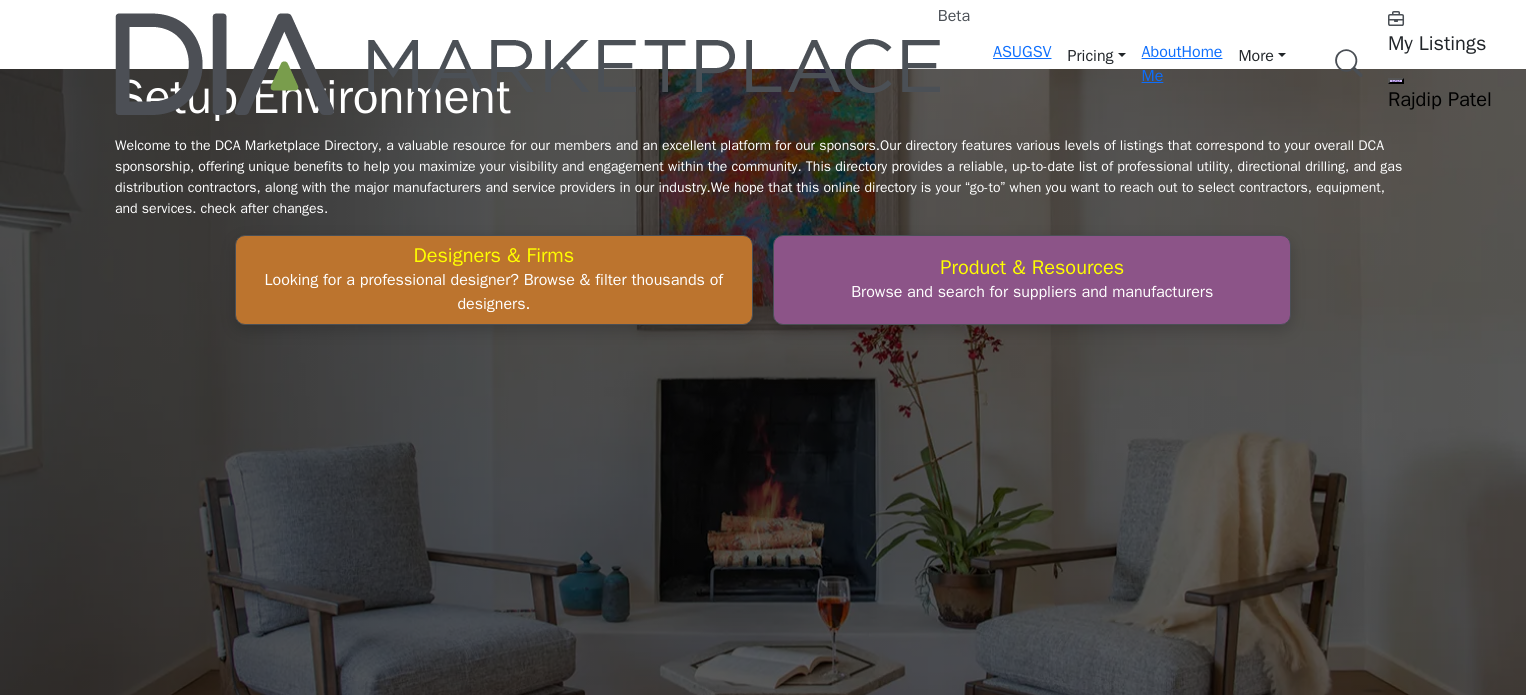 scroll, scrollTop: 0, scrollLeft: 0, axis: both 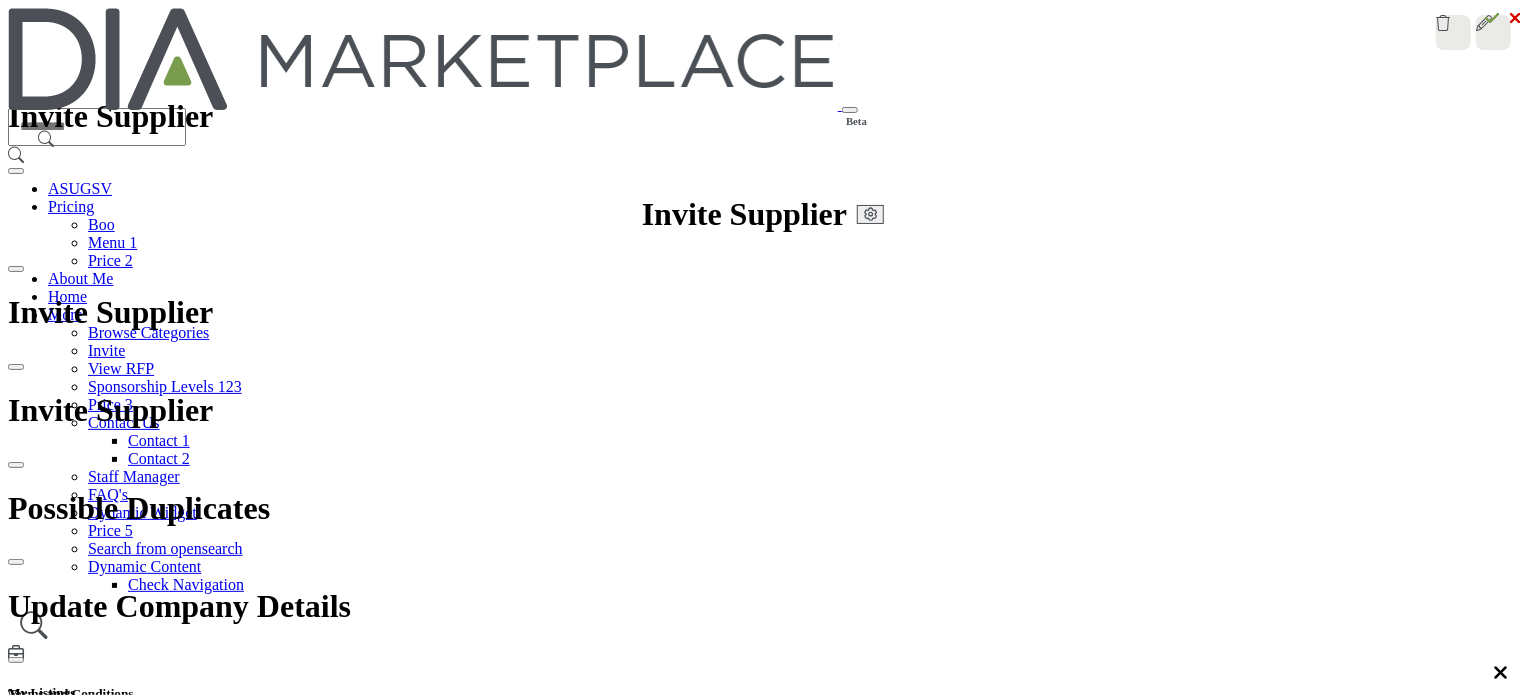 click on "Ecosystem" at bounding box center (733, 2512) 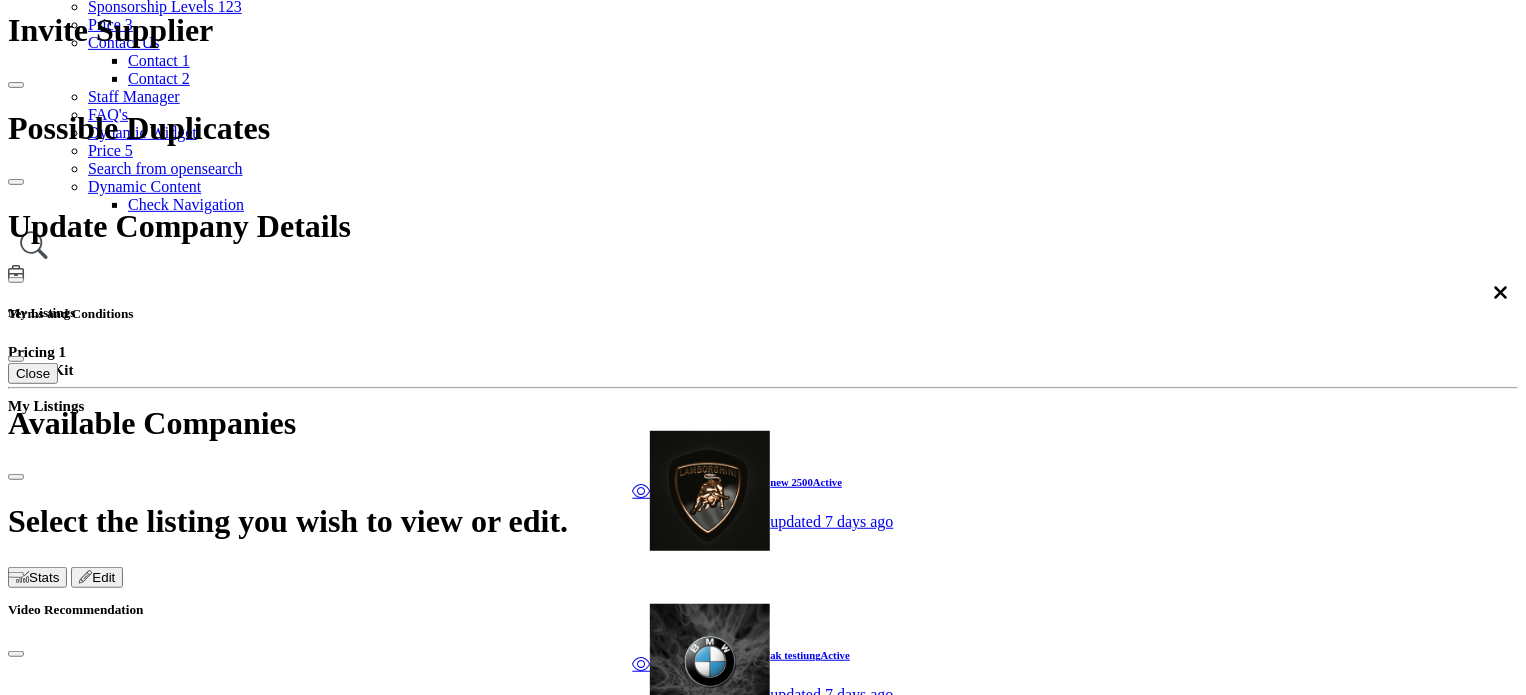 scroll, scrollTop: 500, scrollLeft: 0, axis: vertical 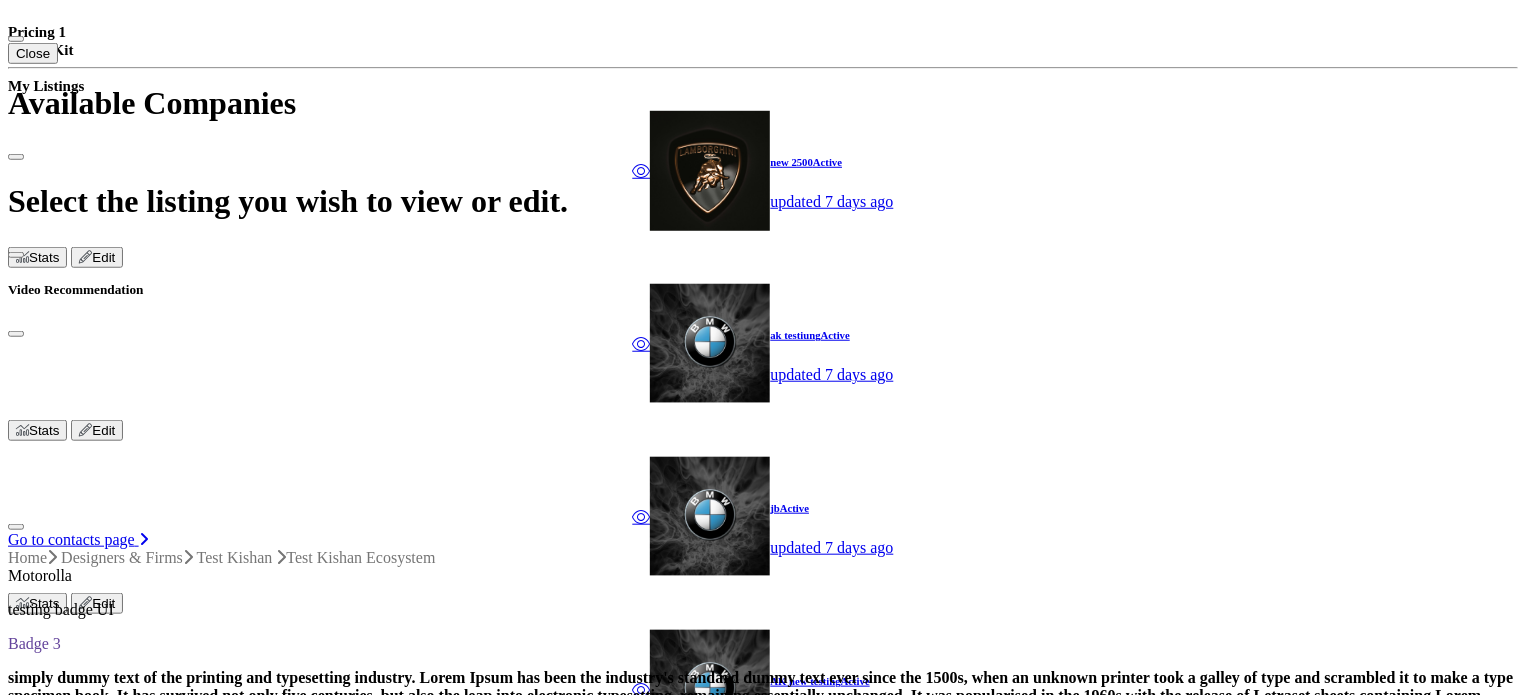 click at bounding box center (98, 48779) 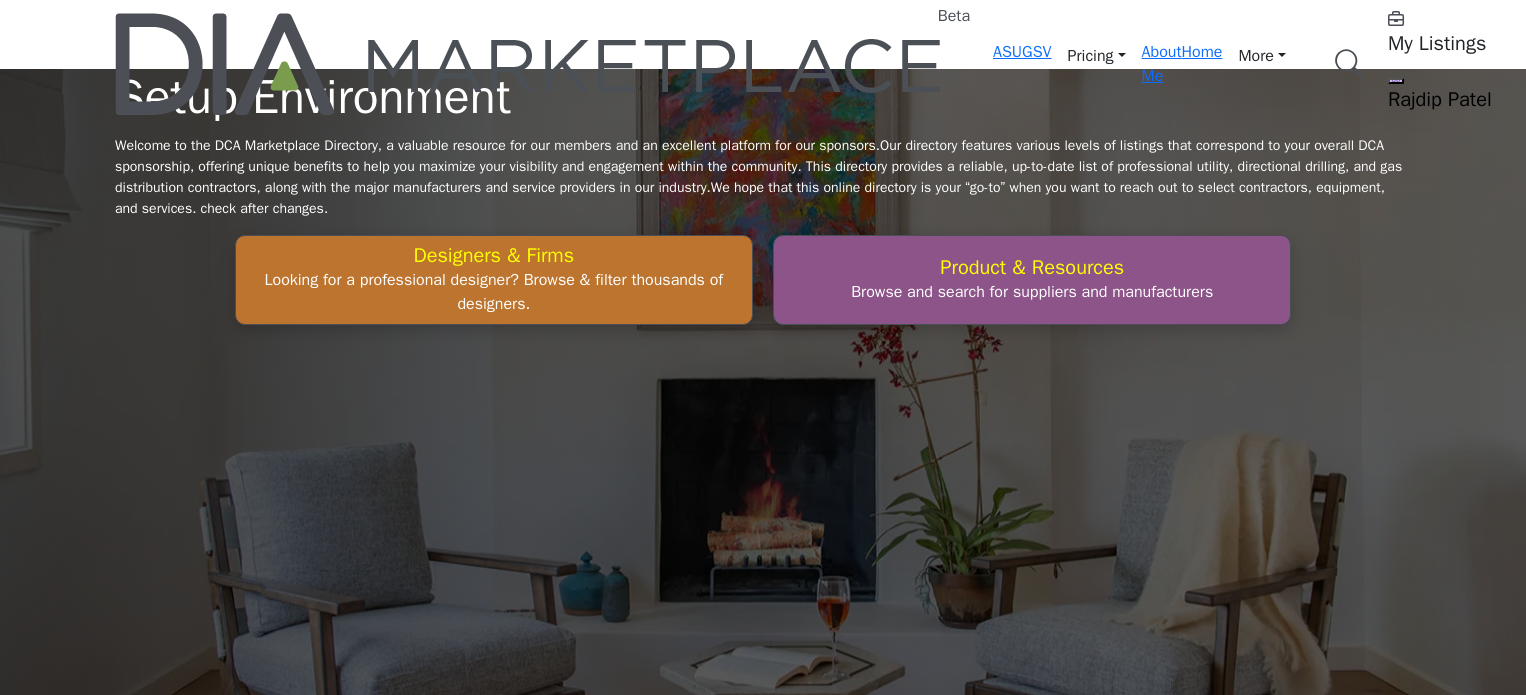 scroll, scrollTop: 0, scrollLeft: 0, axis: both 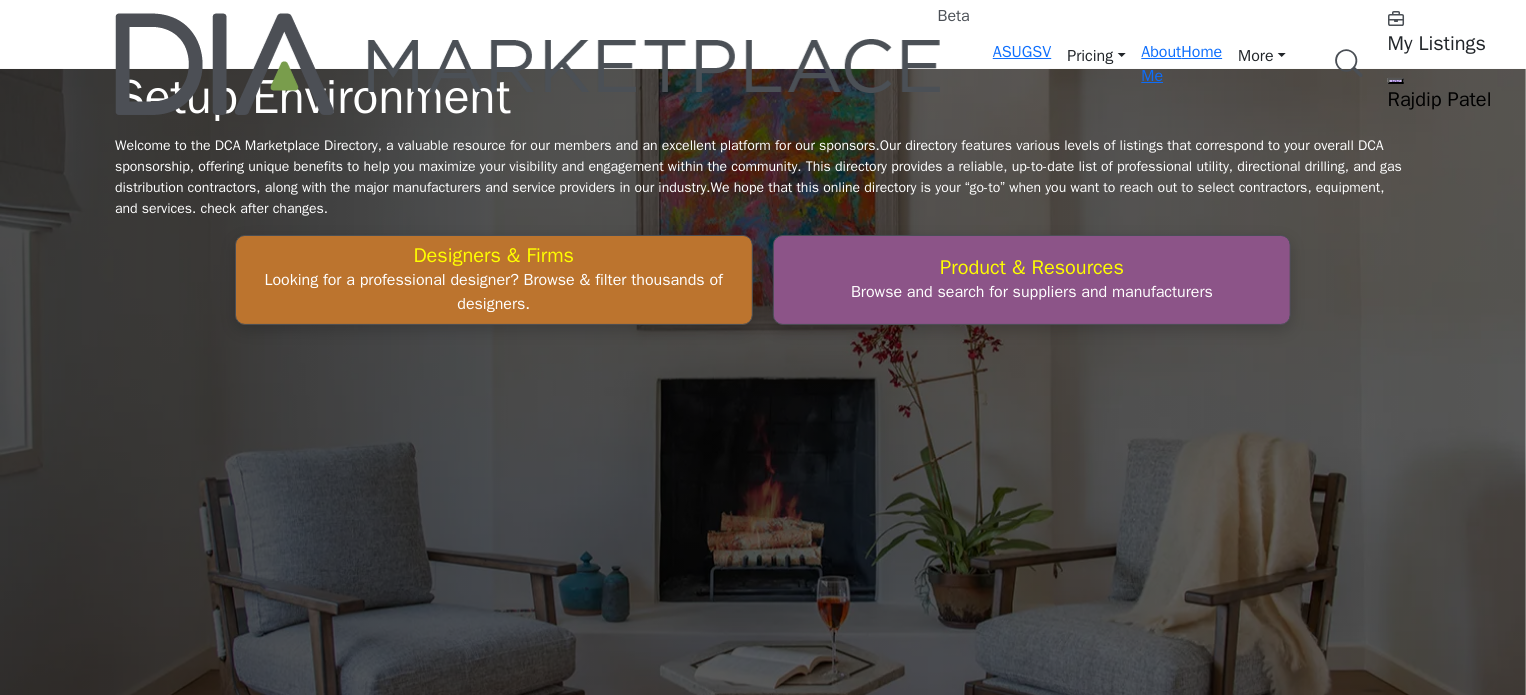 drag, startPoint x: 501, startPoint y: 35, endPoint x: 138, endPoint y: 136, distance: 376.78906 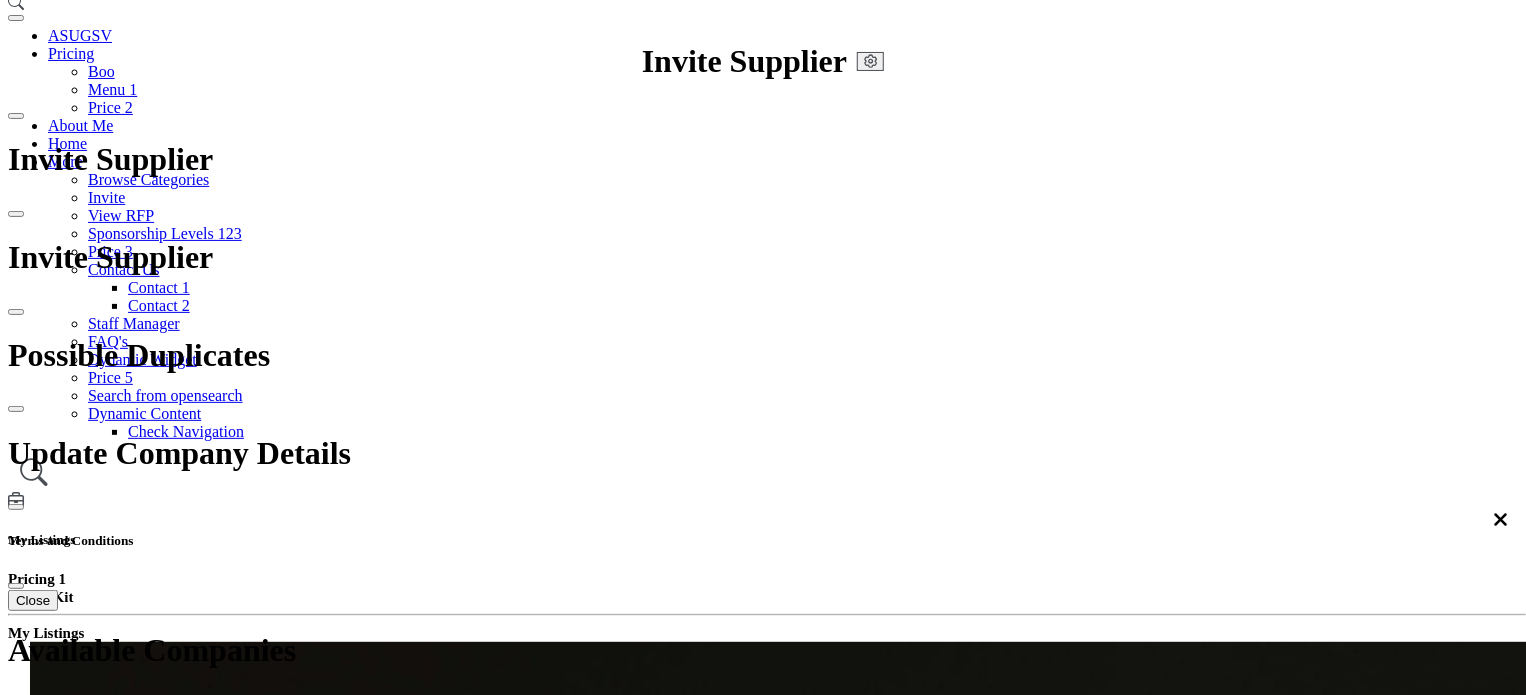 scroll, scrollTop: 300, scrollLeft: 0, axis: vertical 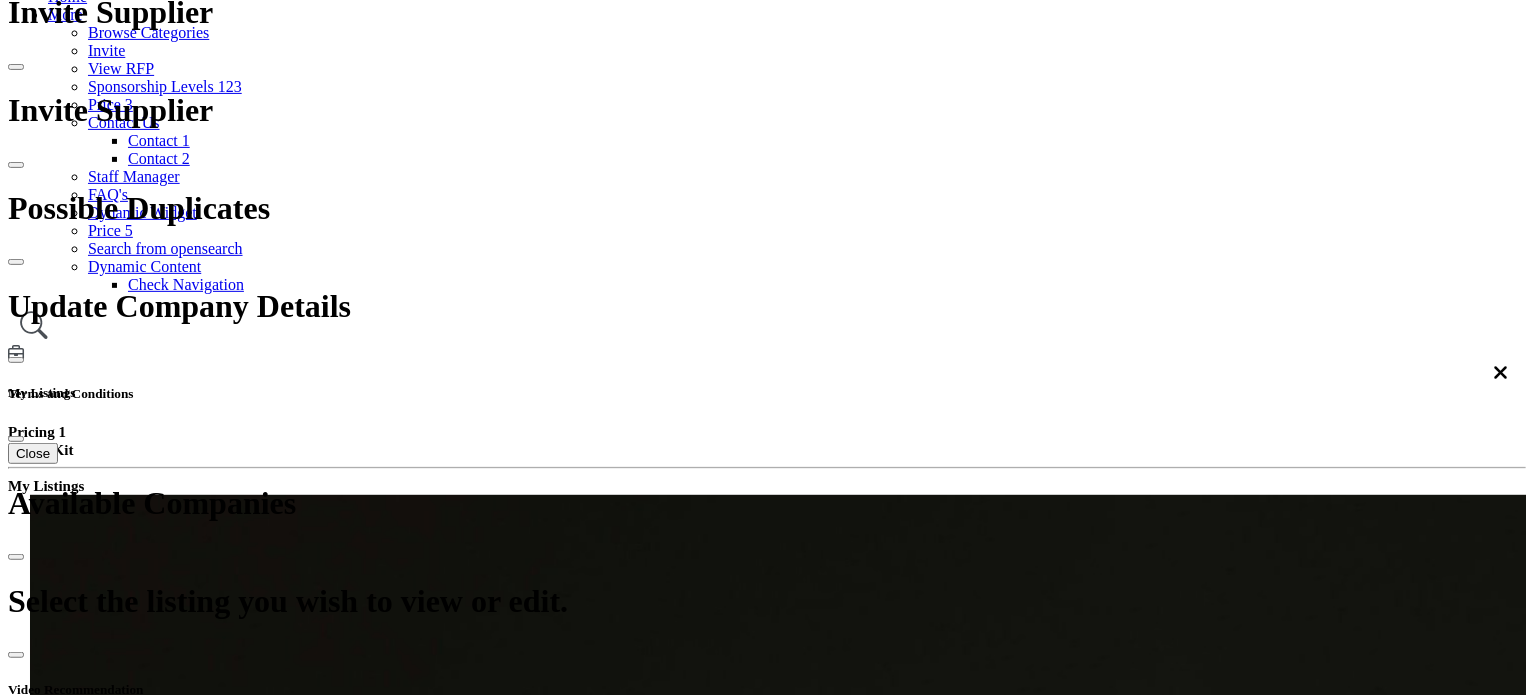 click on "Ecosystem" at bounding box center (733, 2212) 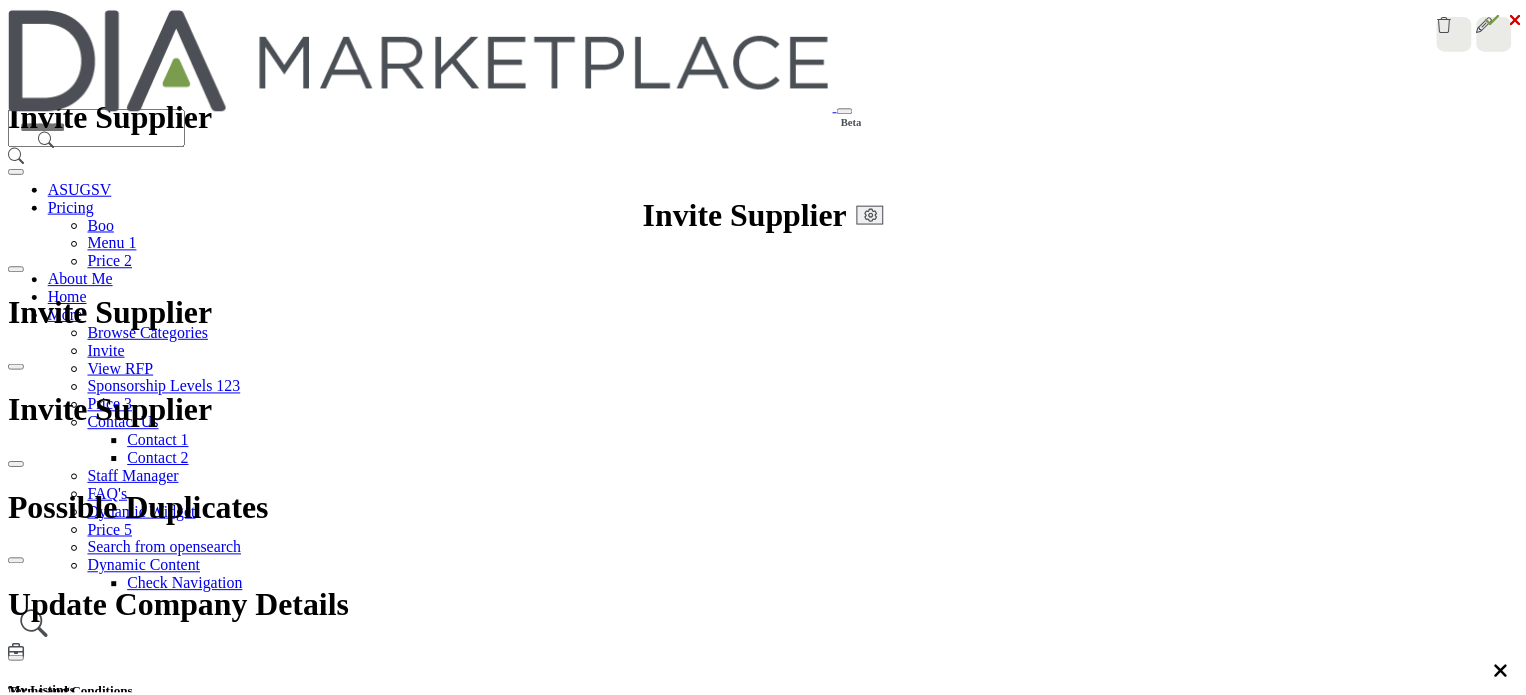 scroll, scrollTop: 0, scrollLeft: 0, axis: both 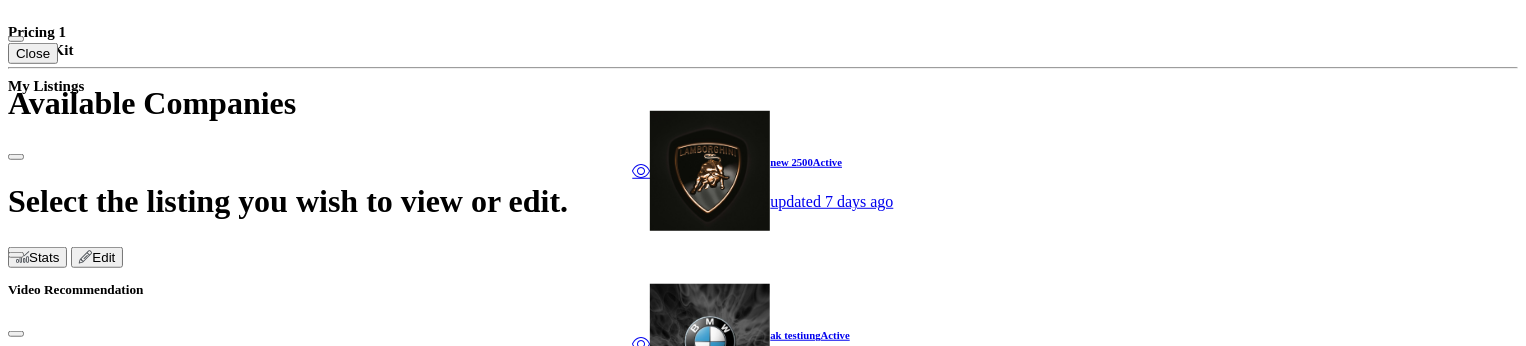 click at bounding box center (98, 48779) 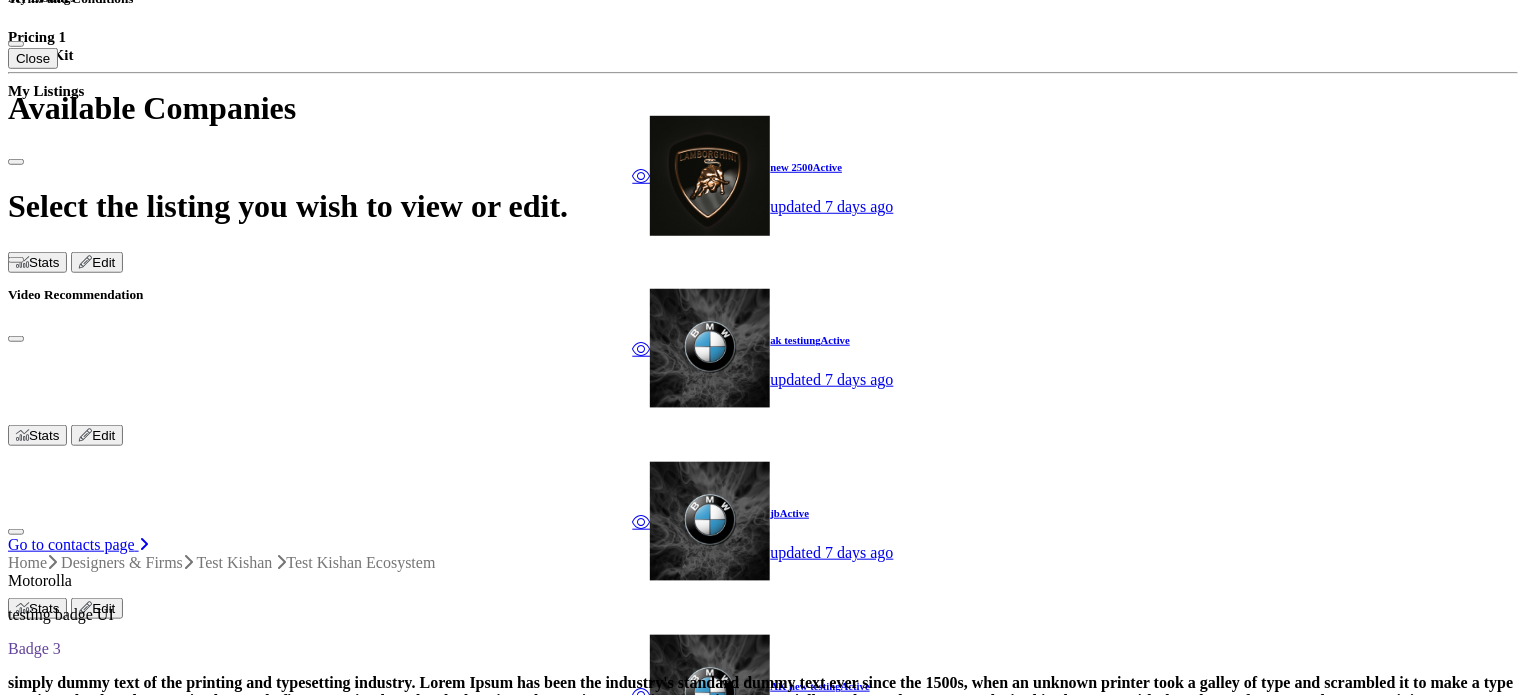 scroll, scrollTop: 700, scrollLeft: 0, axis: vertical 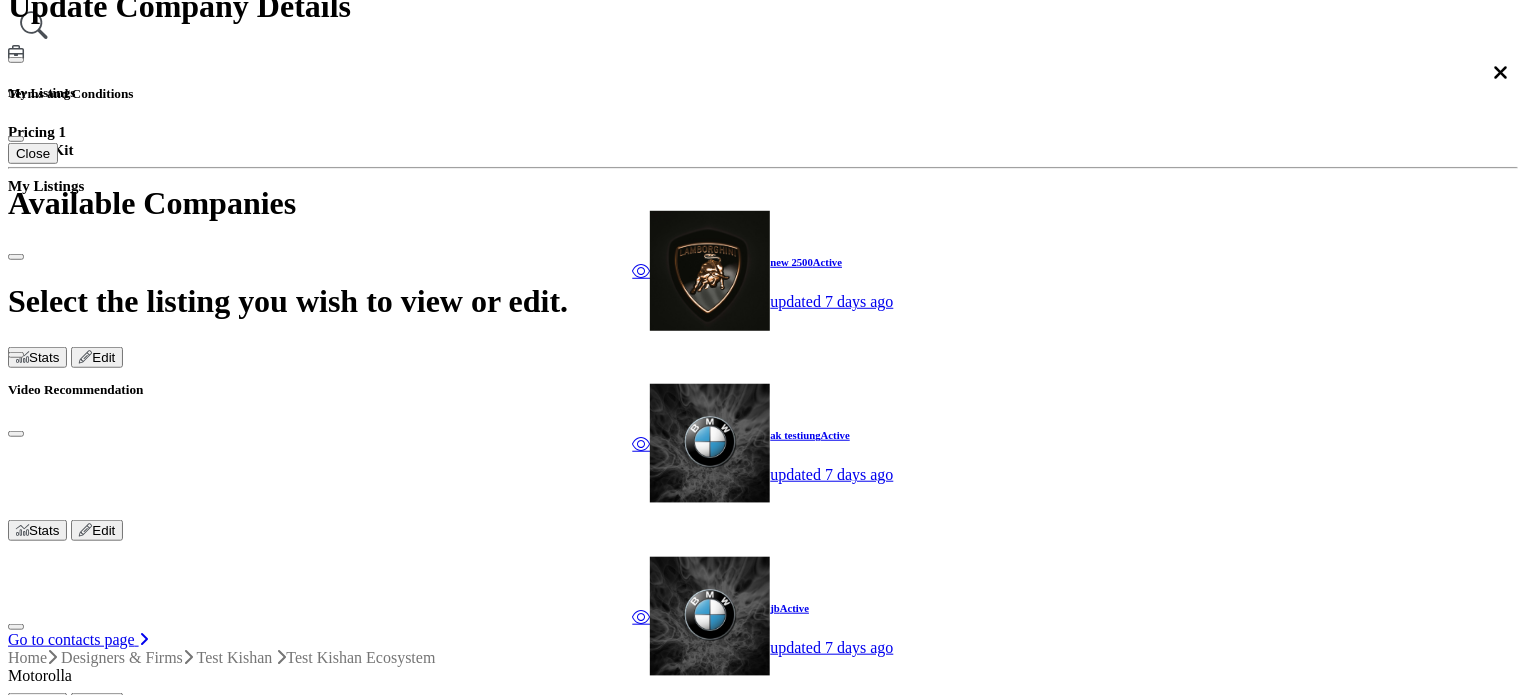 click at bounding box center (98, 48879) 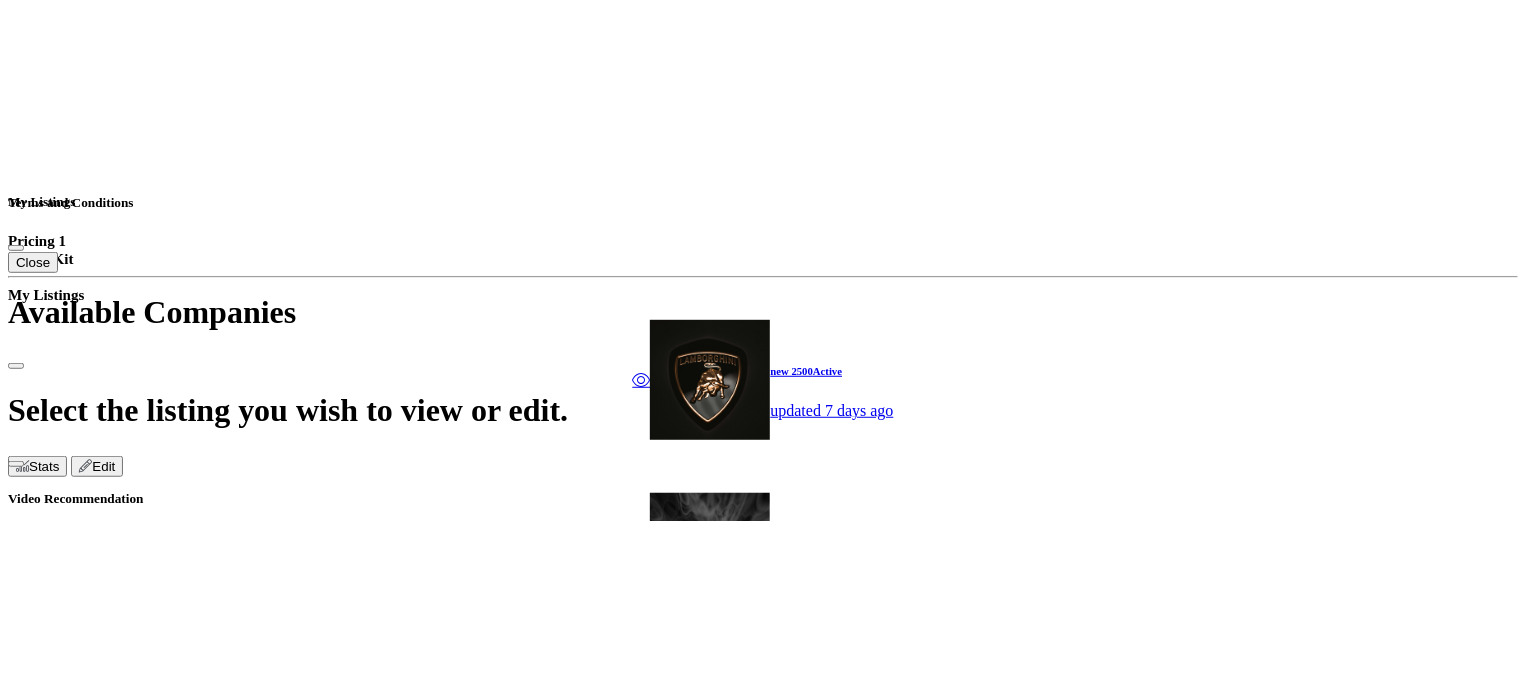 scroll, scrollTop: 700, scrollLeft: 0, axis: vertical 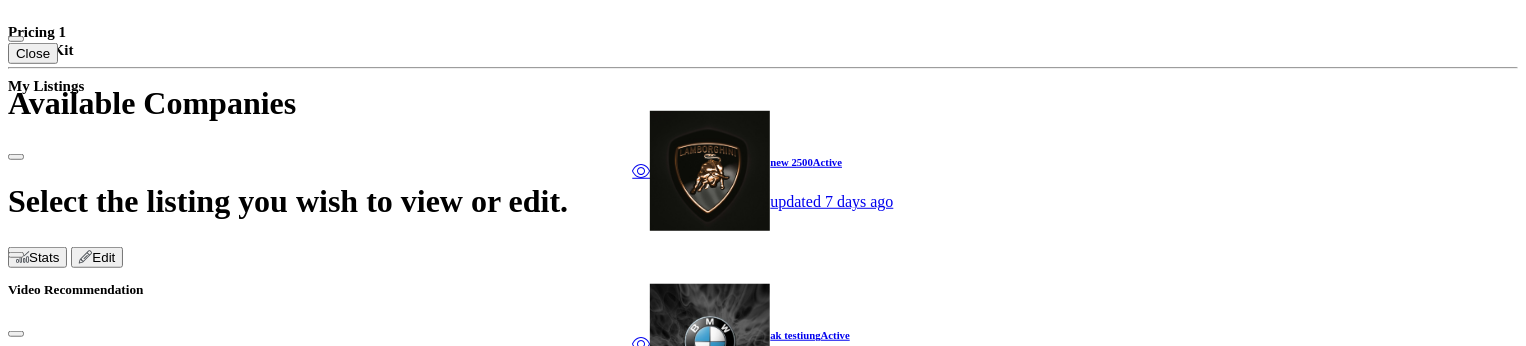 click at bounding box center [98, 50673] 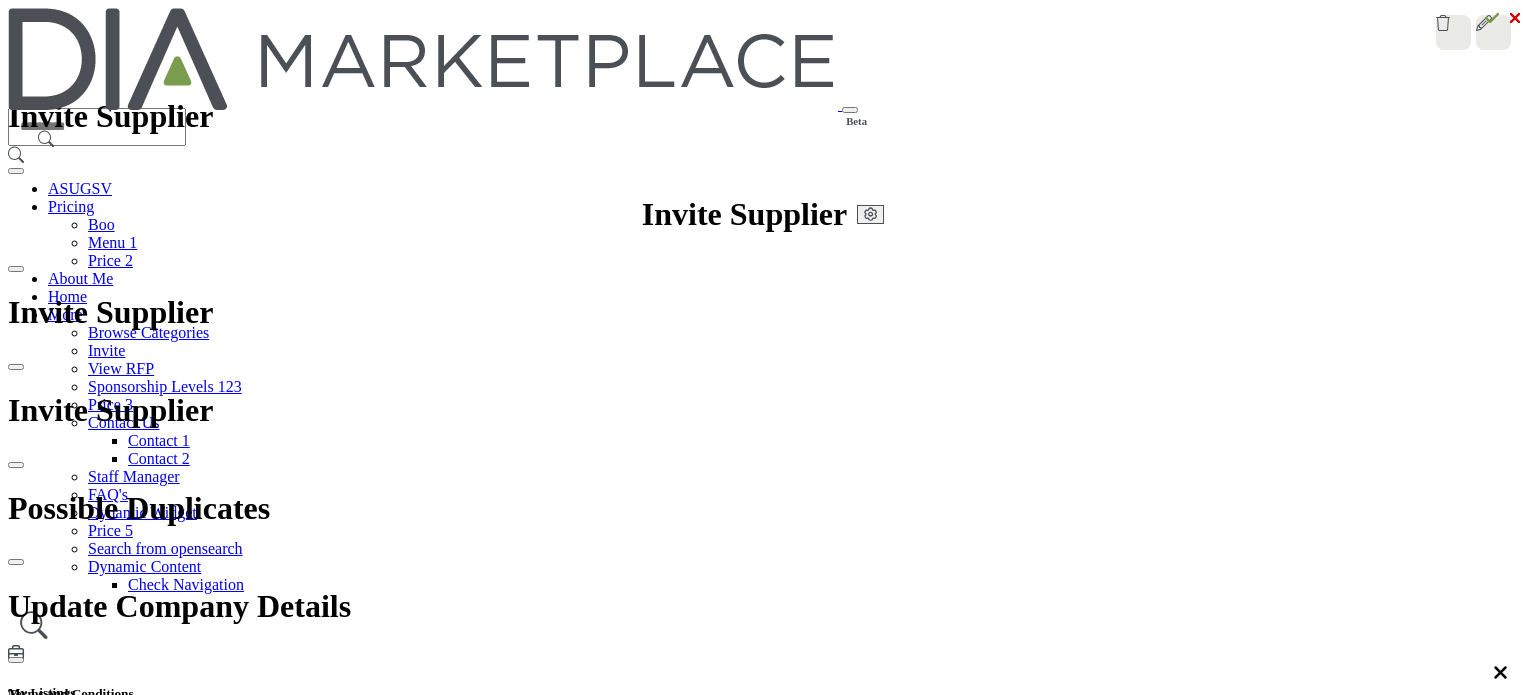 scroll, scrollTop: 0, scrollLeft: 0, axis: both 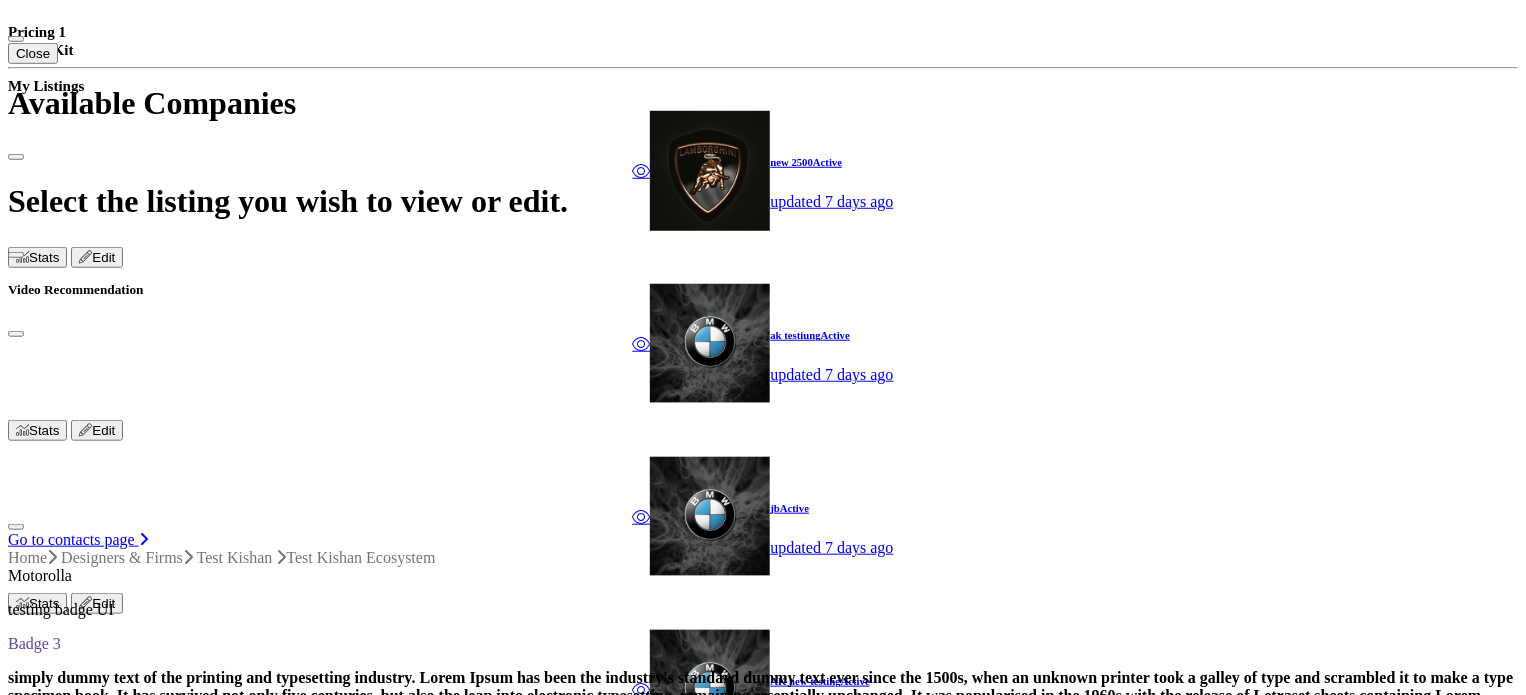 click at bounding box center [98, 48779] 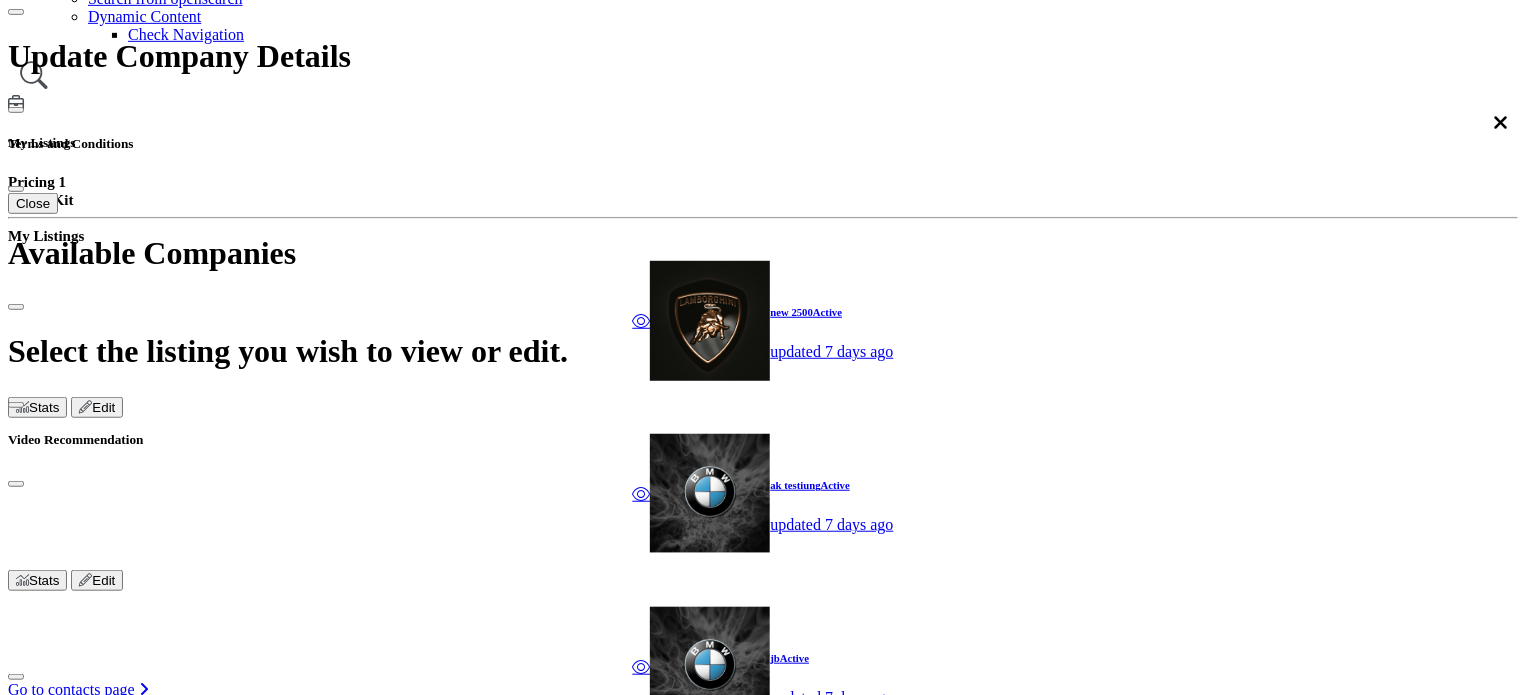 scroll, scrollTop: 600, scrollLeft: 0, axis: vertical 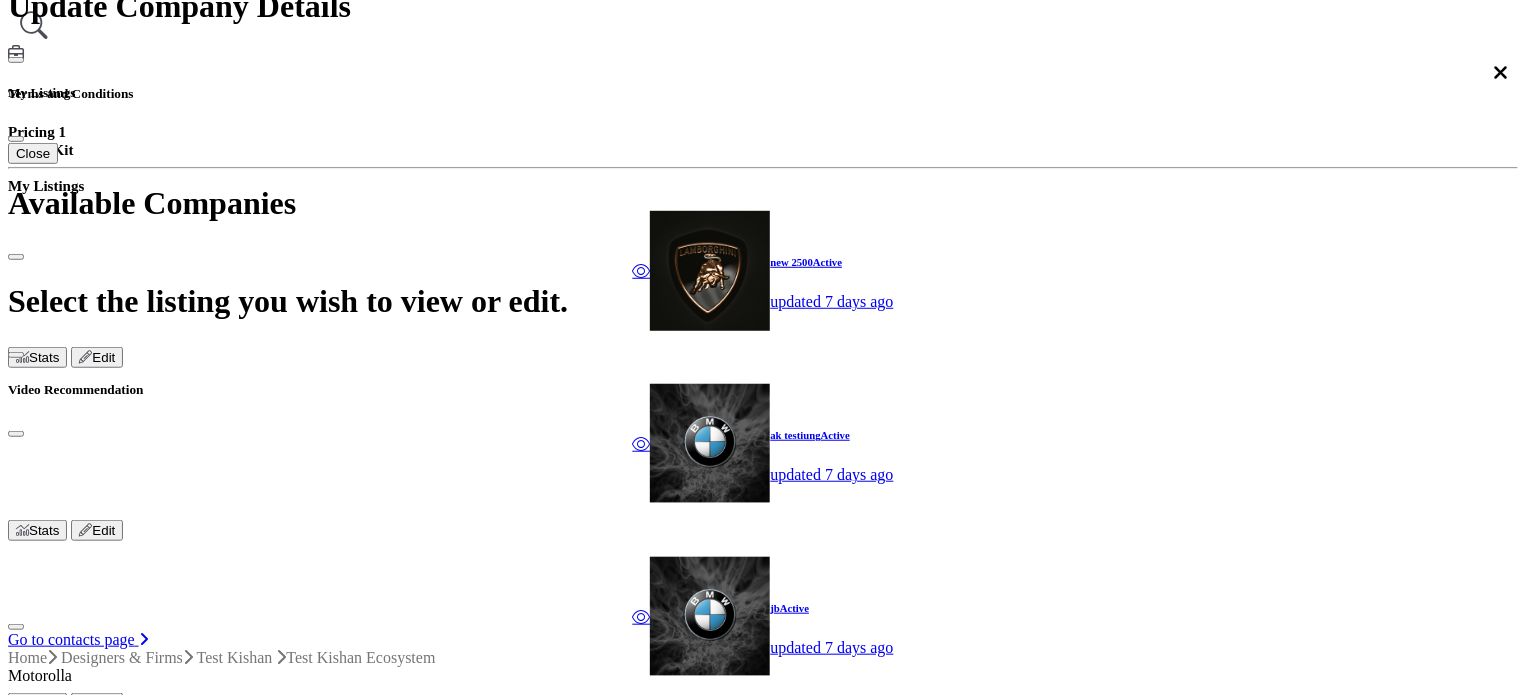 click on "Product & Resources" at bounding box center [98, 50766] 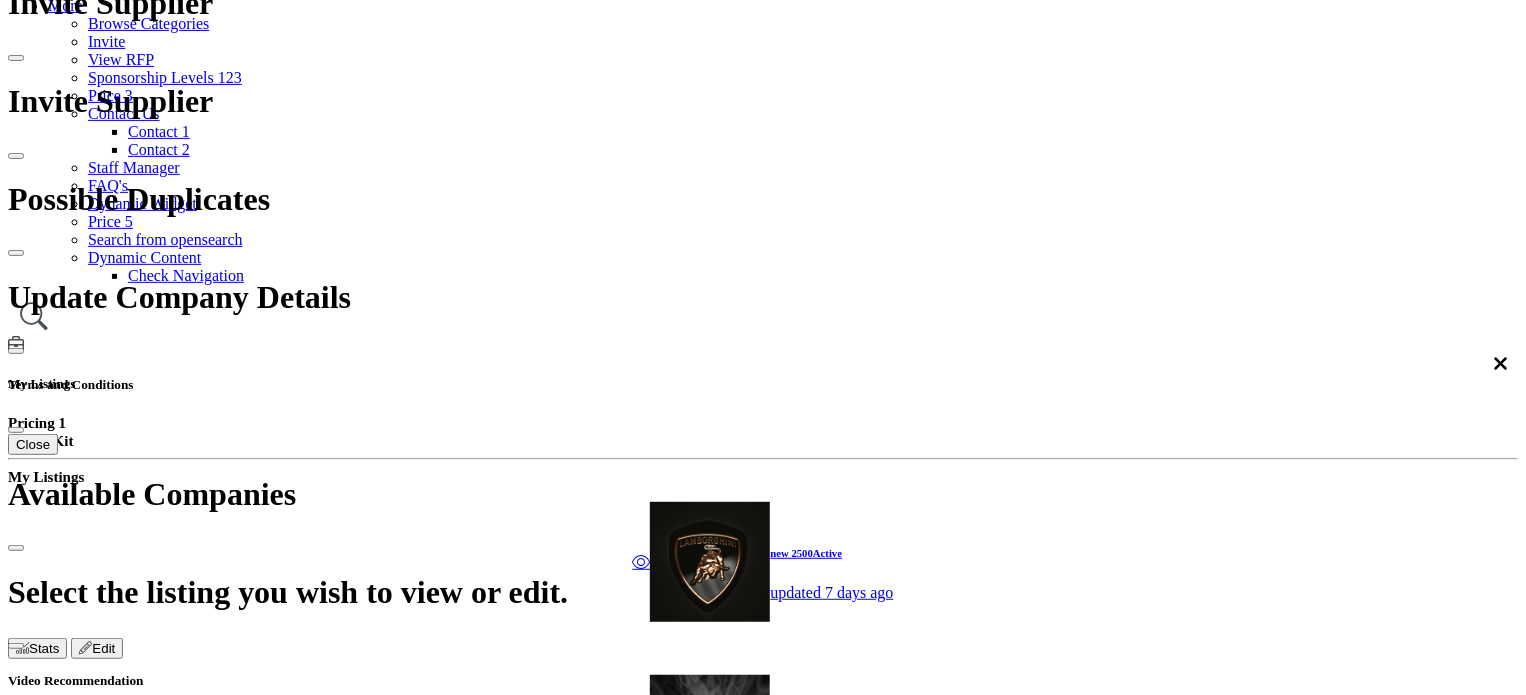 scroll, scrollTop: 600, scrollLeft: 0, axis: vertical 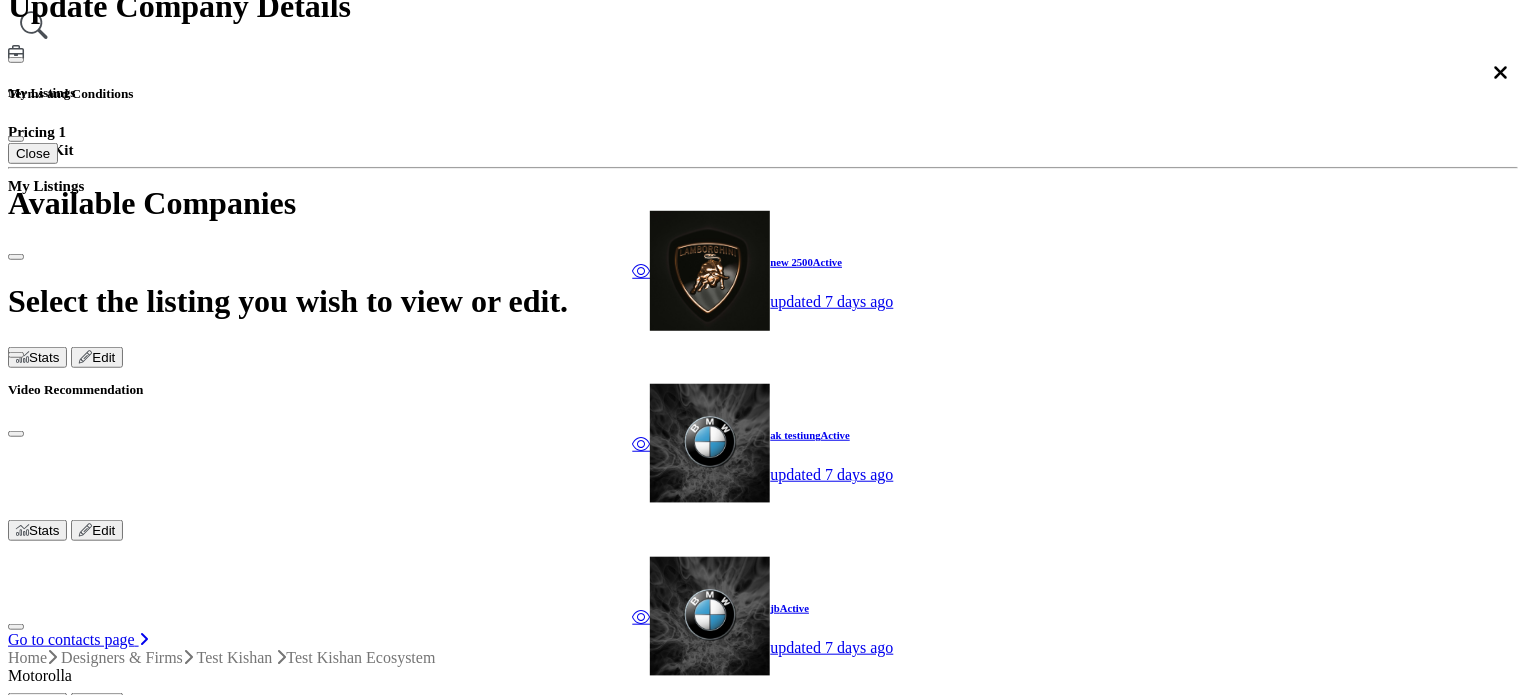 click on "Network Map" at bounding box center (95, 50273) 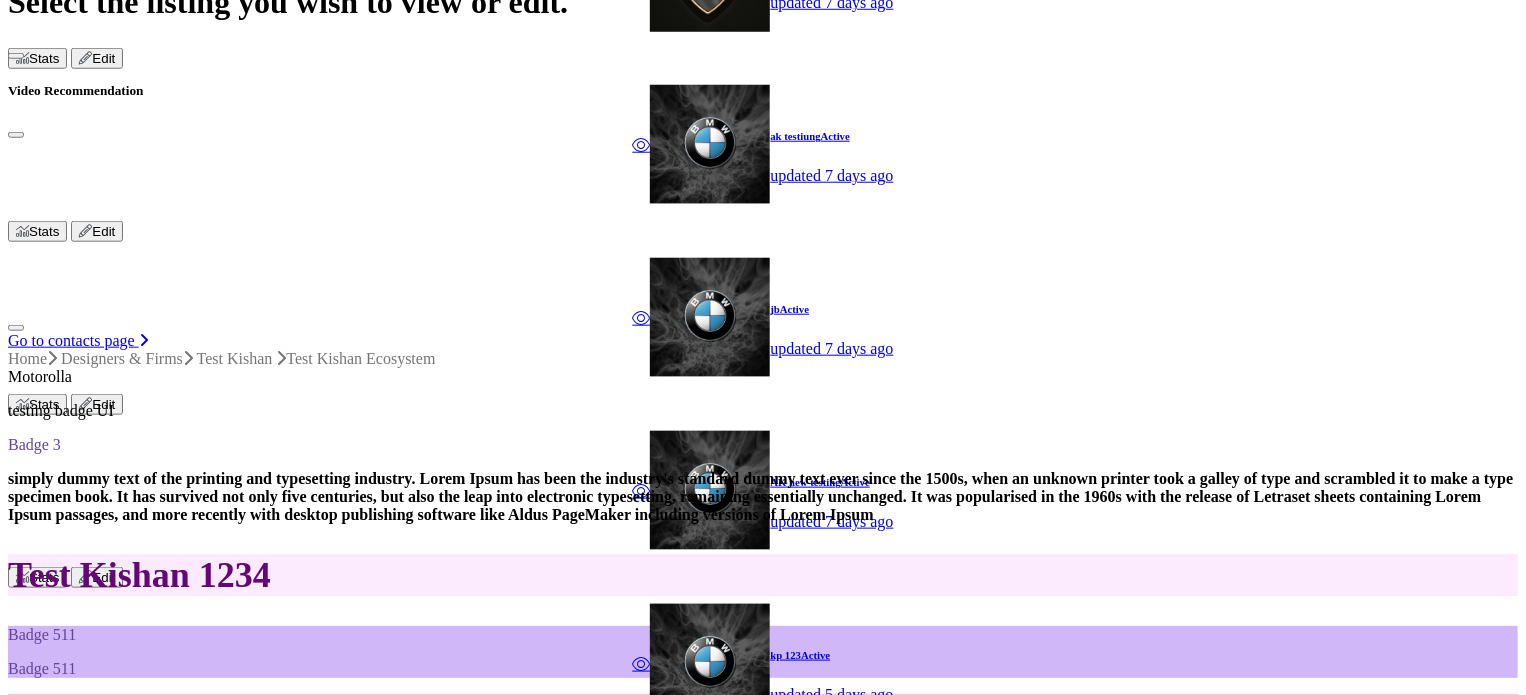scroll, scrollTop: 900, scrollLeft: 0, axis: vertical 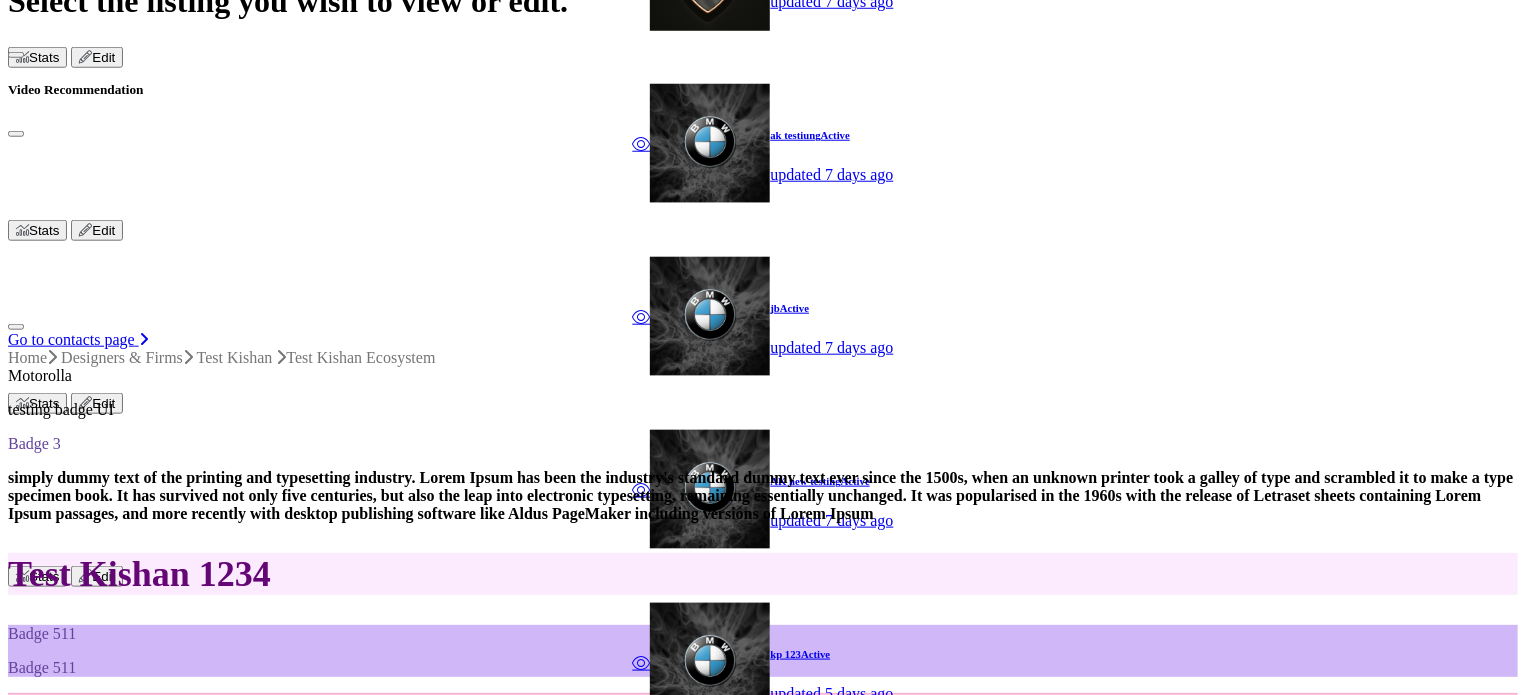 click on "⛶" at bounding box center (106, 70435) 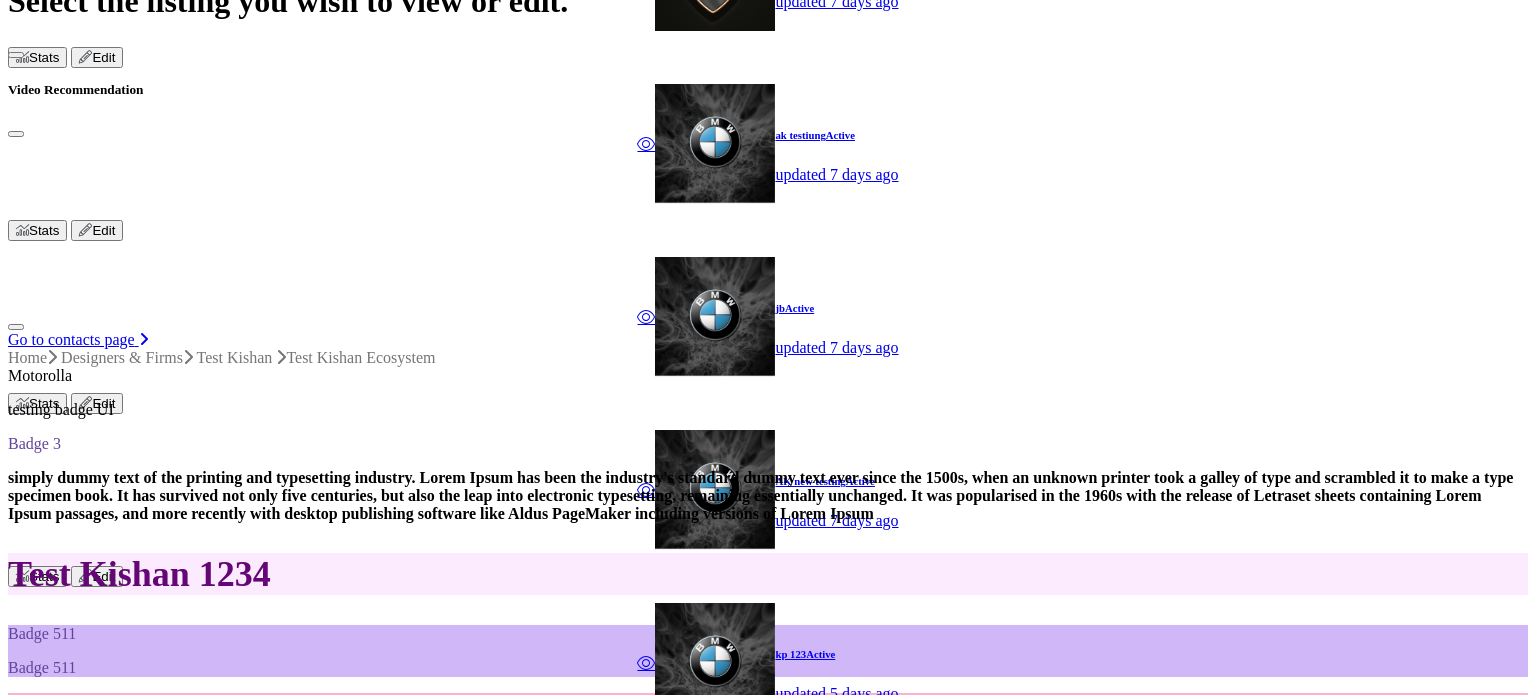 click on "🗗" at bounding box center [106, 70435] 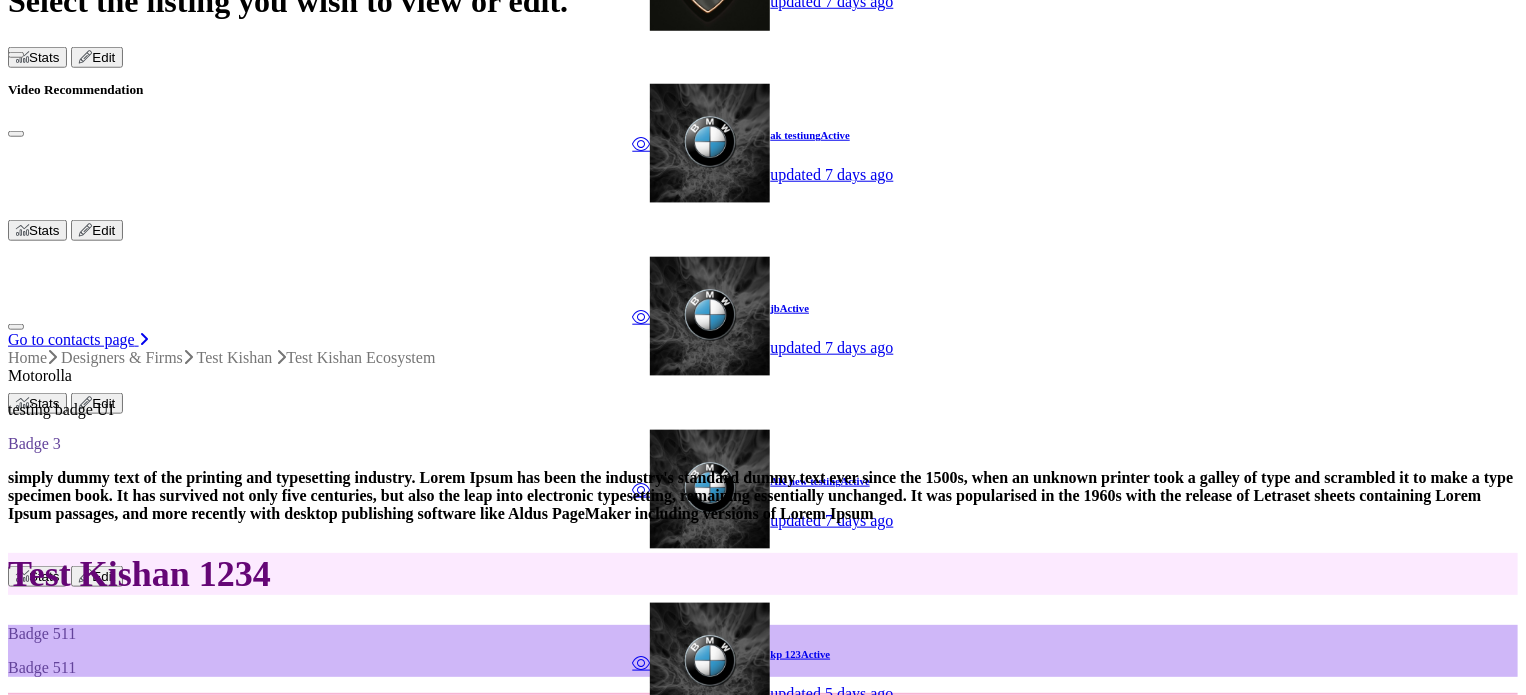 click on "⛶" at bounding box center (106, 70435) 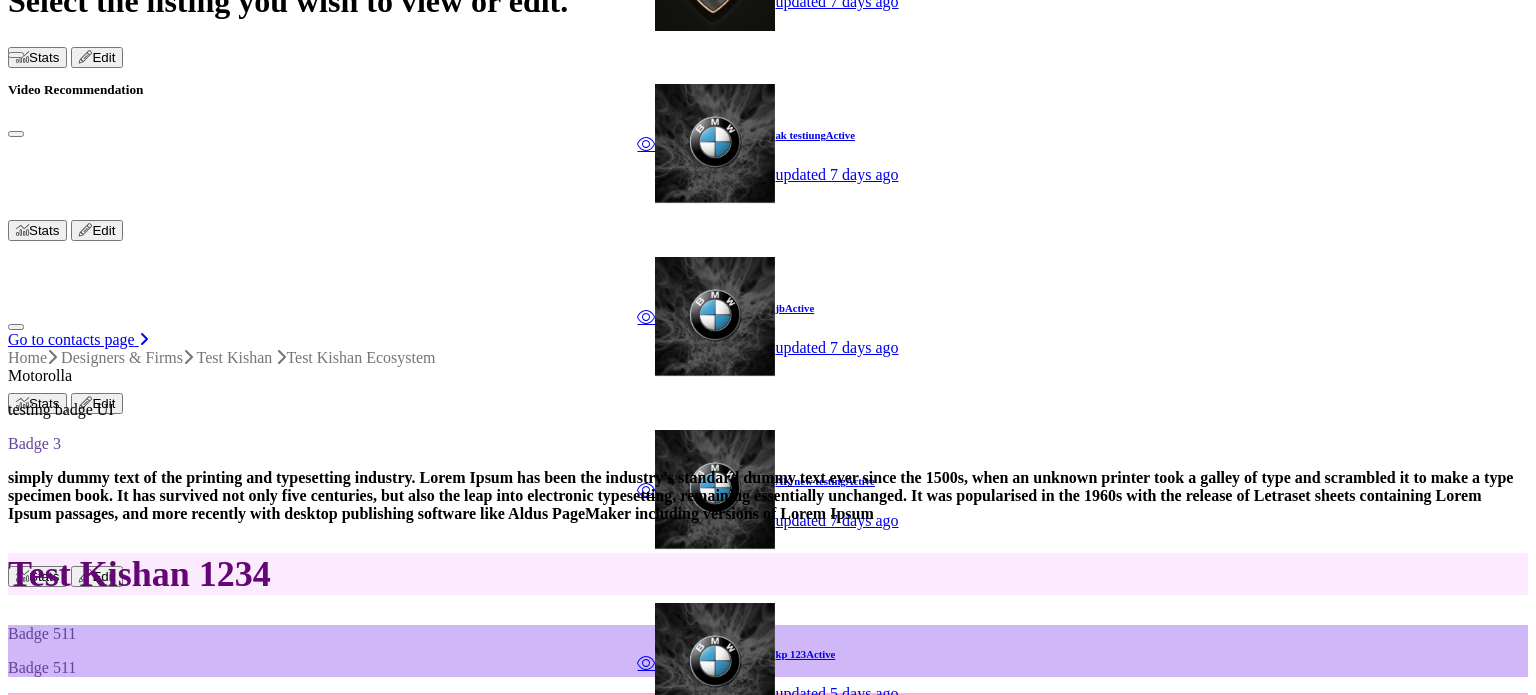 type 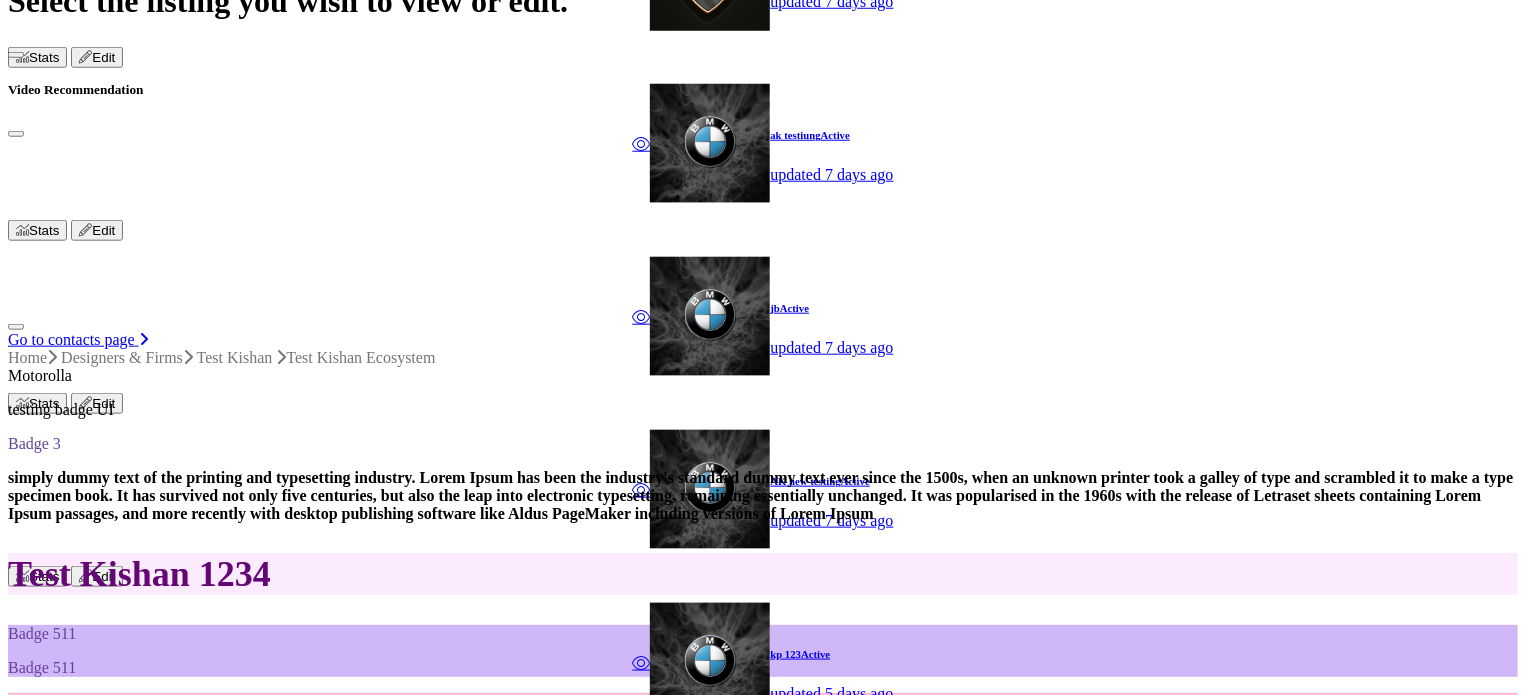click on "⟲" at bounding box center (20, 70435) 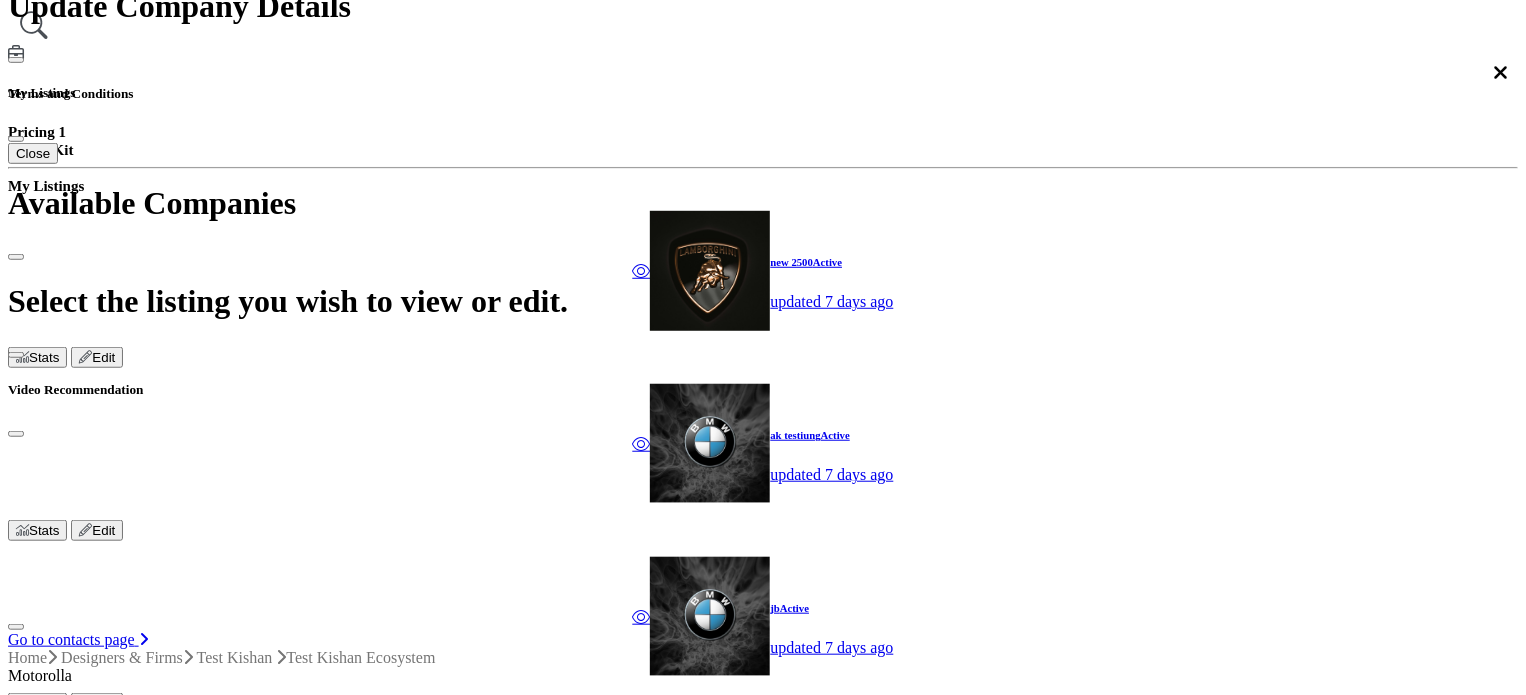 scroll, scrollTop: 700, scrollLeft: 0, axis: vertical 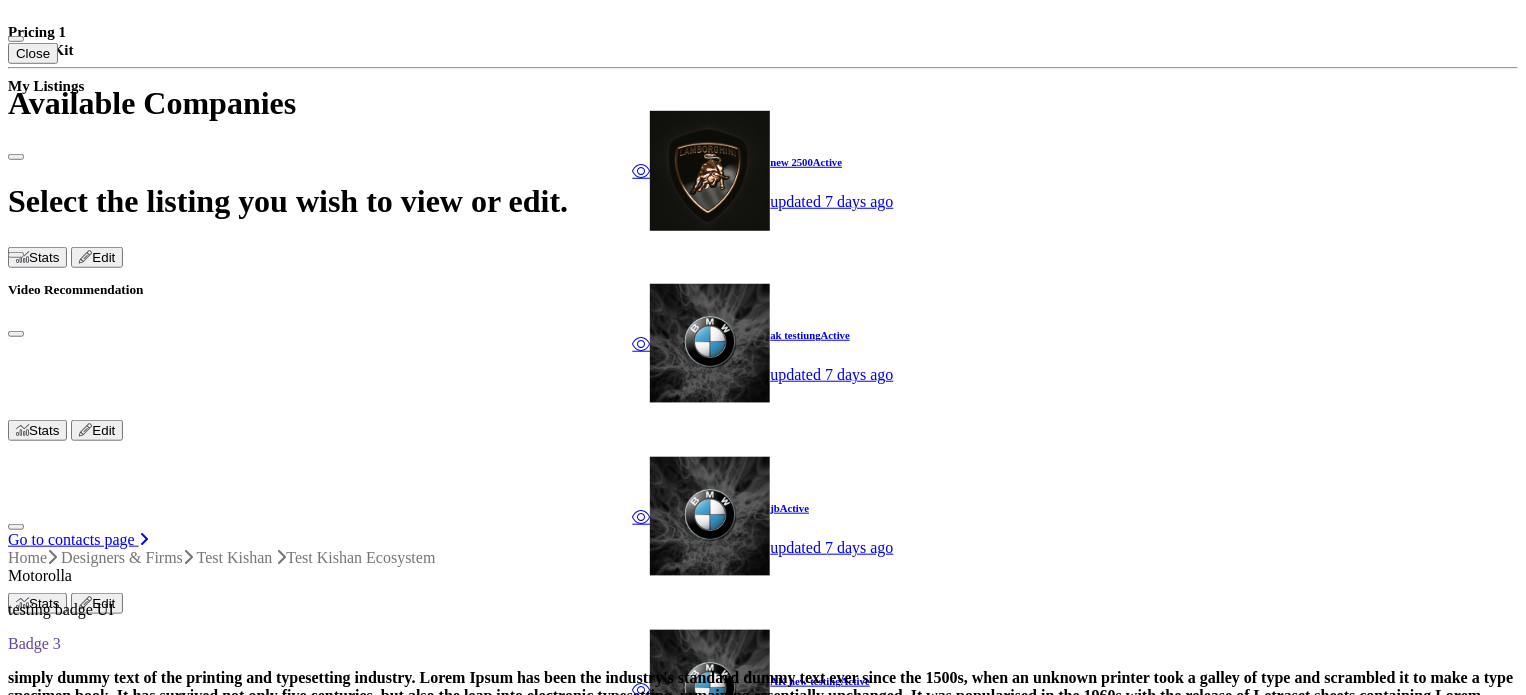 click on "Network Map" at bounding box center [95, 50173] 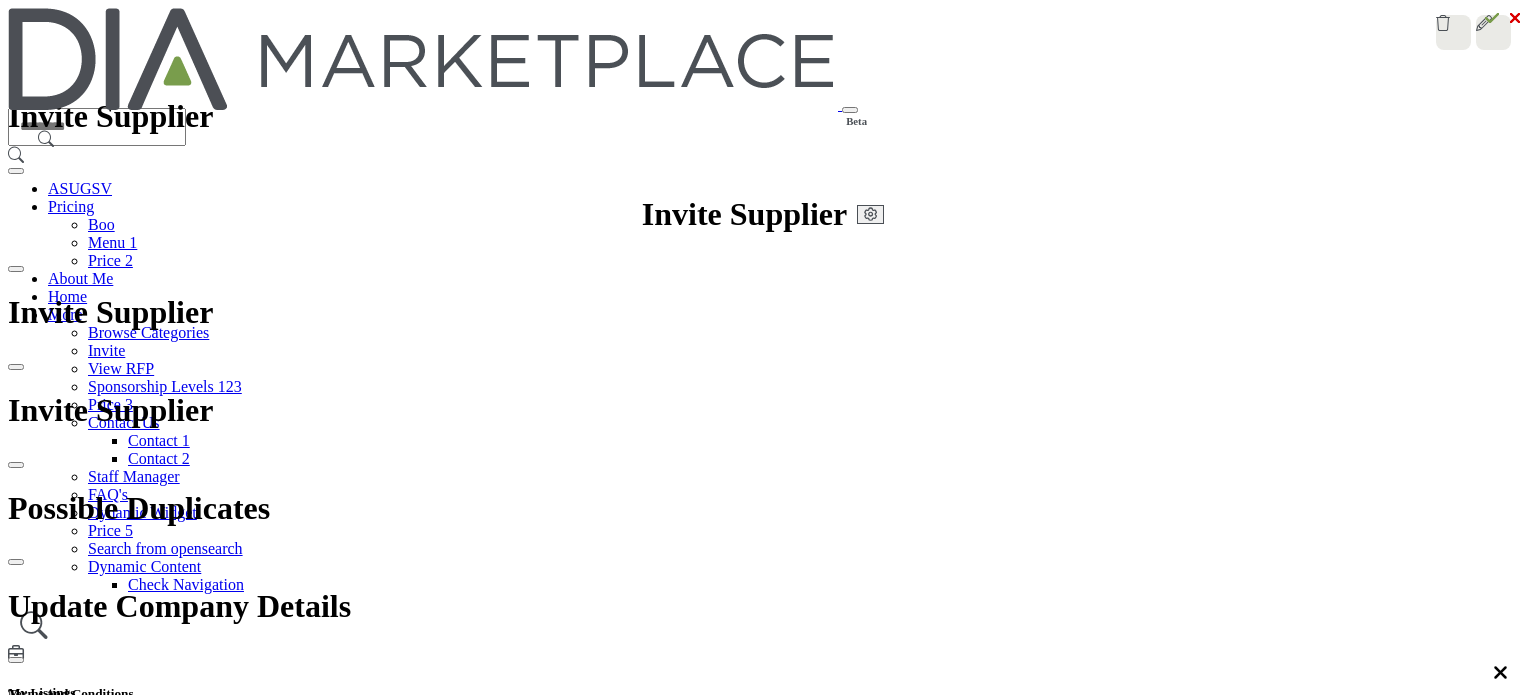 scroll, scrollTop: 0, scrollLeft: 0, axis: both 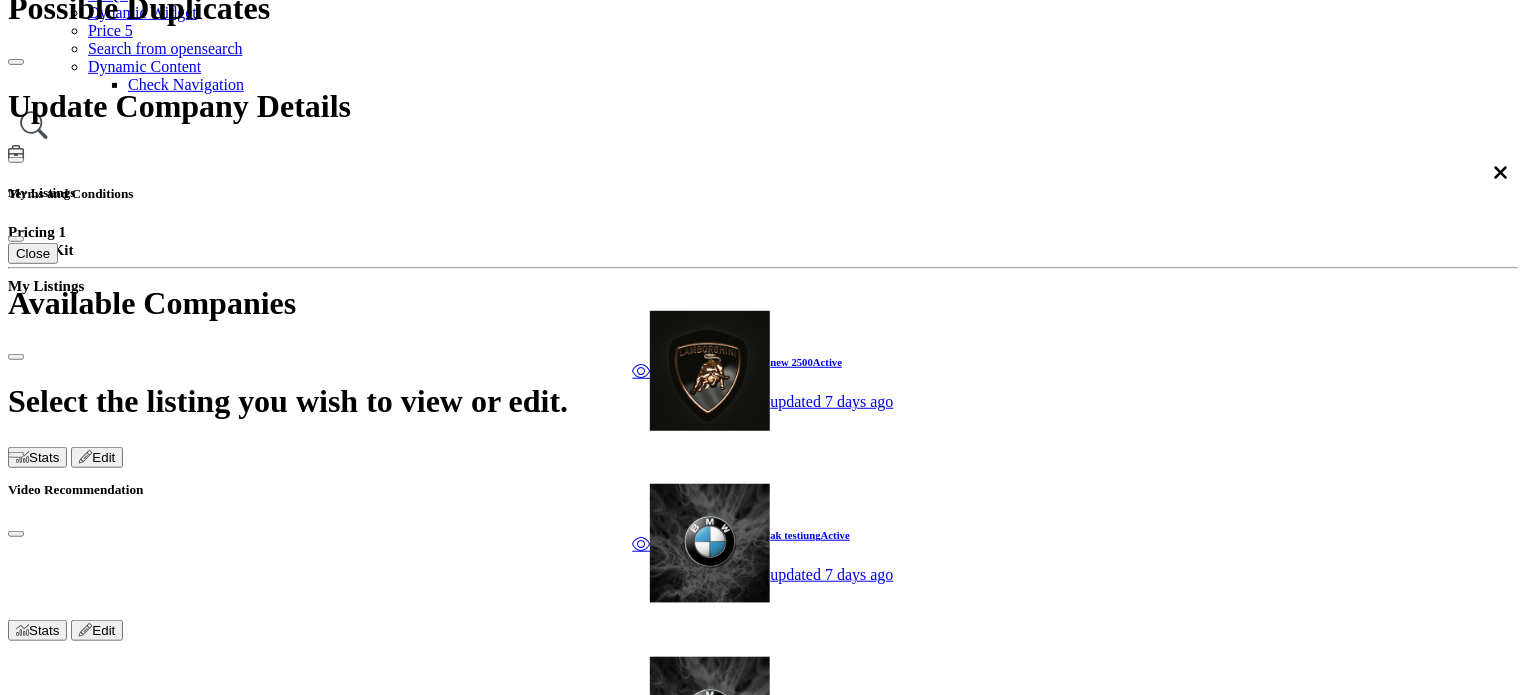 click on "Network Map" at bounding box center [95, 50373] 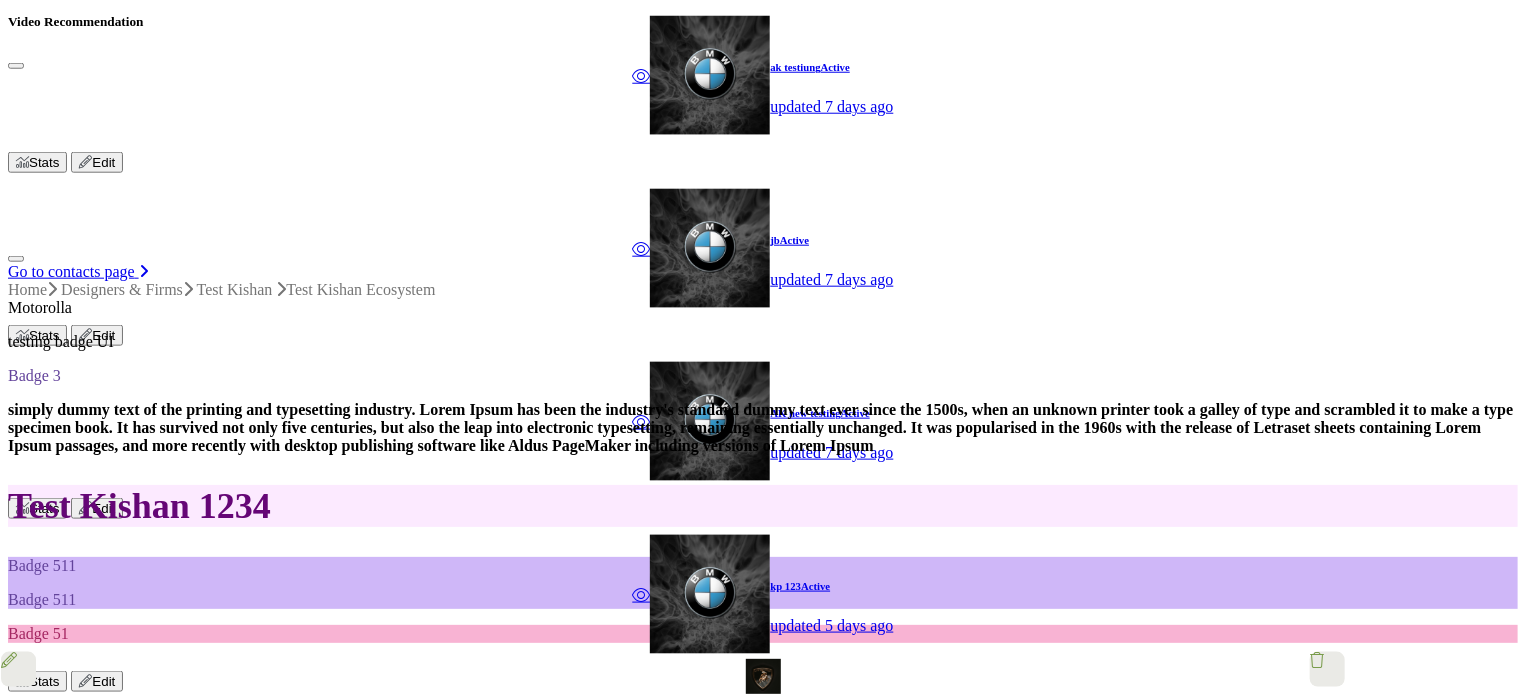 scroll, scrollTop: 1000, scrollLeft: 0, axis: vertical 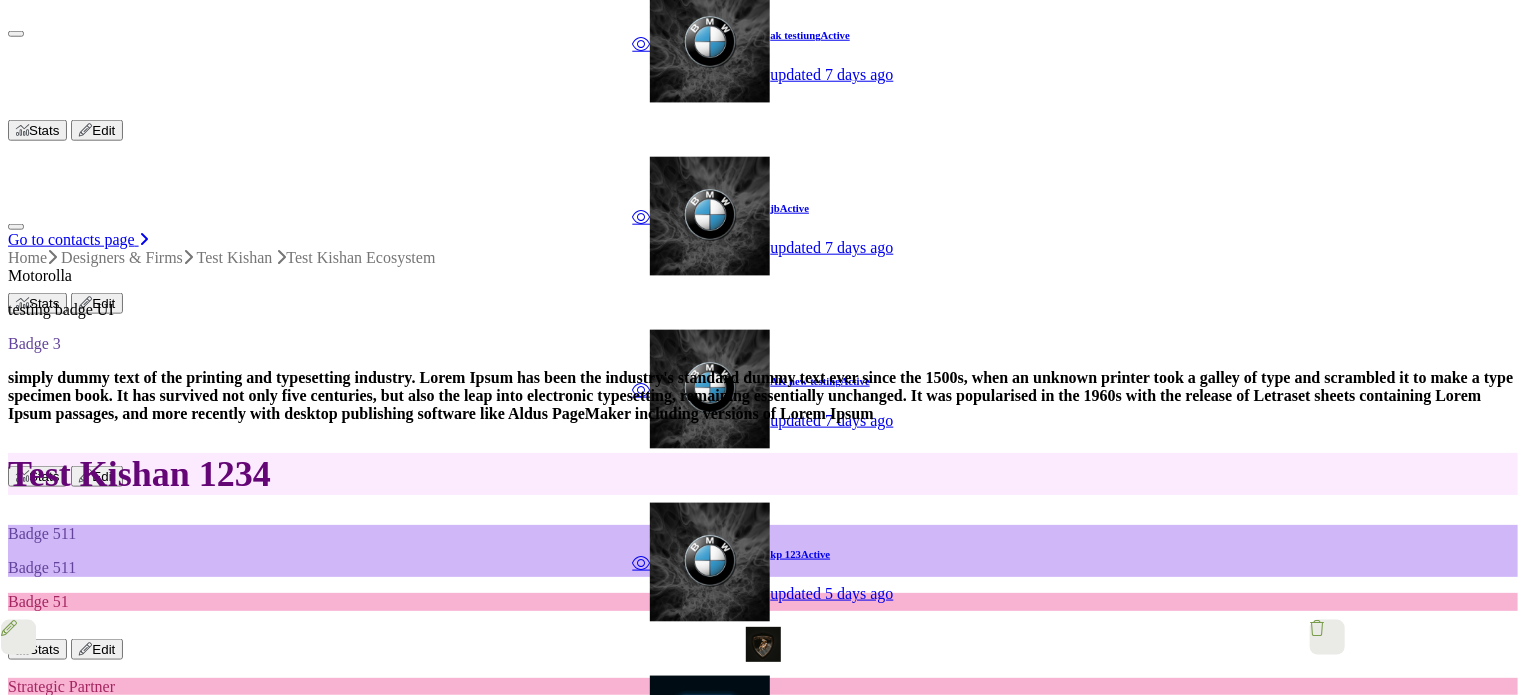 click on "⛶" at bounding box center (106, 70504) 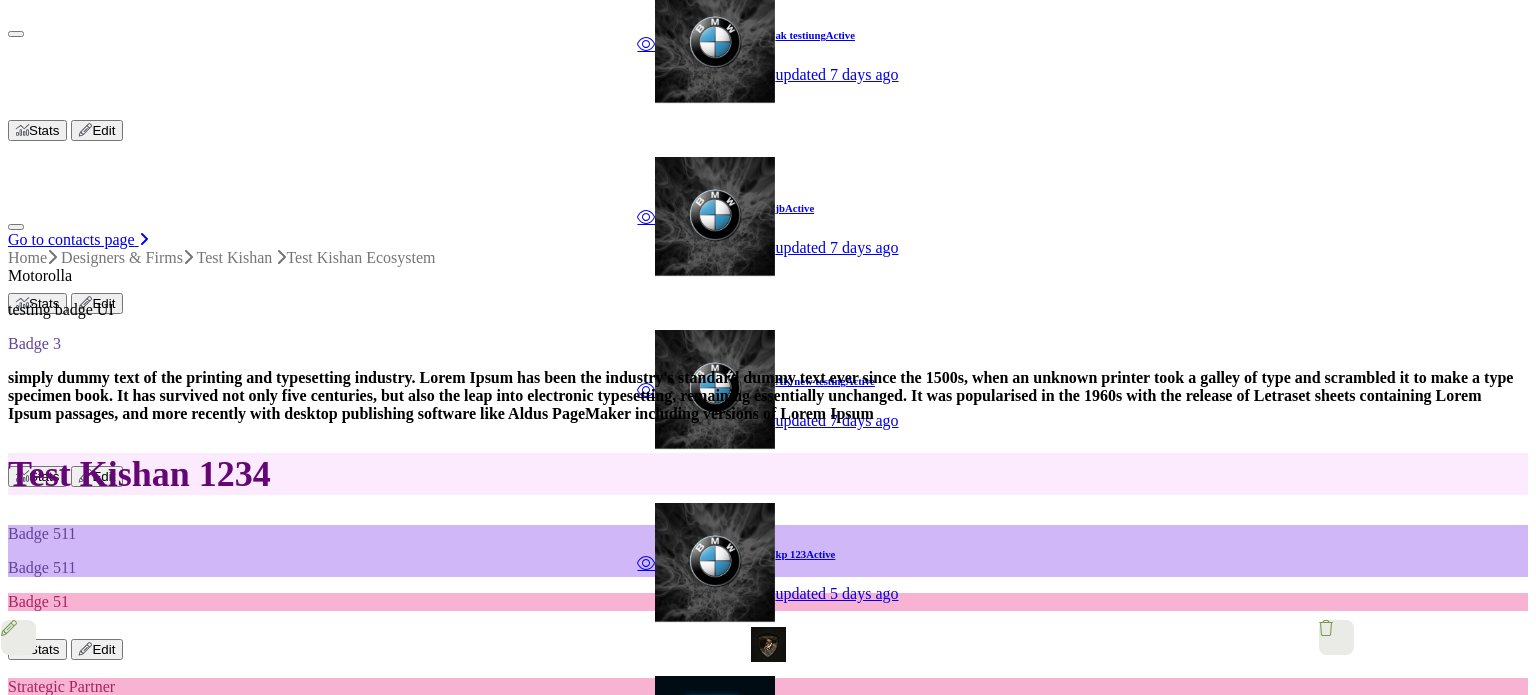 click on "🗗" at bounding box center [106, 70504] 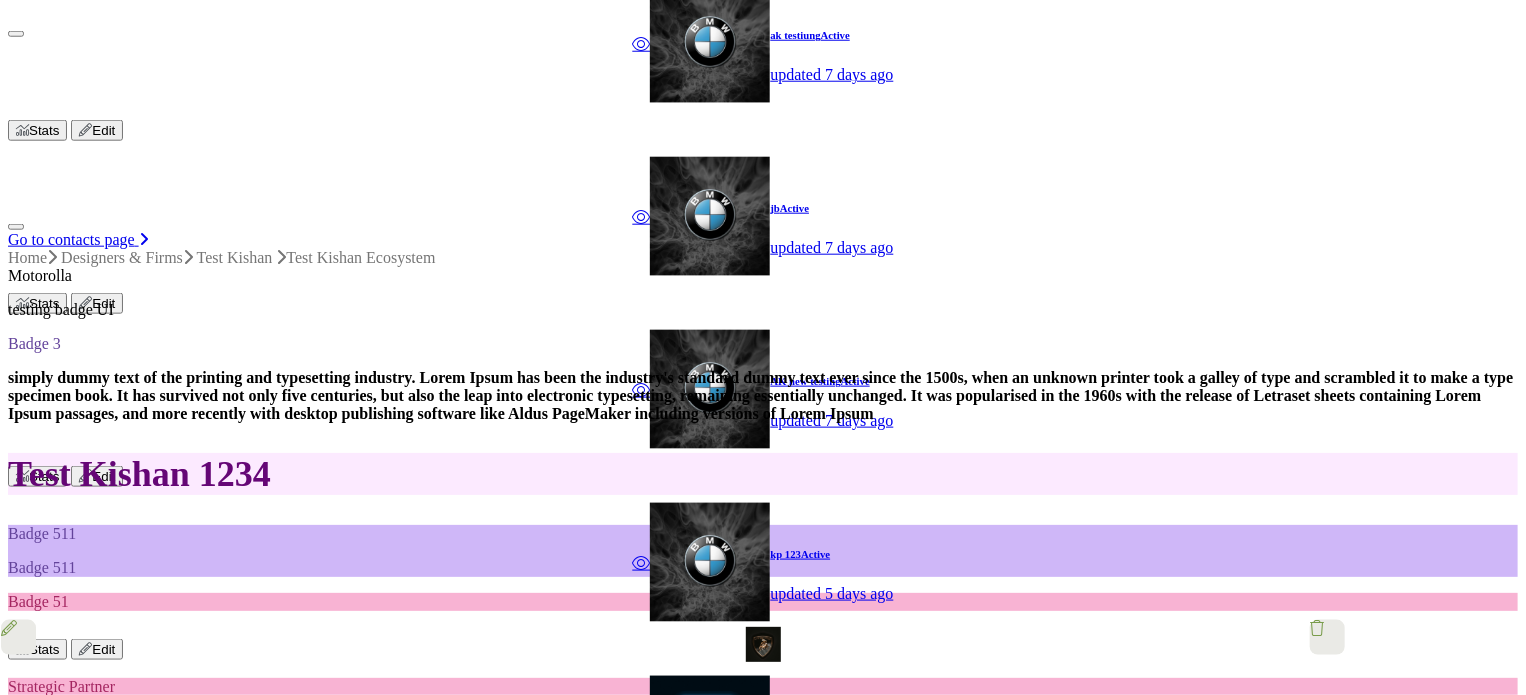 click on "⟲" at bounding box center [20, 70504] 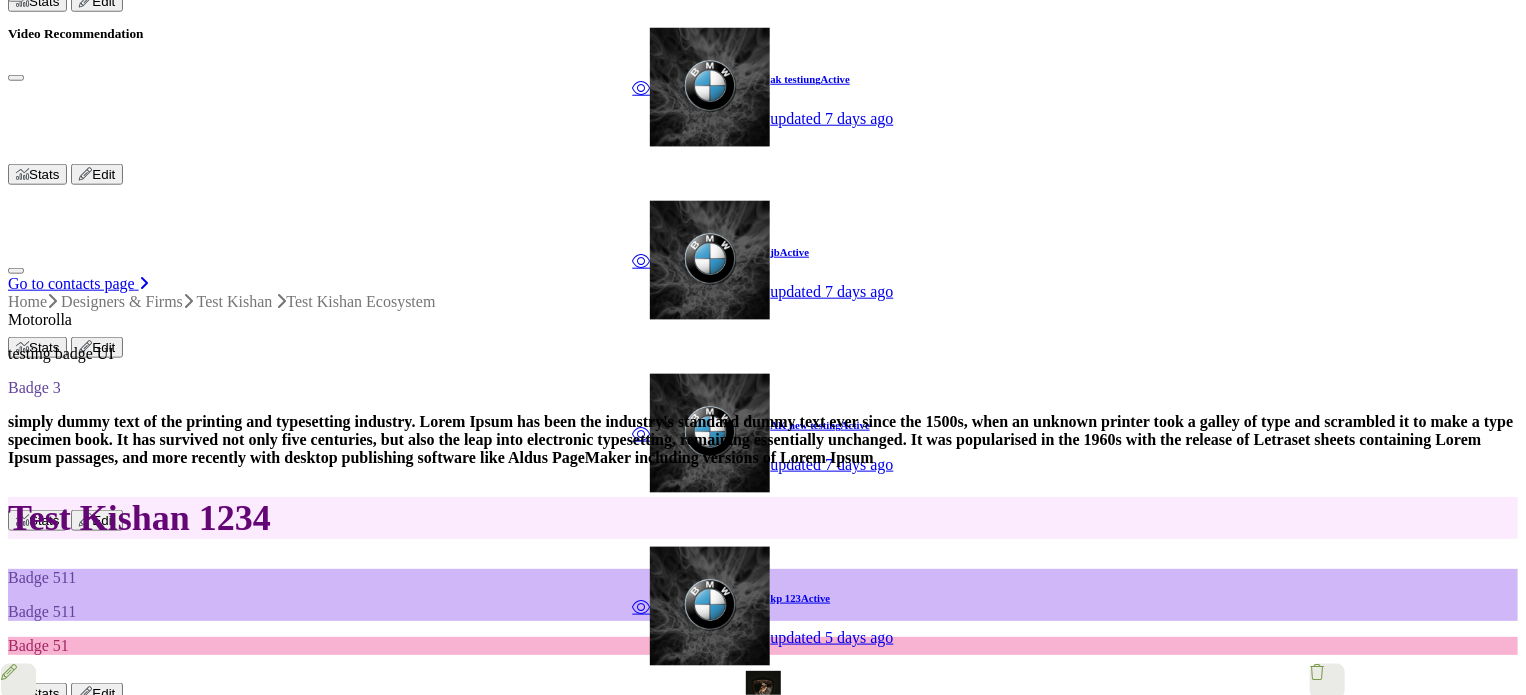 scroll, scrollTop: 1000, scrollLeft: 0, axis: vertical 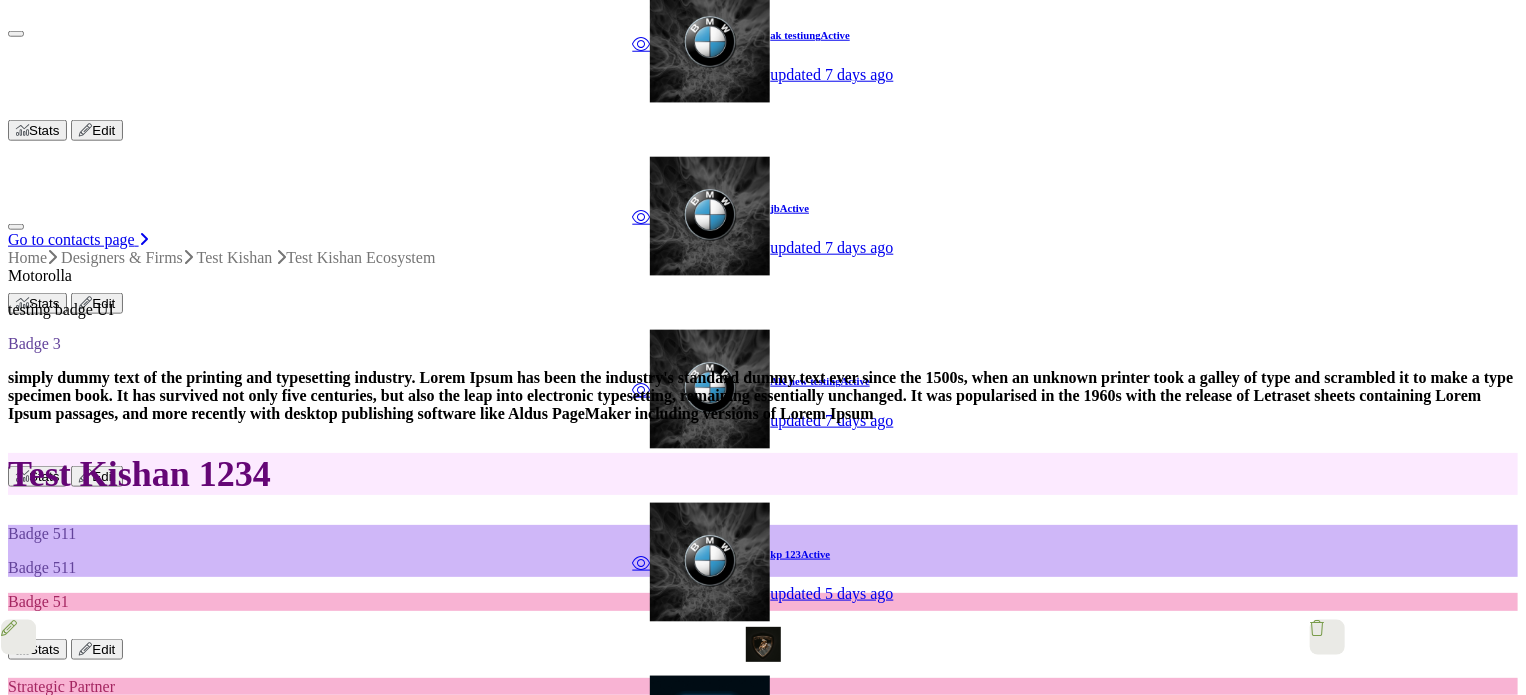 click on "⛶" at bounding box center [106, 70335] 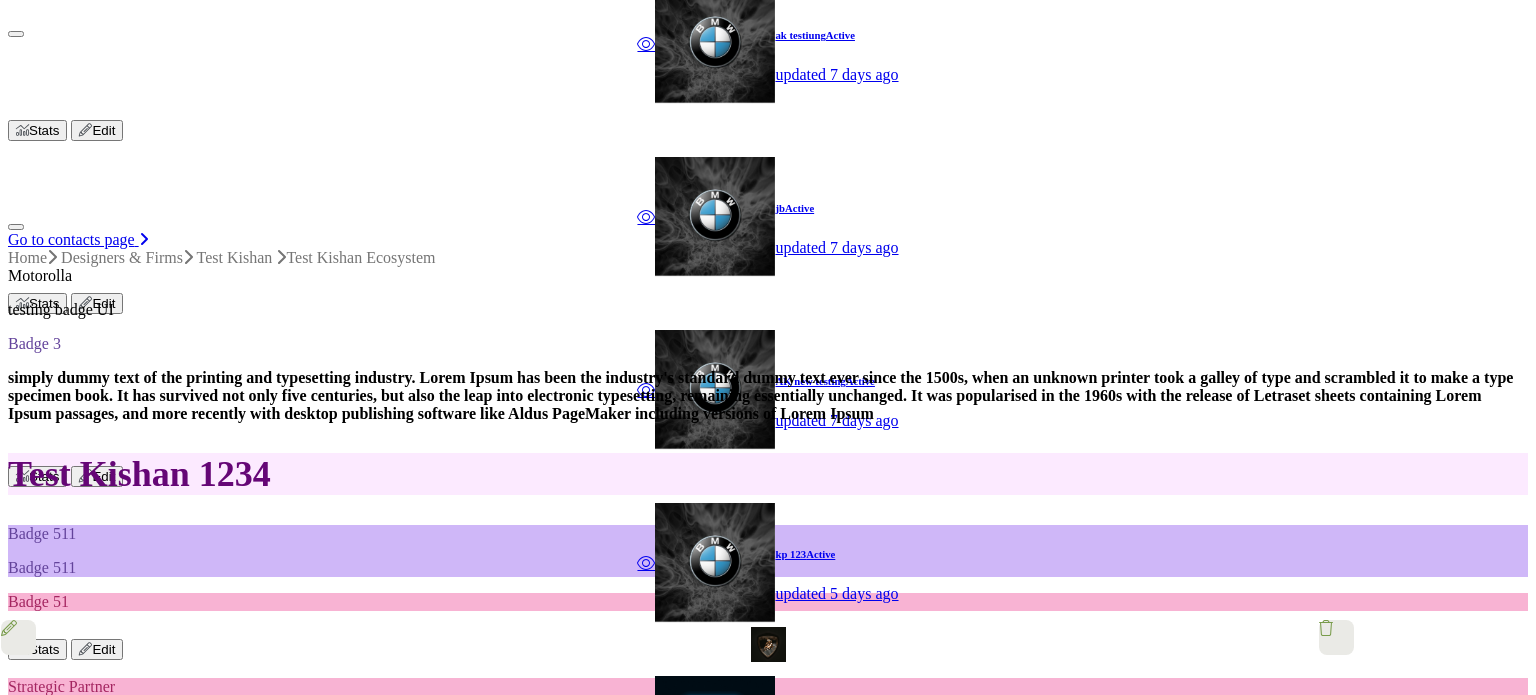 type 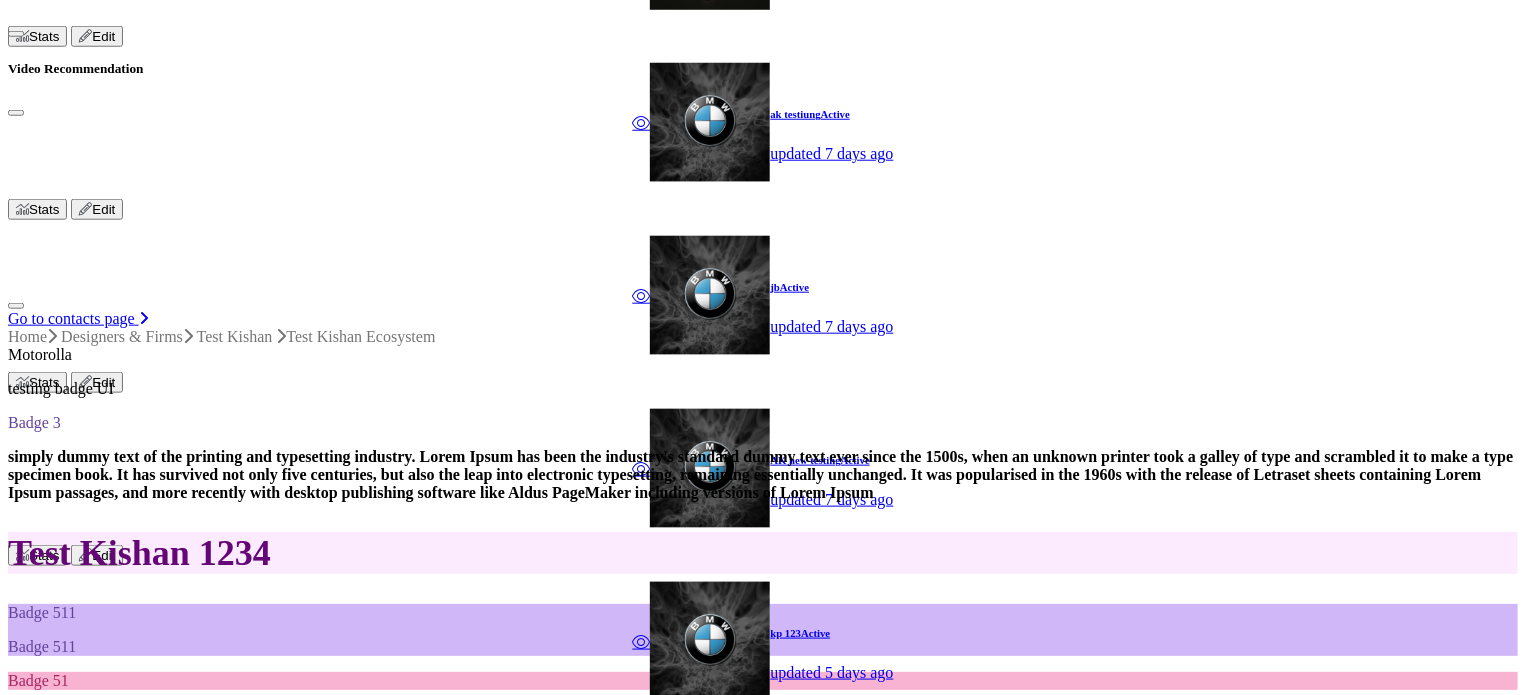 scroll, scrollTop: 800, scrollLeft: 0, axis: vertical 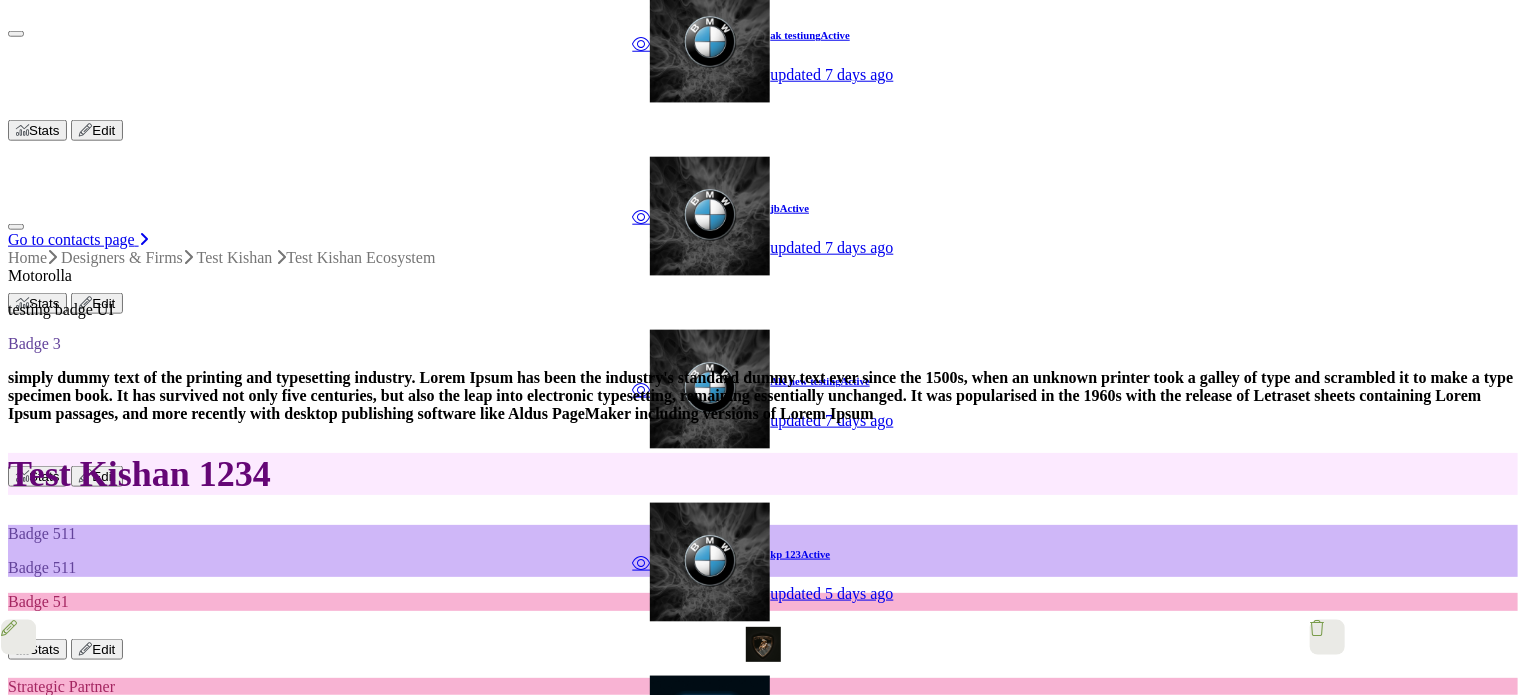 click on "⛶" at bounding box center [106, 70335] 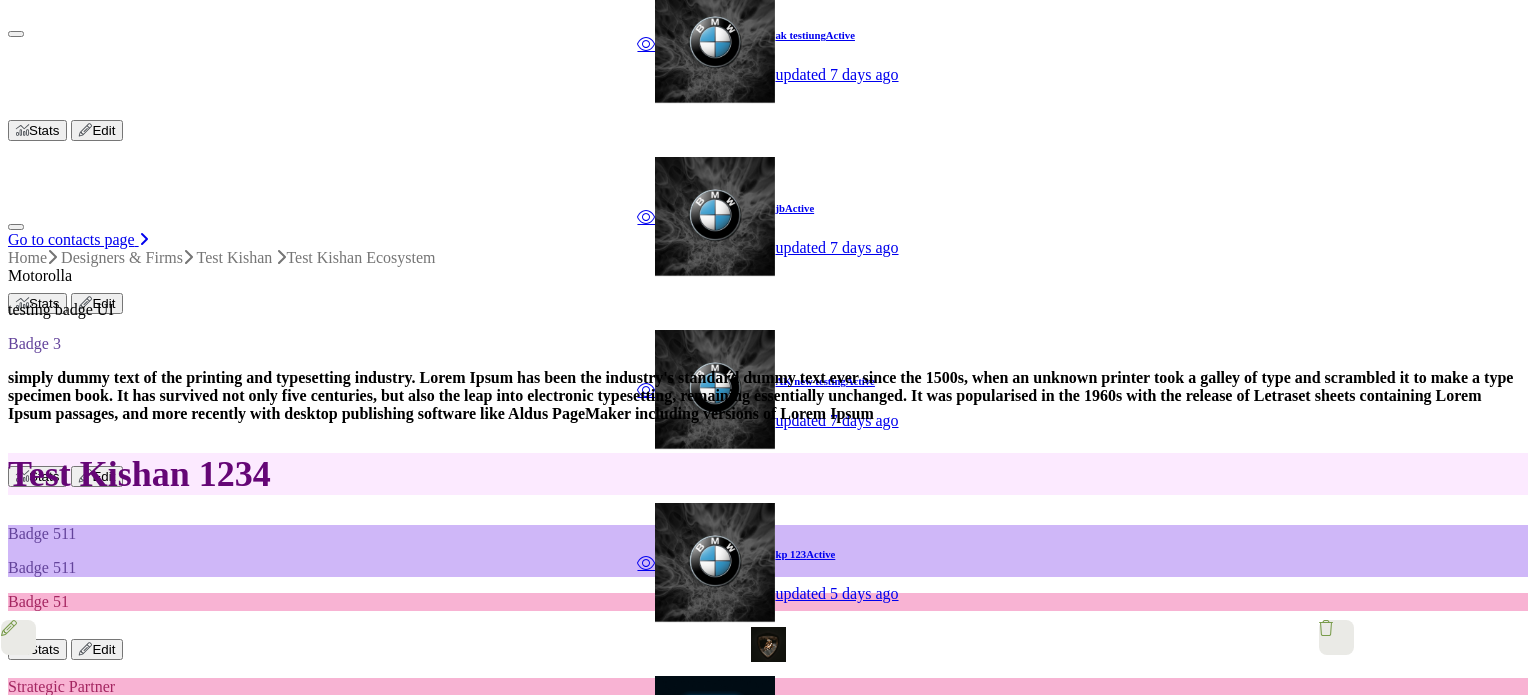 click on "🗗" at bounding box center [106, 70335] 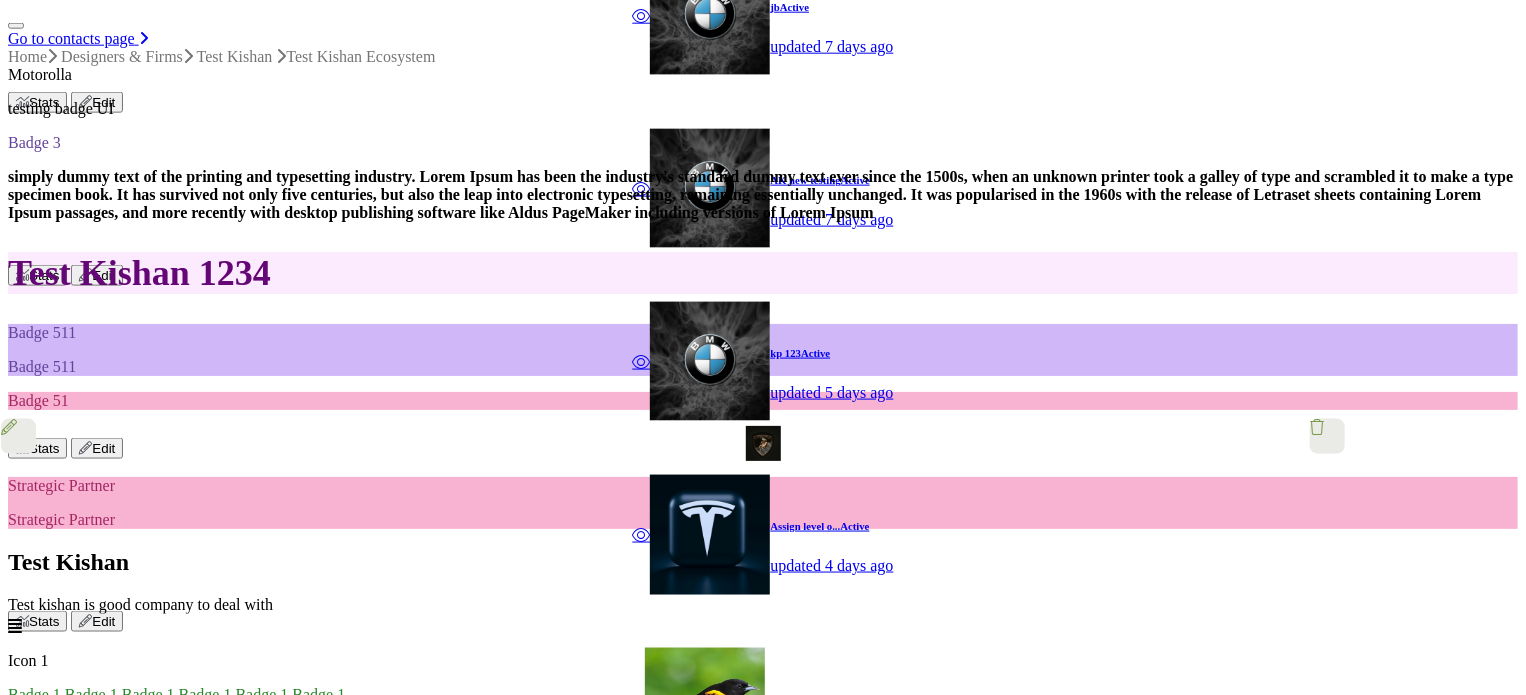 scroll, scrollTop: 900, scrollLeft: 0, axis: vertical 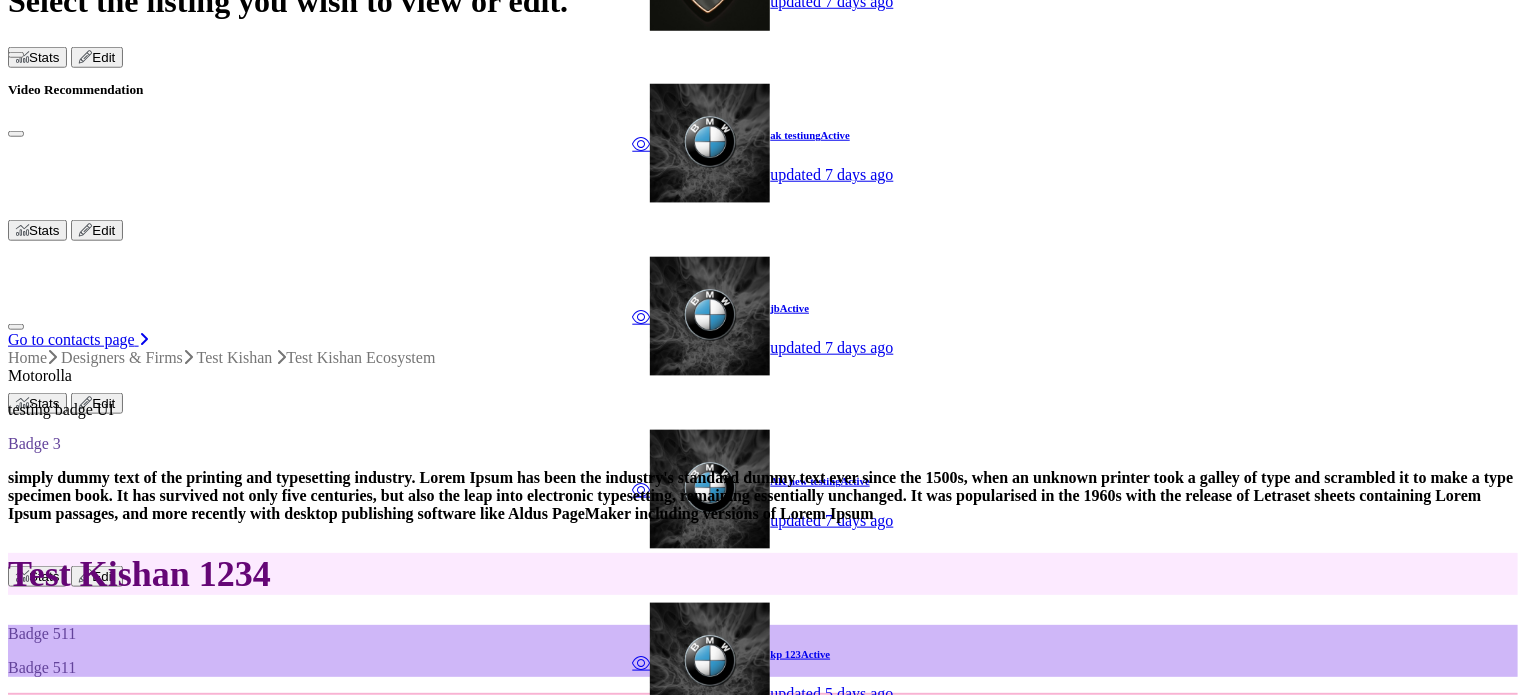 click on "⟲" at bounding box center [20, 70435] 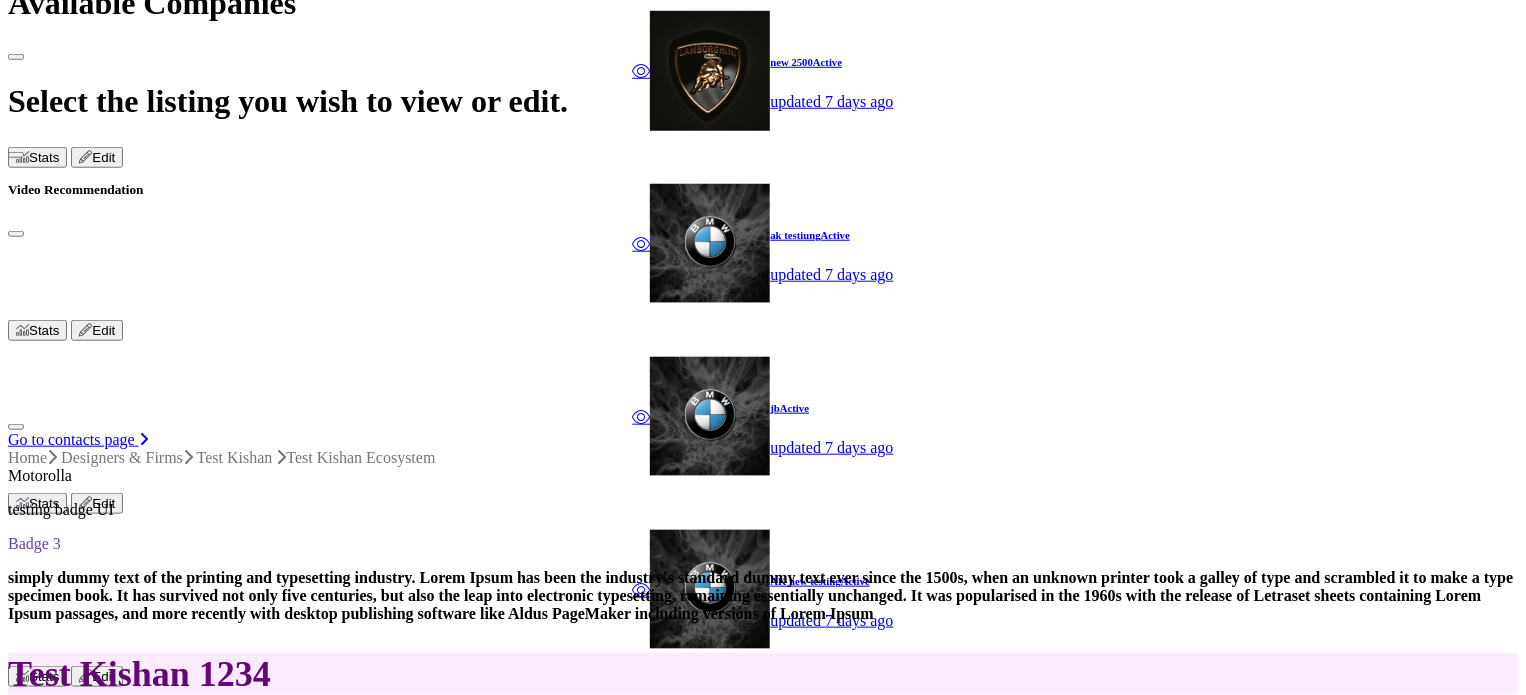 click on "Network Map" at bounding box center [95, 50073] 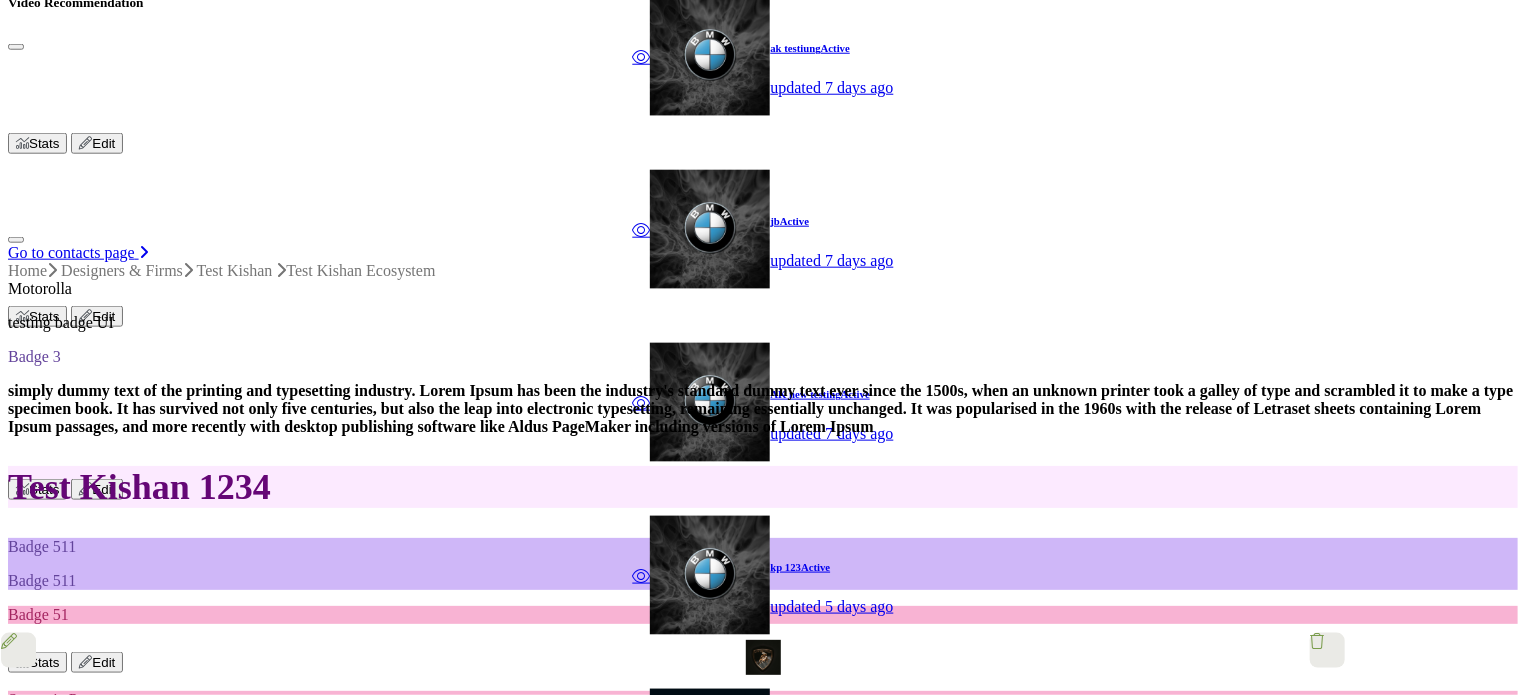 scroll, scrollTop: 1000, scrollLeft: 0, axis: vertical 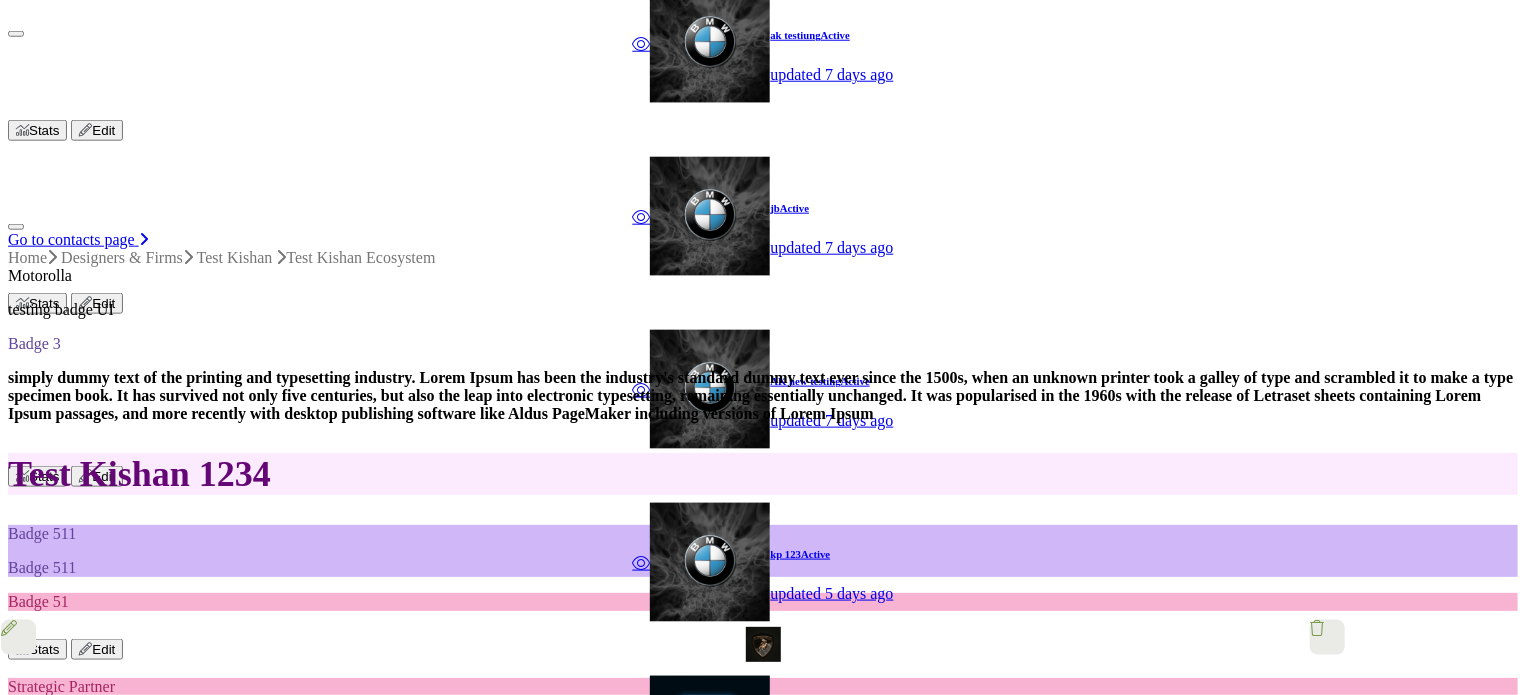 click on "⛶" at bounding box center (106, 70335) 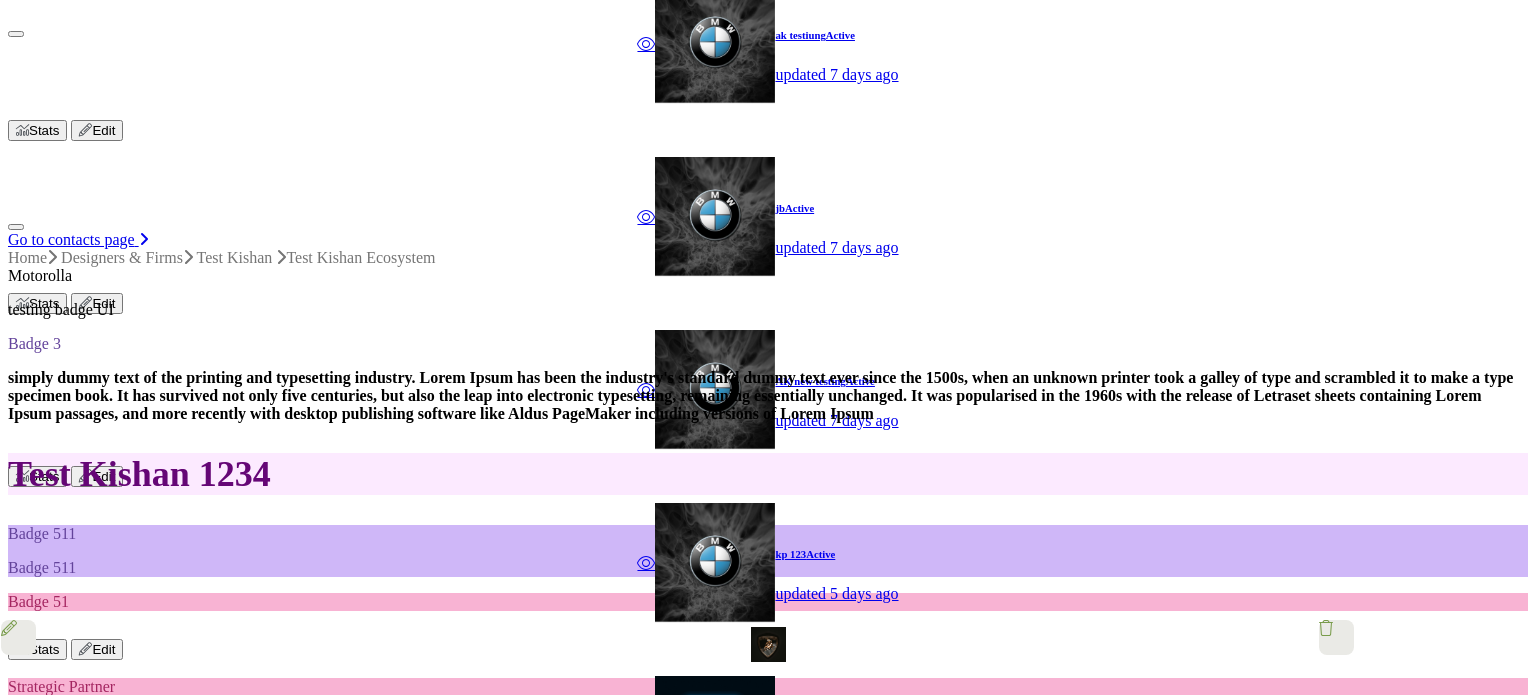 click on "🗗" at bounding box center (106, 70335) 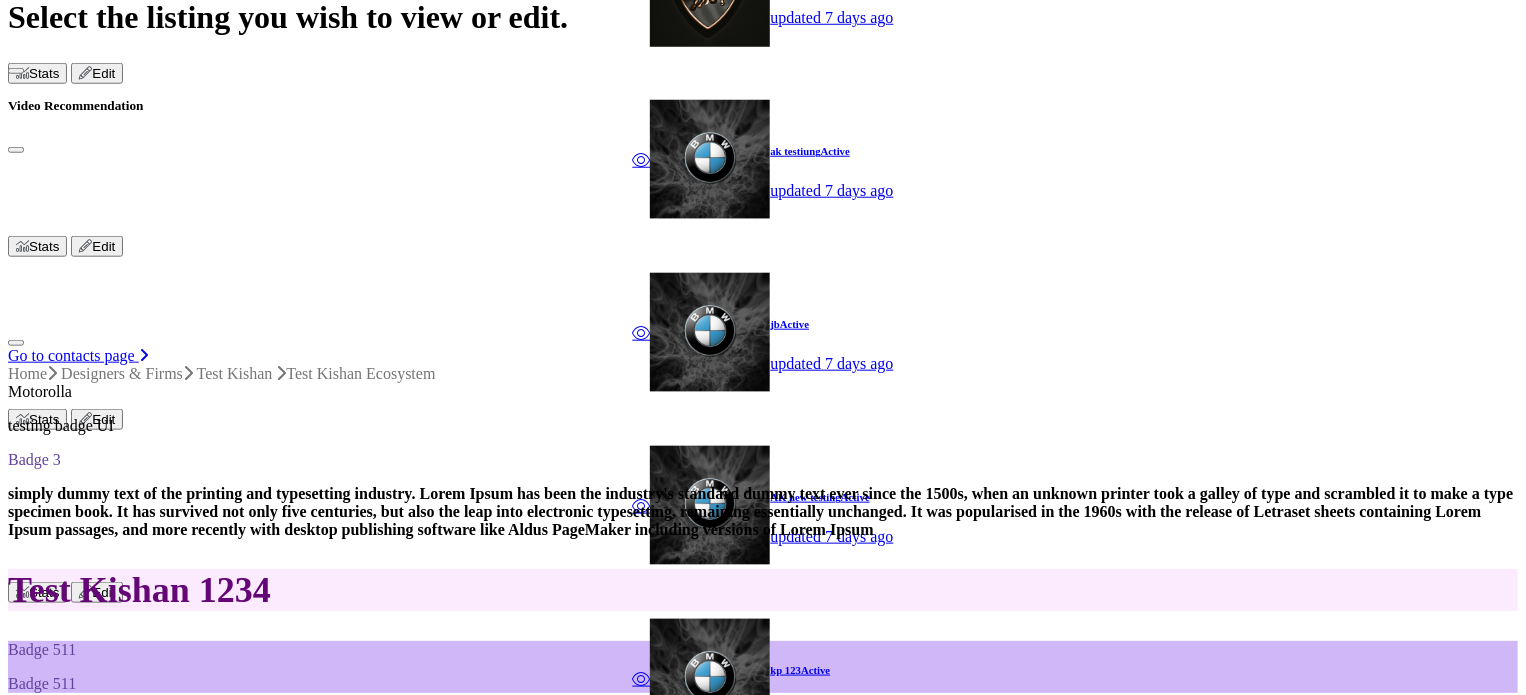 scroll, scrollTop: 1000, scrollLeft: 0, axis: vertical 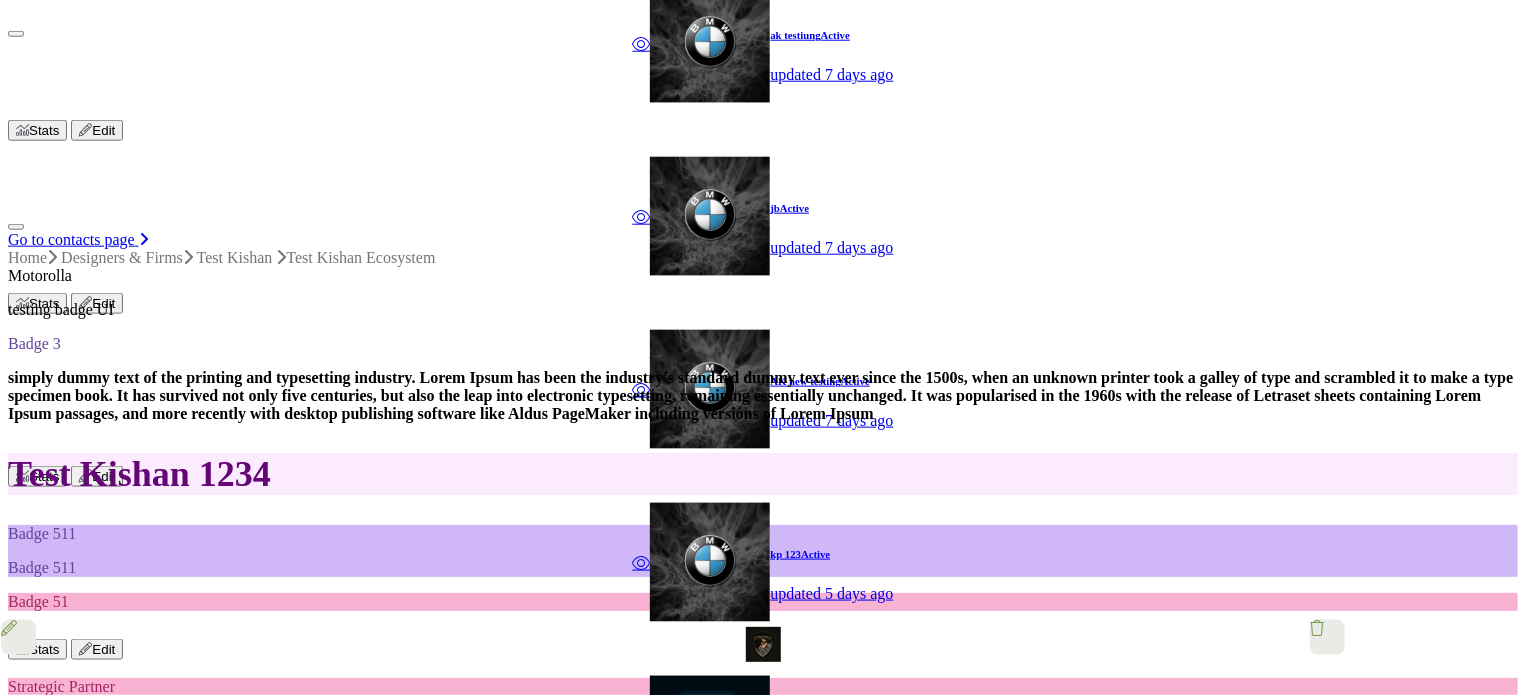 click on "Test Kishan Customer/Supplier Ecosystem Relationship Filters" at bounding box center [763, 59243] 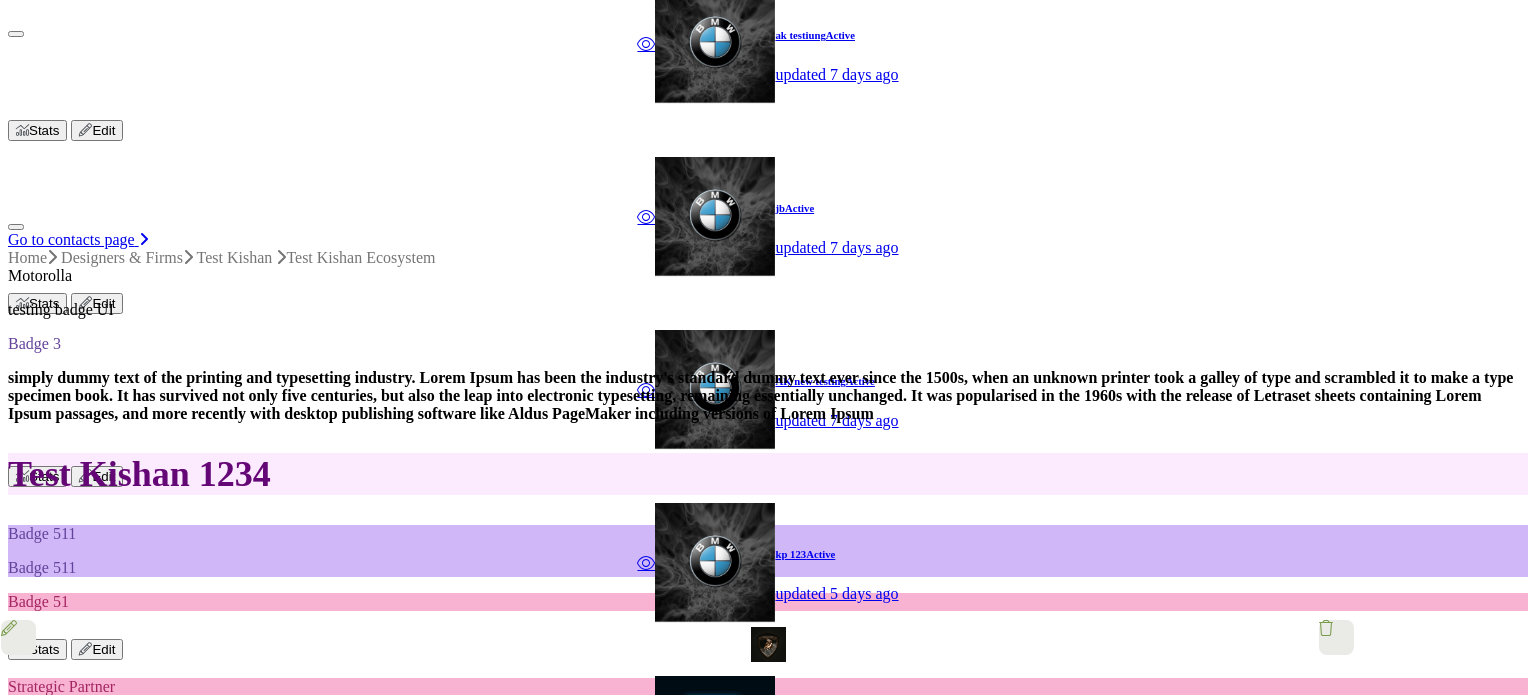 click on "🗗" at bounding box center (106, 70335) 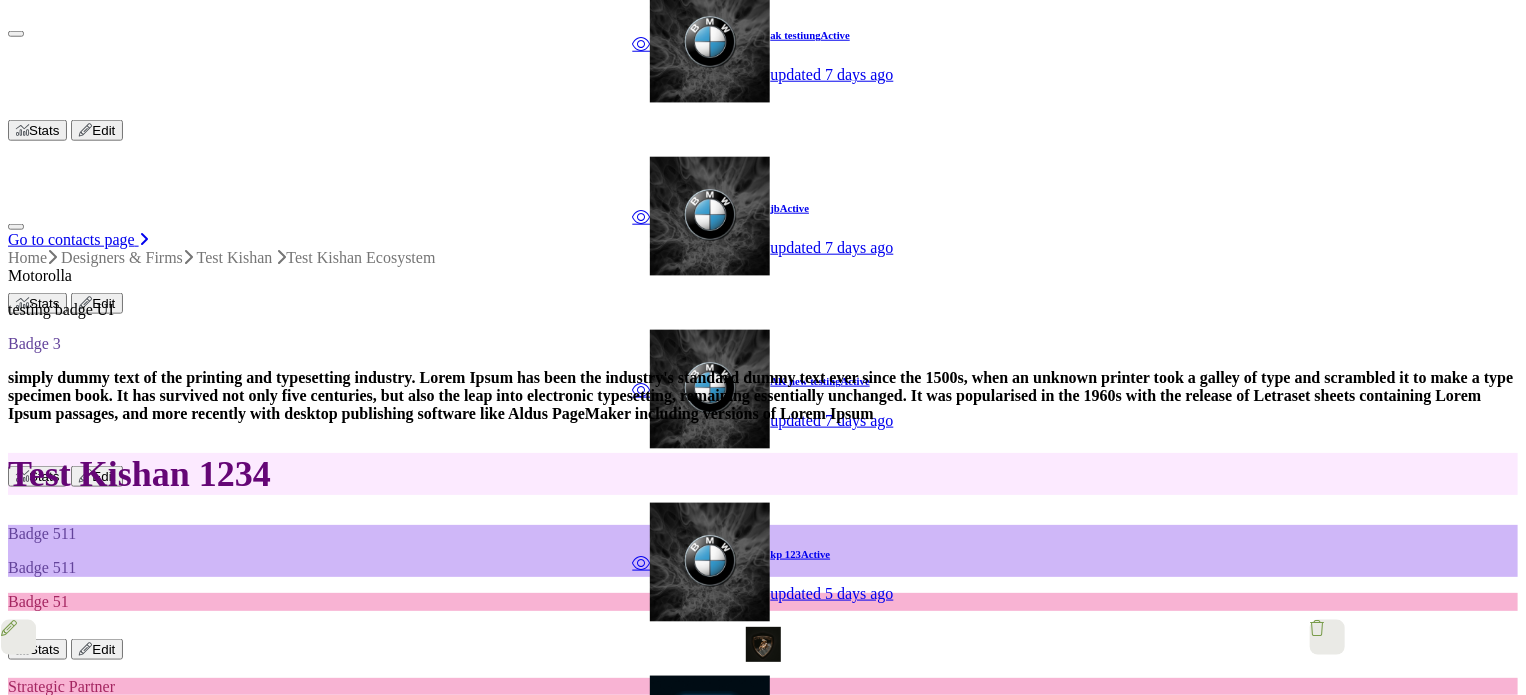 click on "Test Kishan Customer/Supplier Ecosystem Relationship Filters" at bounding box center (763, 59243) 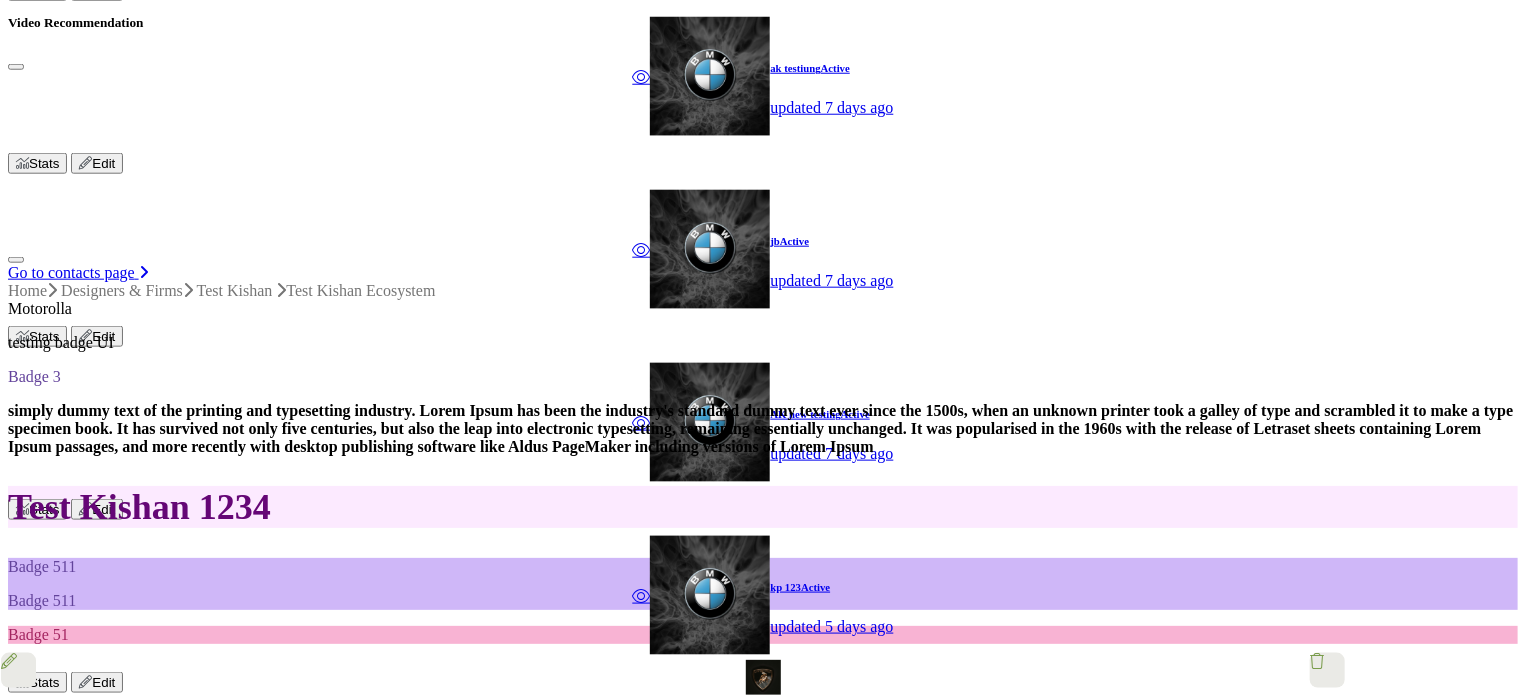 scroll, scrollTop: 1000, scrollLeft: 0, axis: vertical 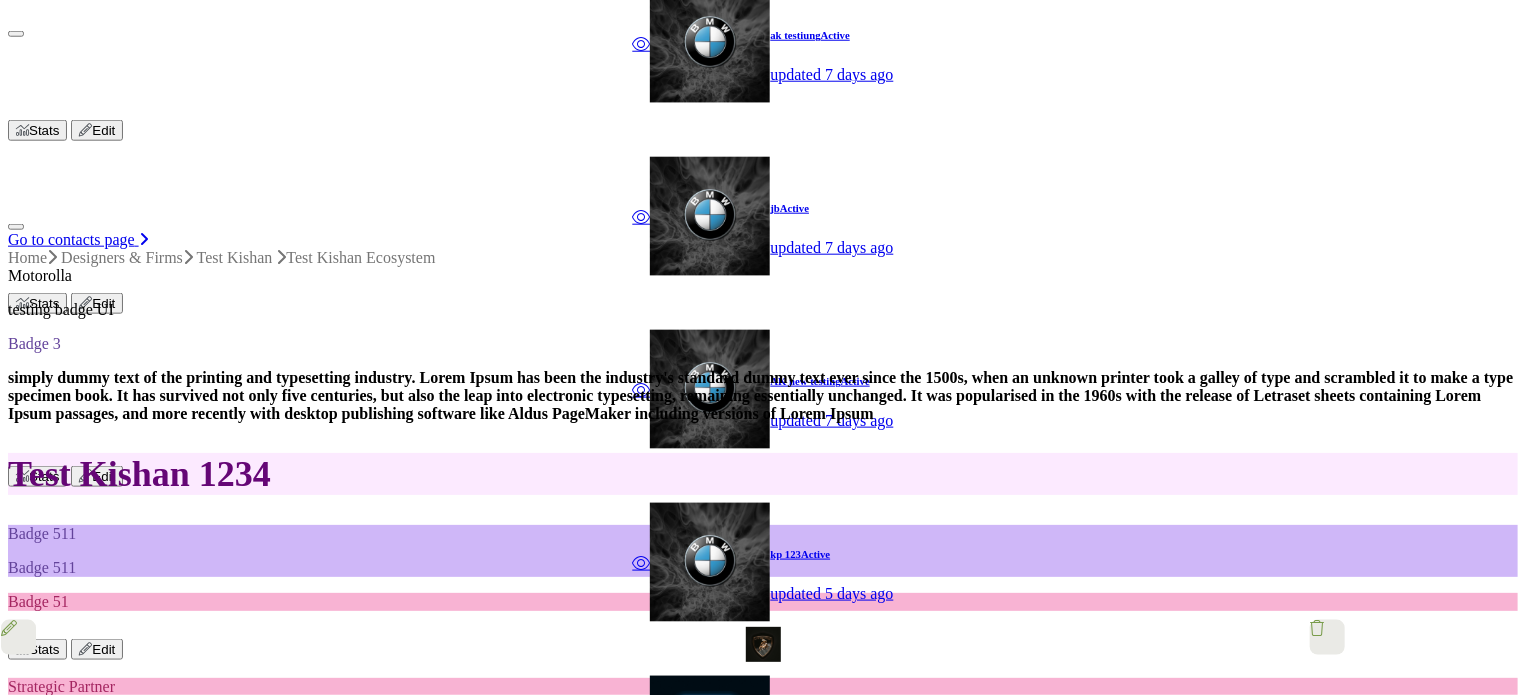 click on "⛶" at bounding box center (106, 70335) 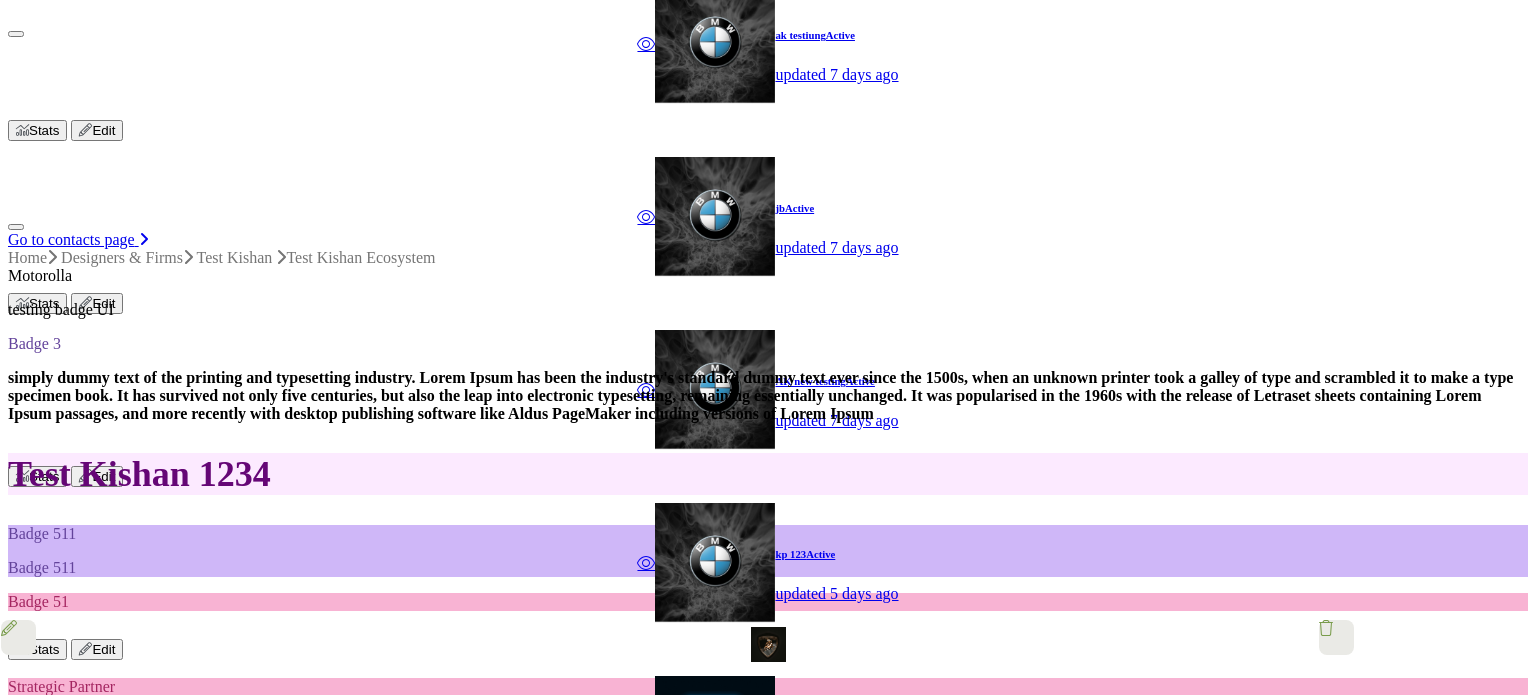type 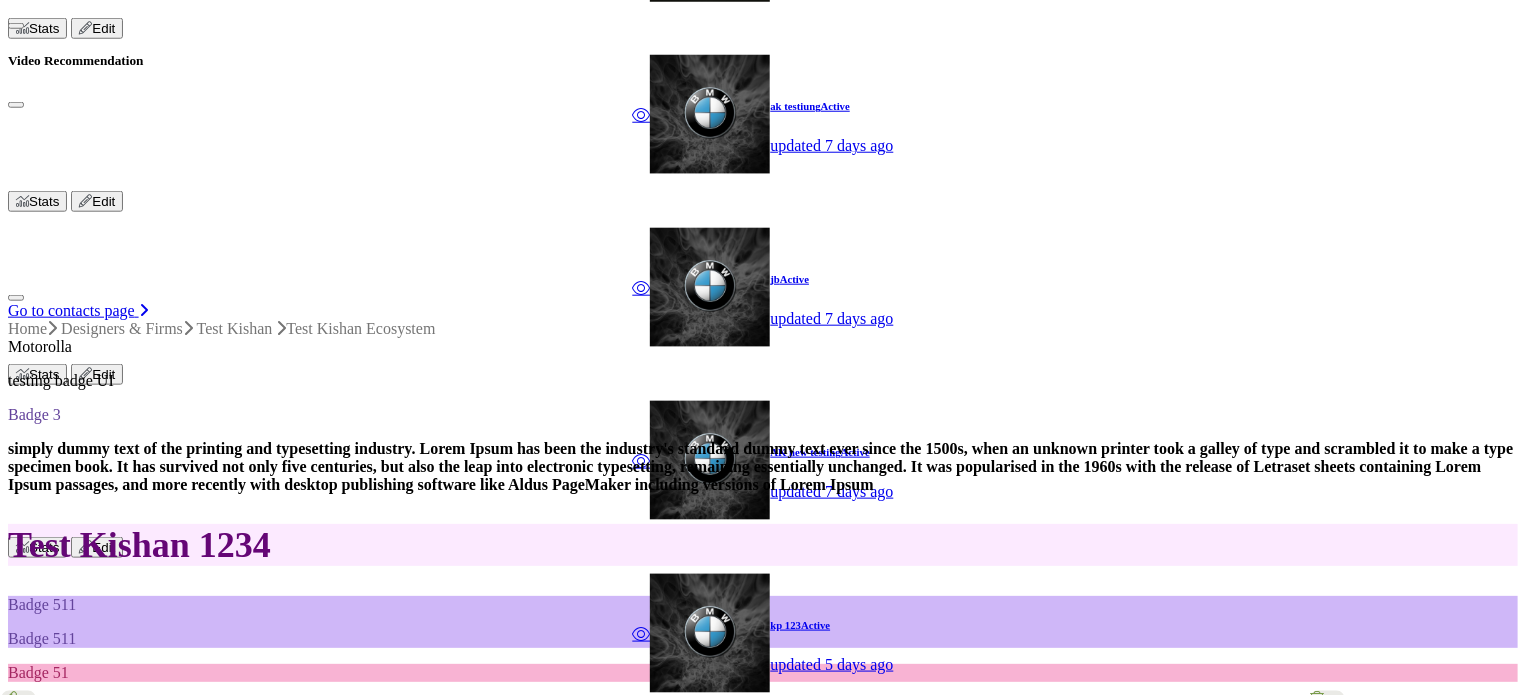 scroll, scrollTop: 900, scrollLeft: 0, axis: vertical 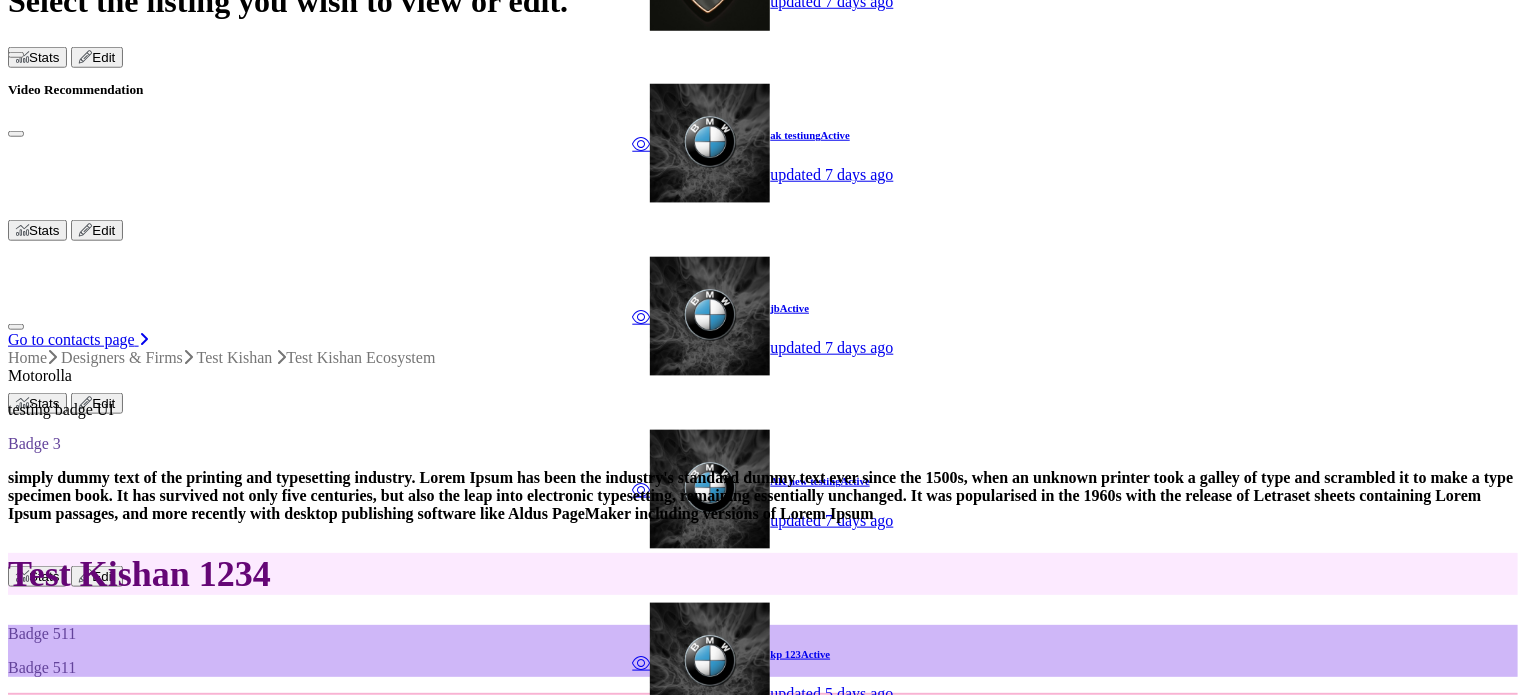 click on "⛶" at bounding box center [106, 70435] 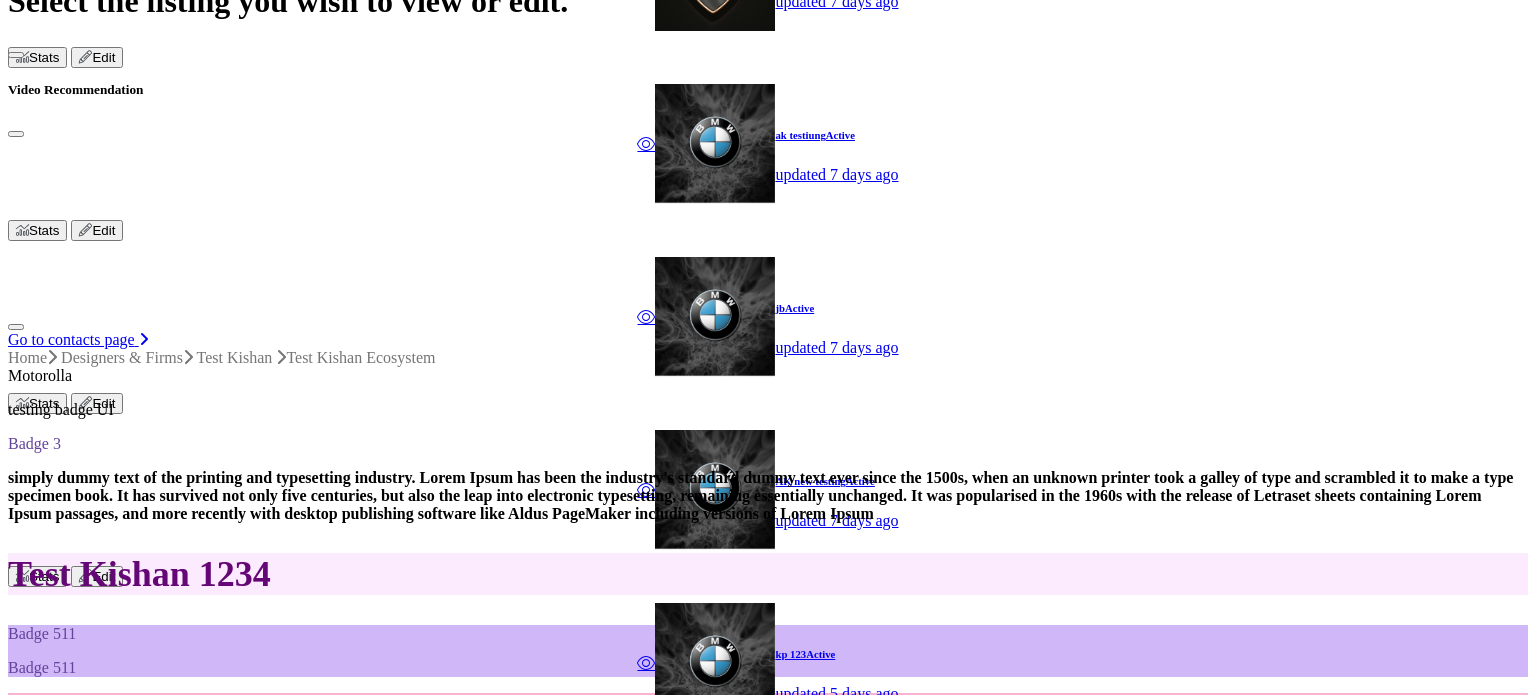 click on "🗗" at bounding box center [106, 70435] 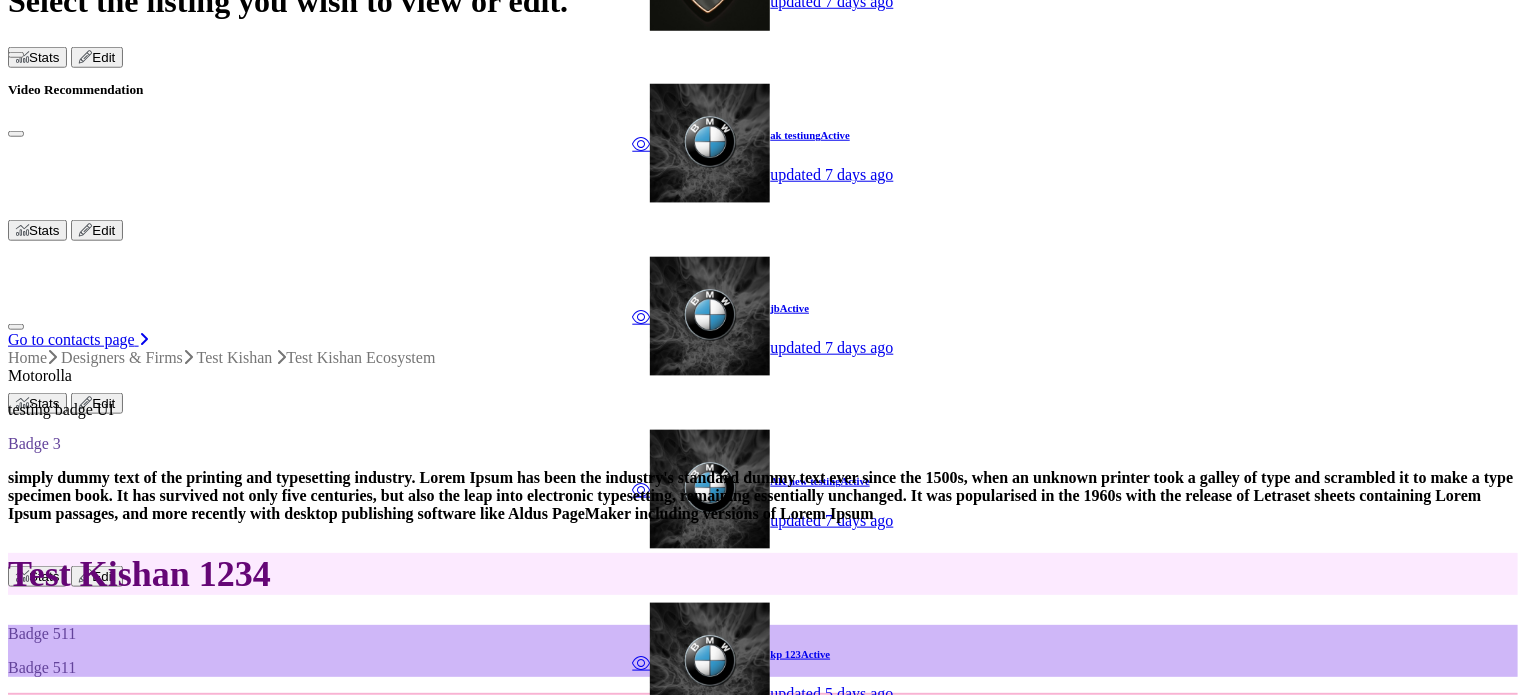 click on "⛶" at bounding box center (106, 70435) 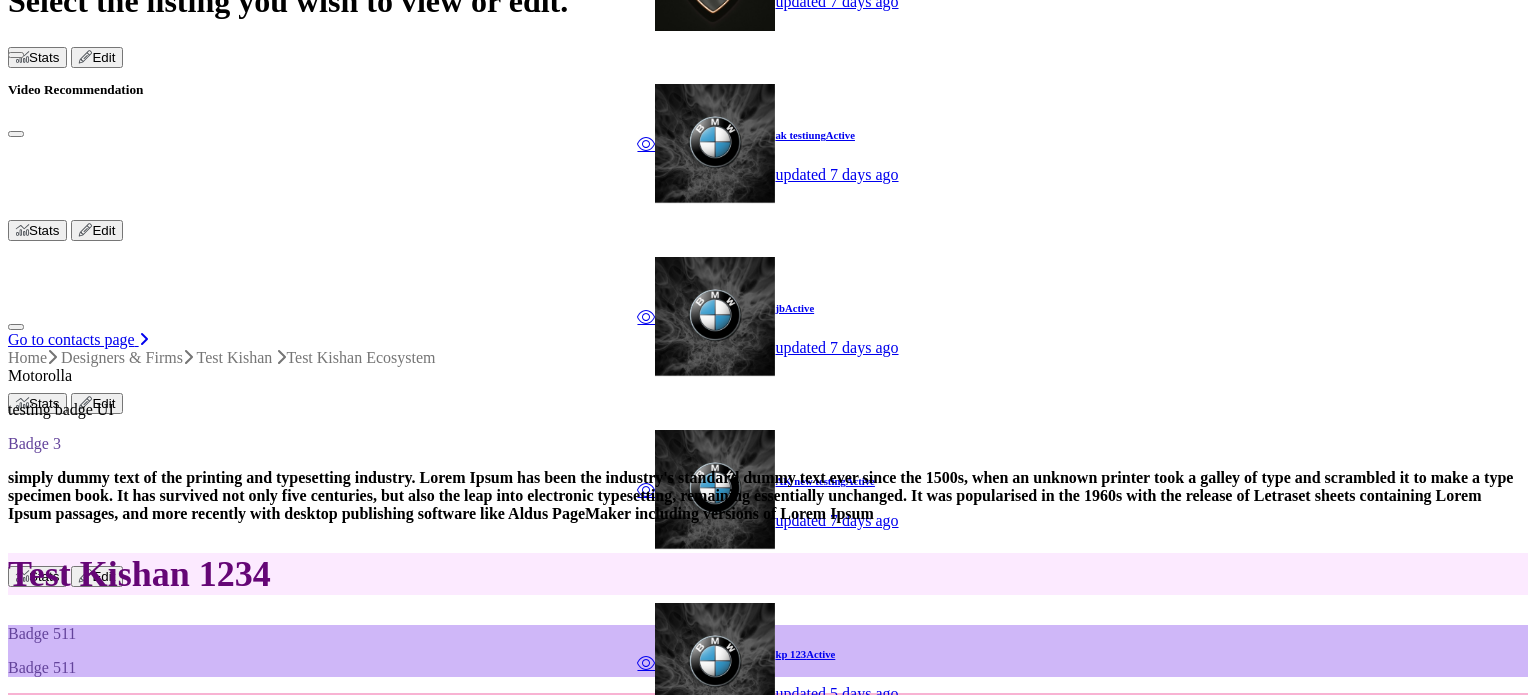 click on "🗗" at bounding box center [106, 70435] 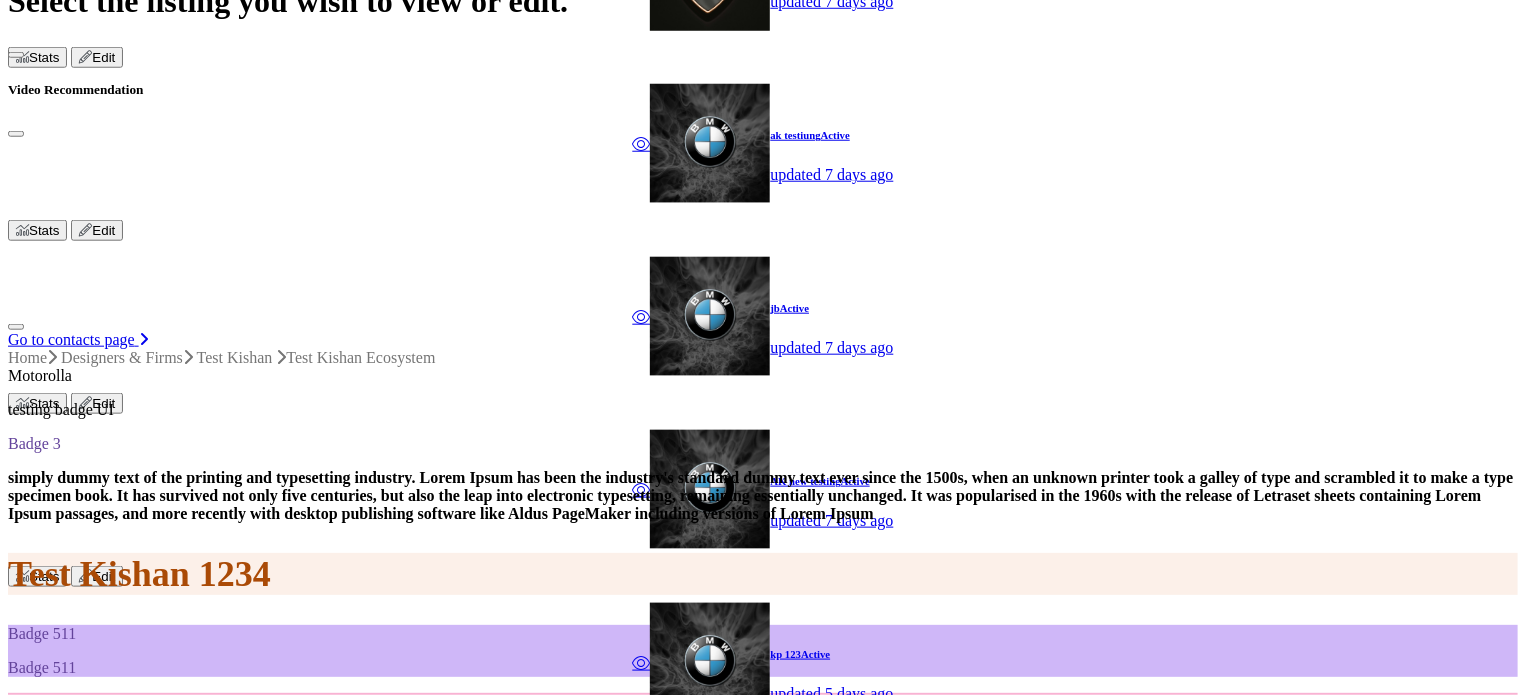 scroll, scrollTop: 900, scrollLeft: 0, axis: vertical 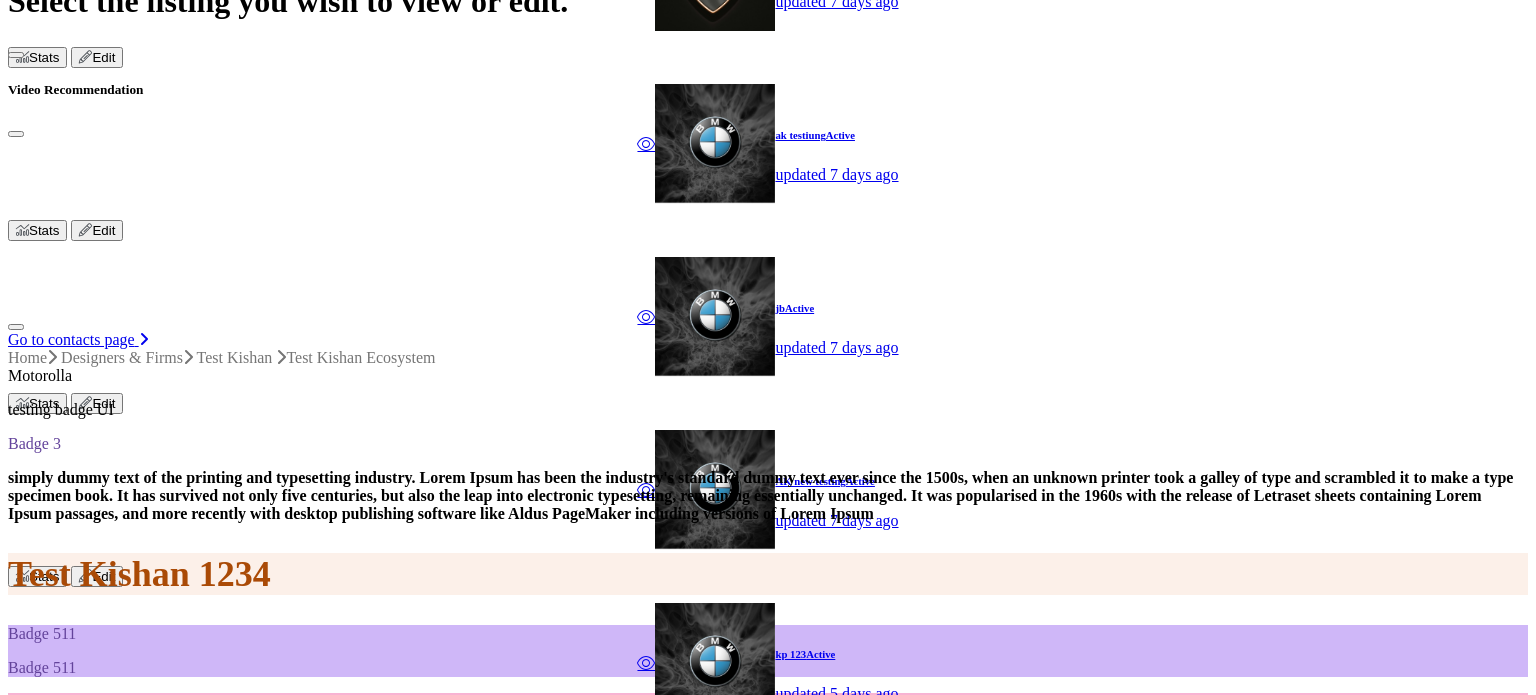 click on "🗗" at bounding box center [106, 70604] 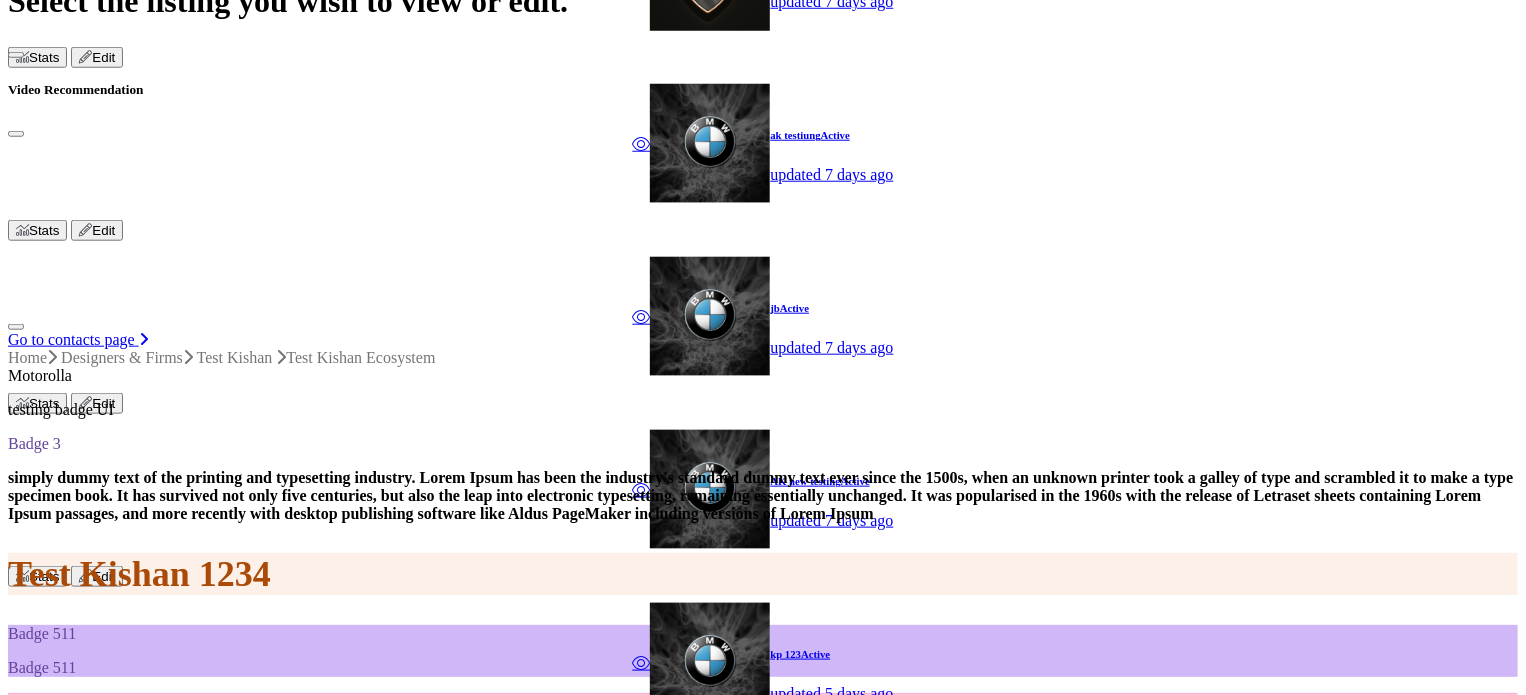 type 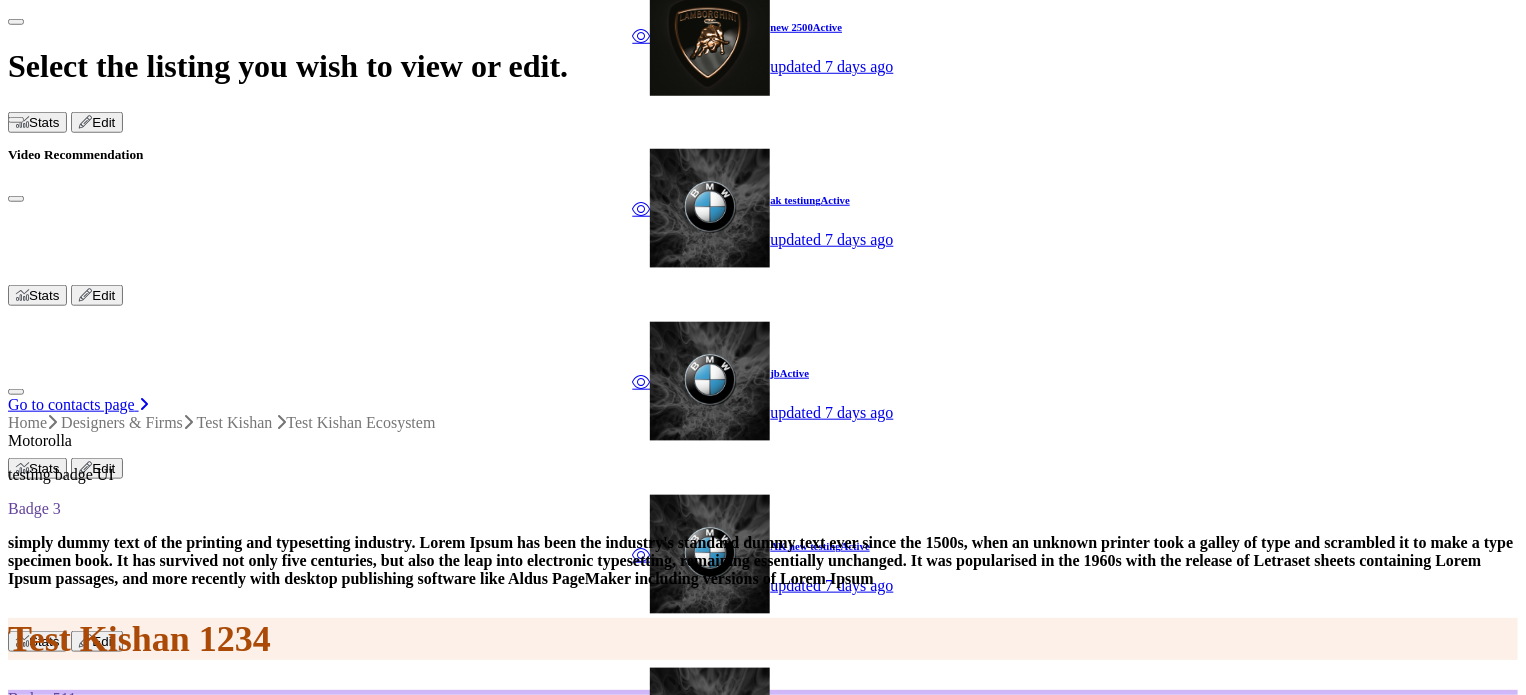 scroll, scrollTop: 800, scrollLeft: 0, axis: vertical 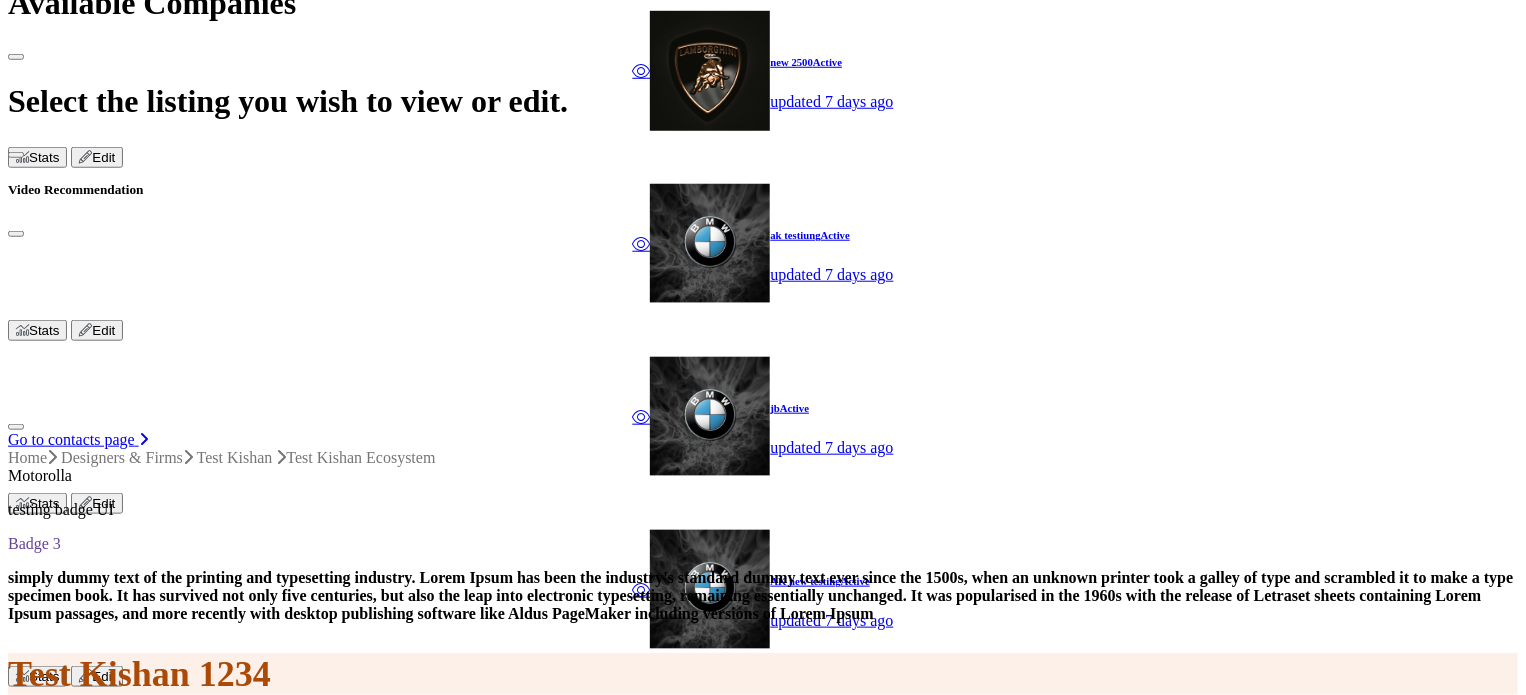 click on "Network Map" at bounding box center [95, 50073] 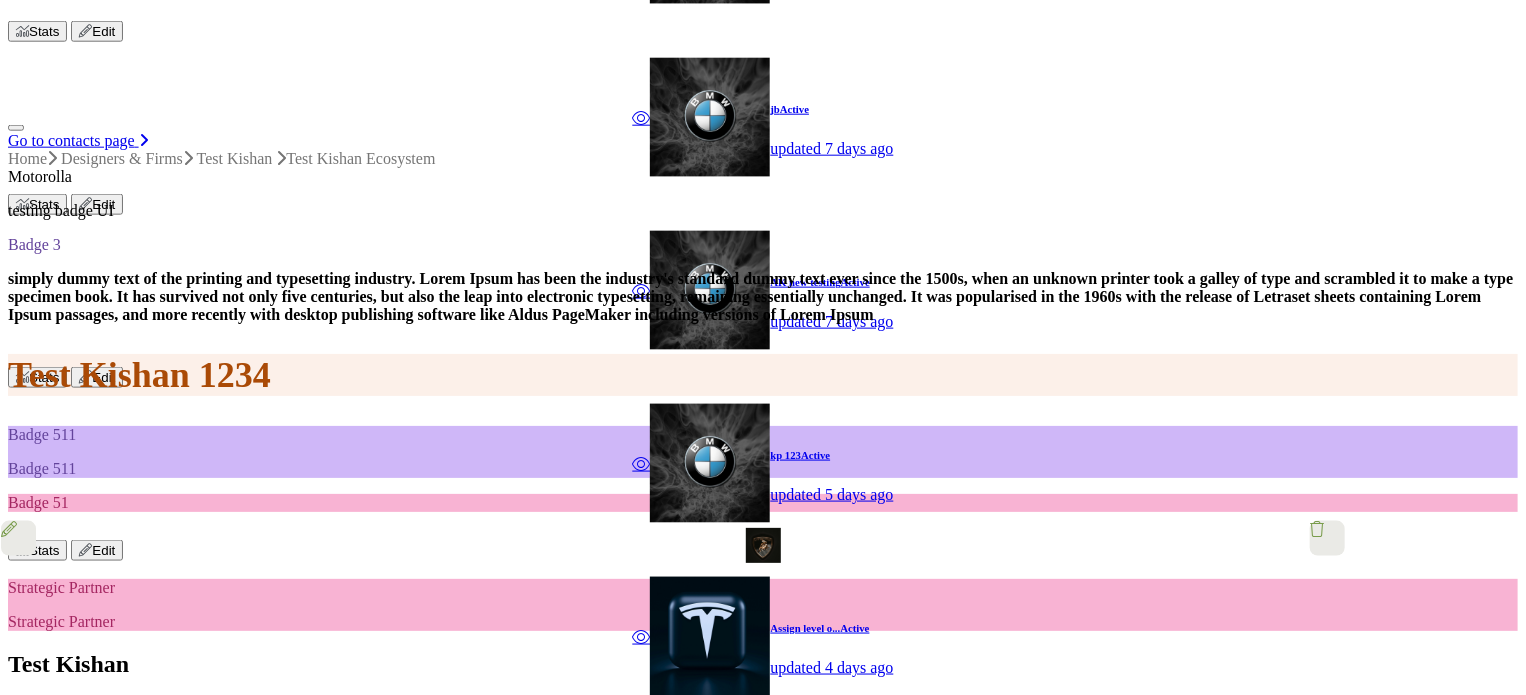 scroll, scrollTop: 1100, scrollLeft: 0, axis: vertical 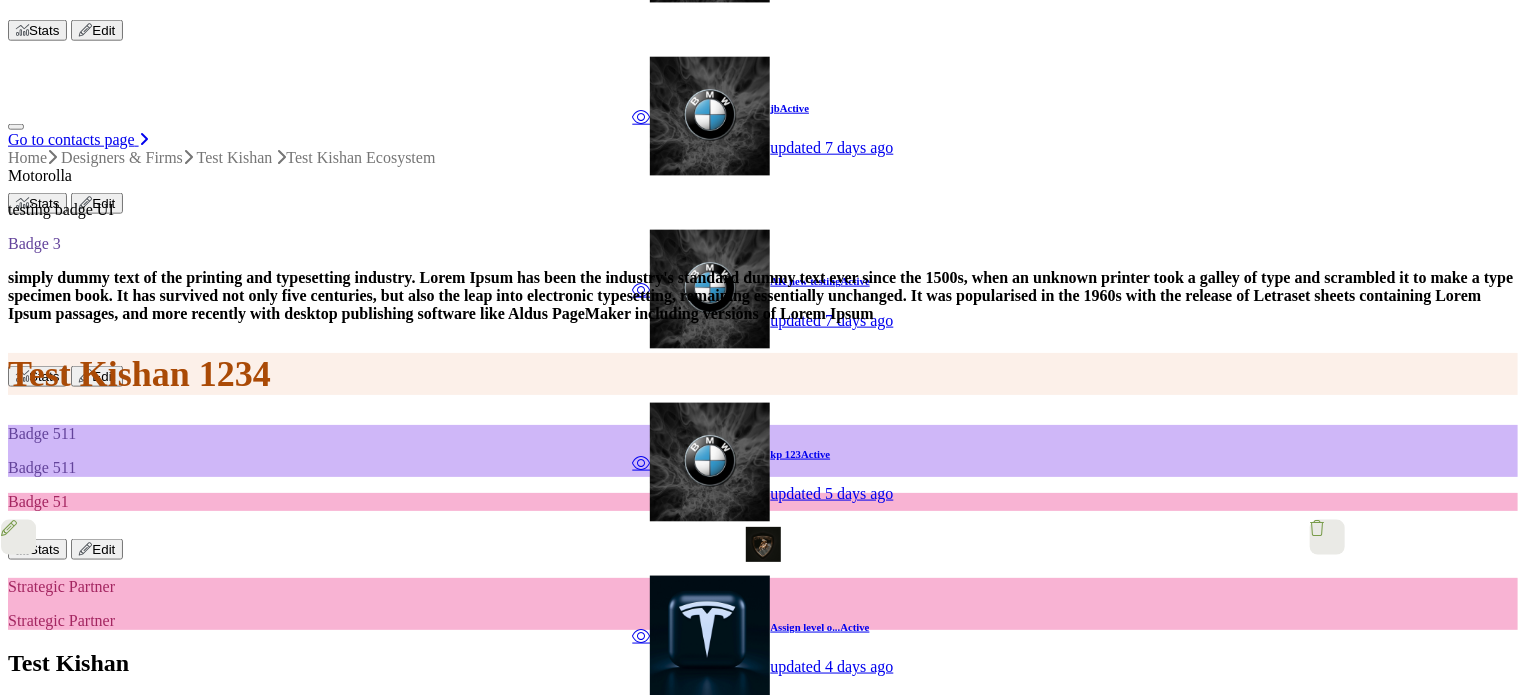 click on "⛶" at bounding box center (106, 70404) 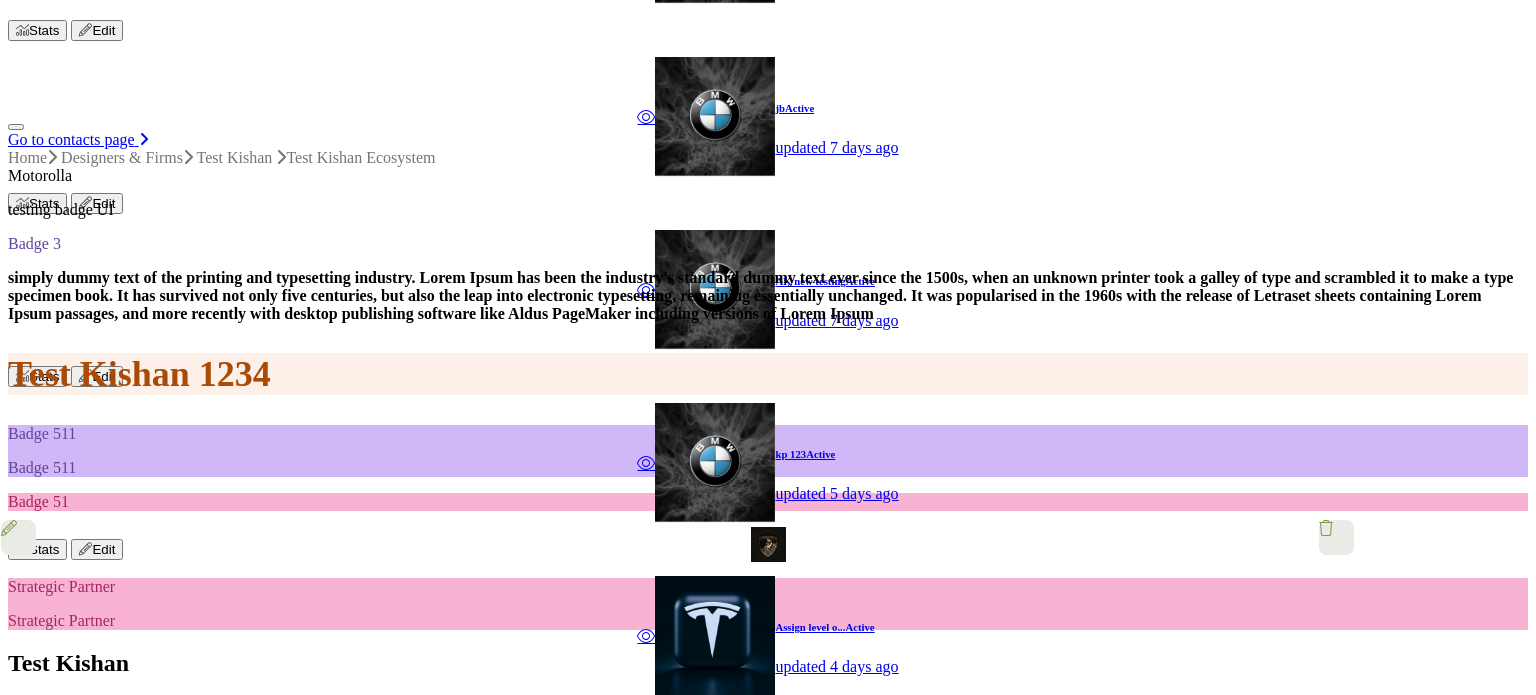 click on "🗗" at bounding box center [106, 70235] 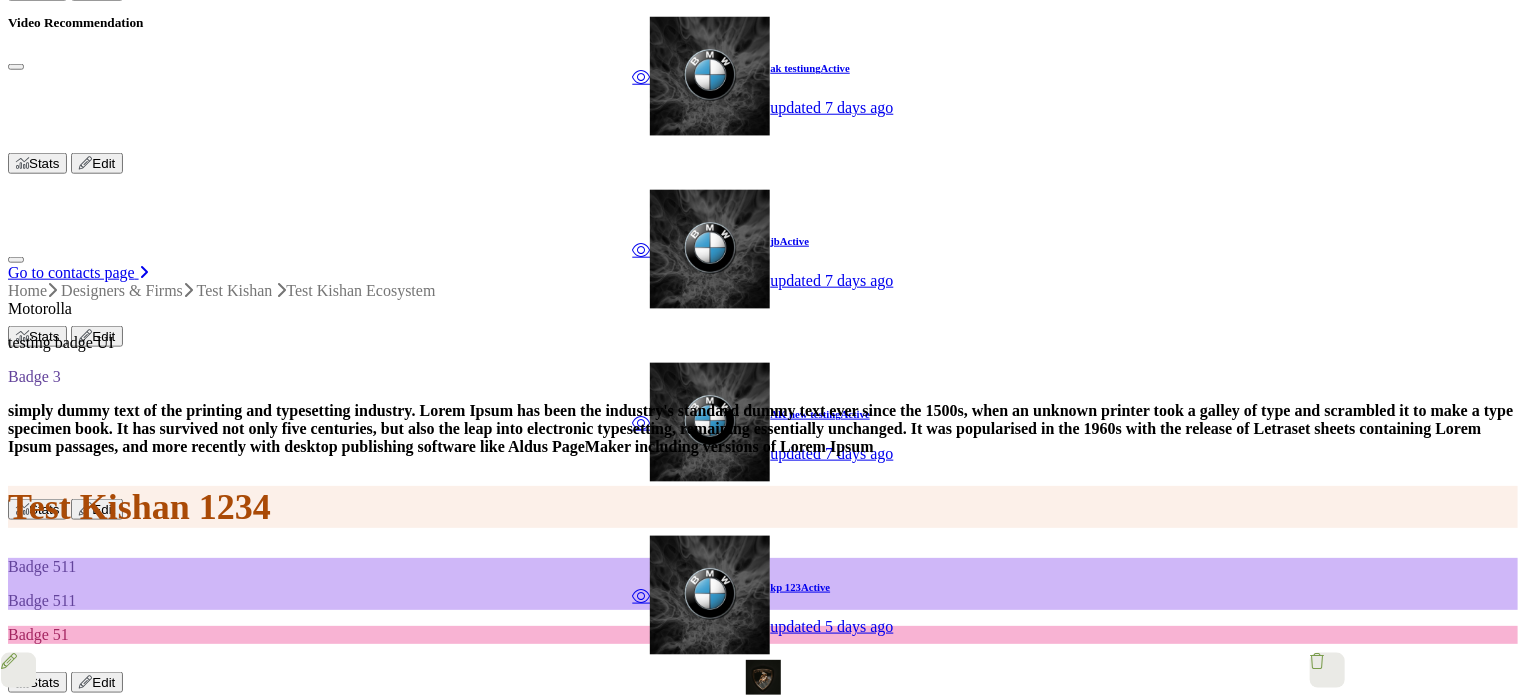 scroll, scrollTop: 1000, scrollLeft: 0, axis: vertical 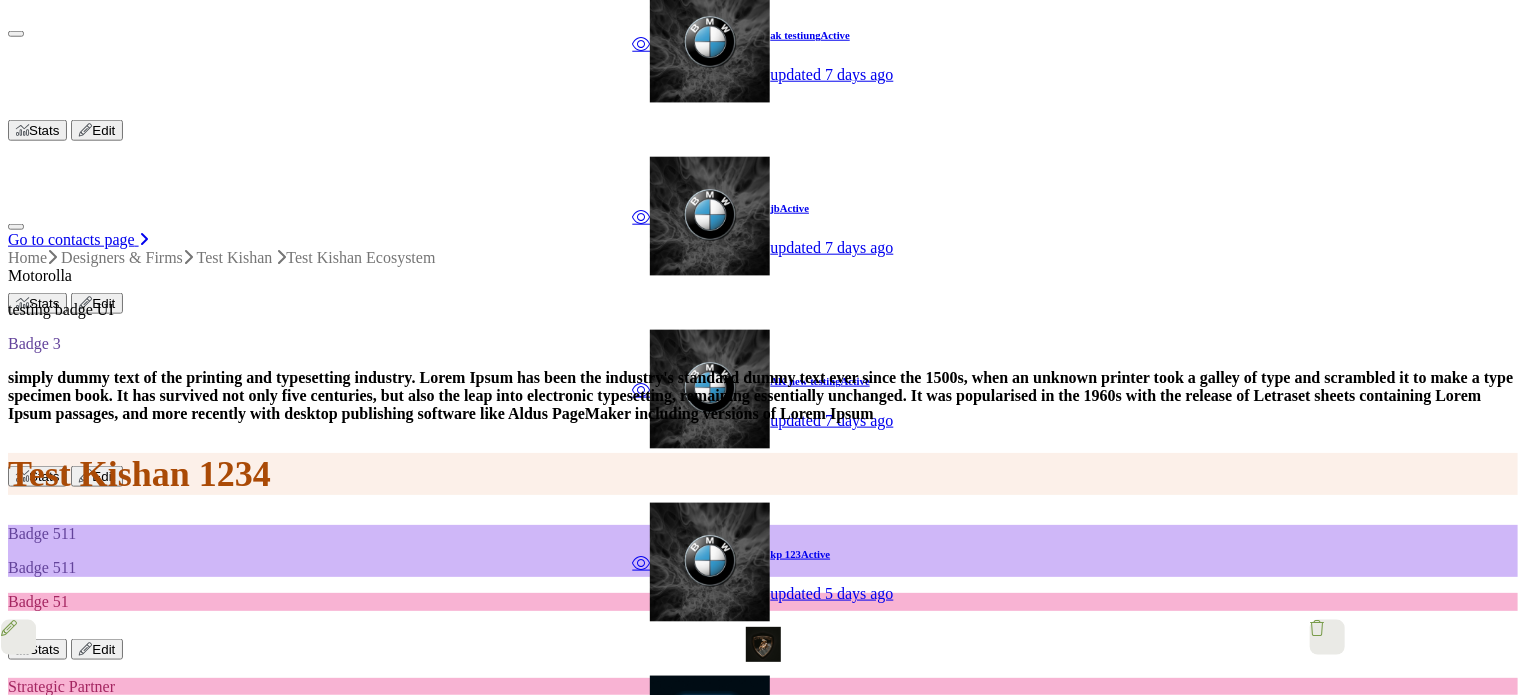 click on "⛶" at bounding box center (106, 70335) 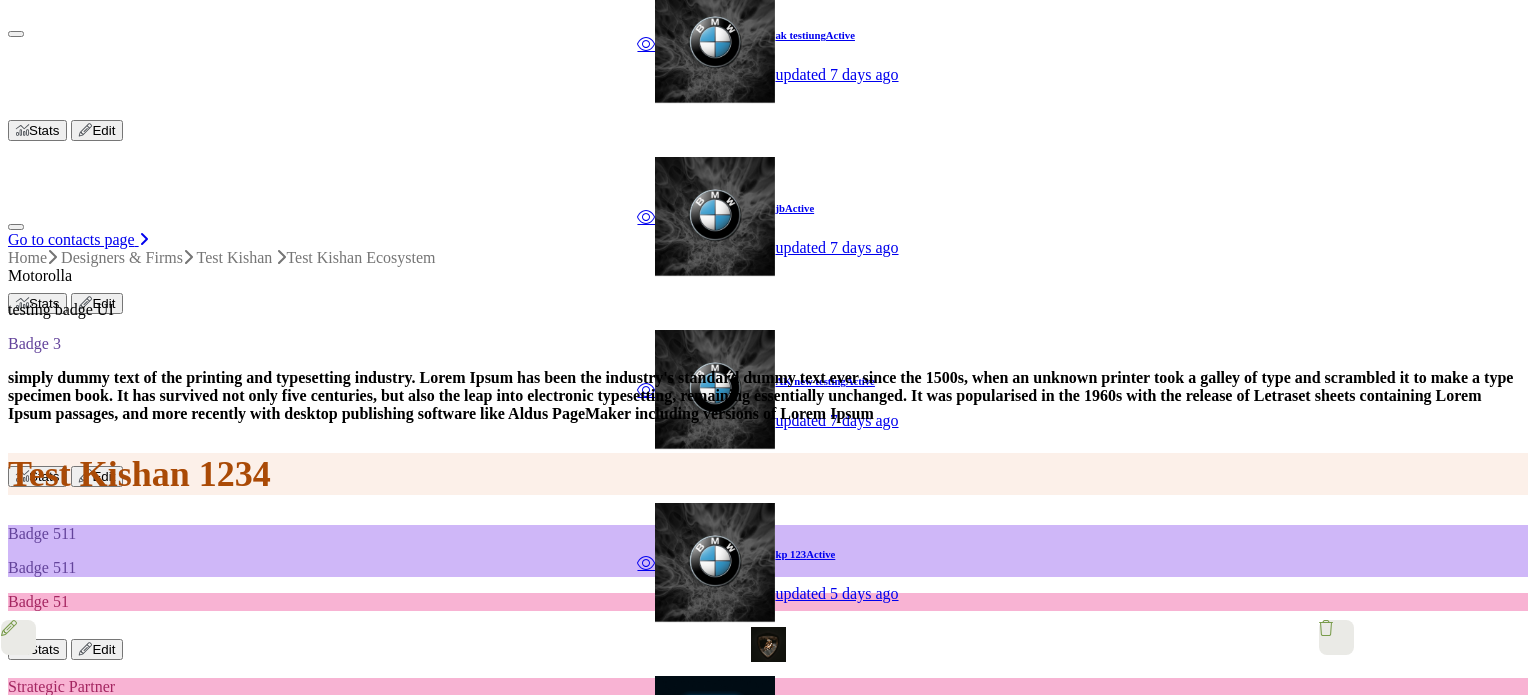 click on "🗗" at bounding box center (106, 70335) 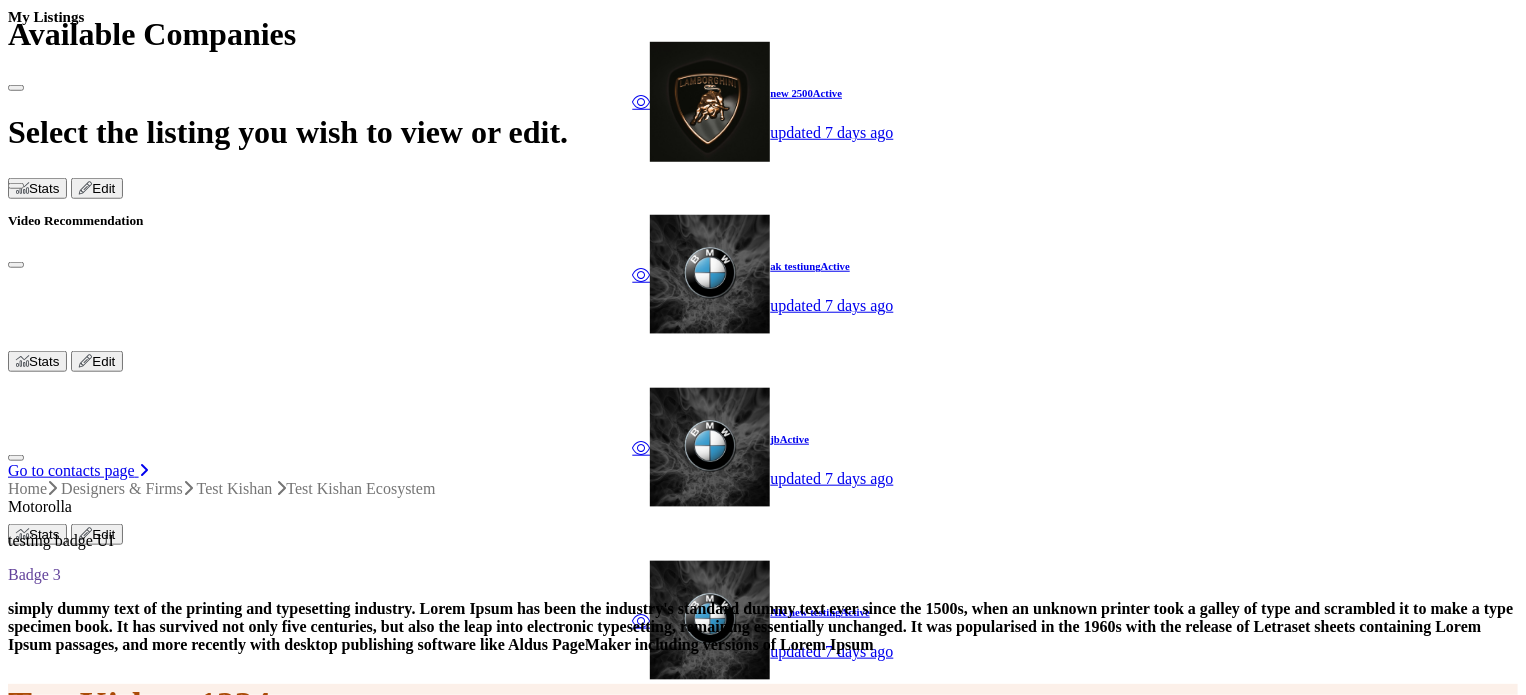 scroll, scrollTop: 600, scrollLeft: 0, axis: vertical 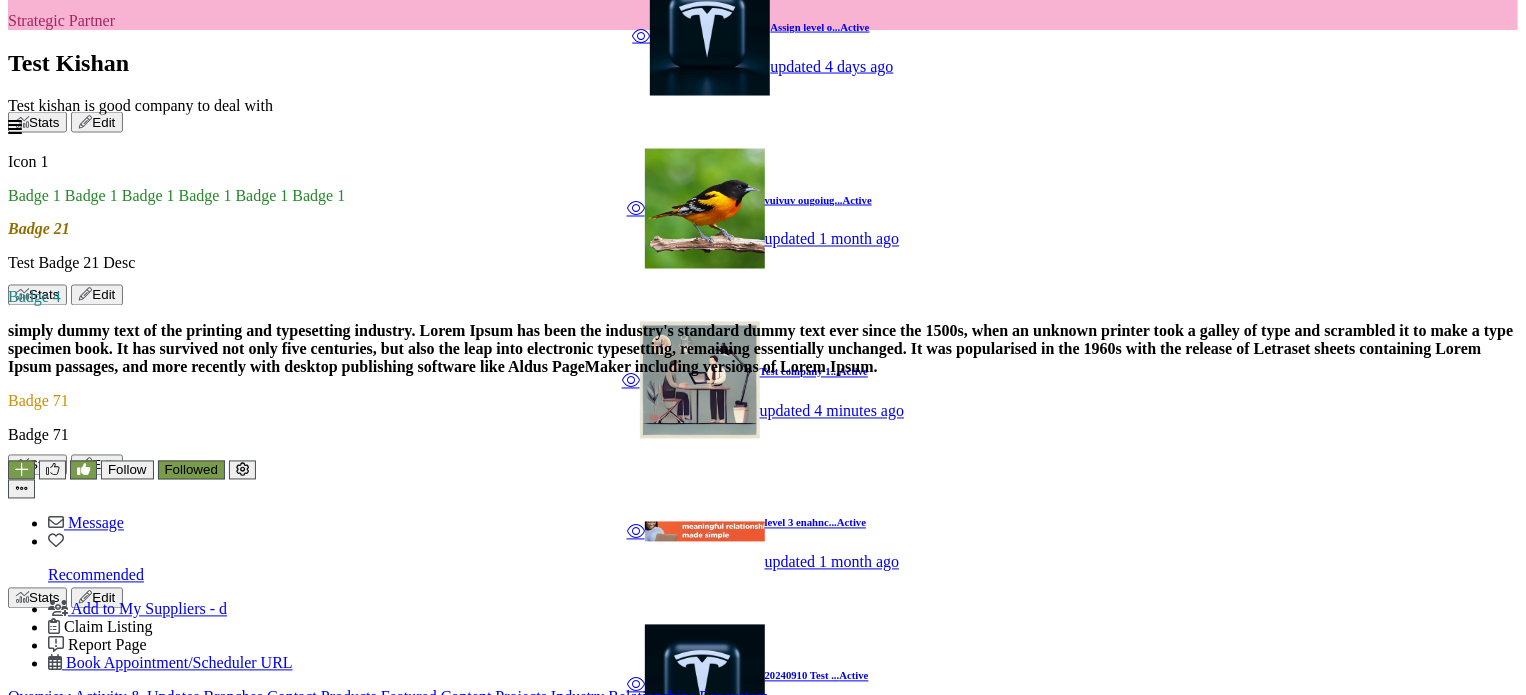 click at bounding box center (763, 13967) 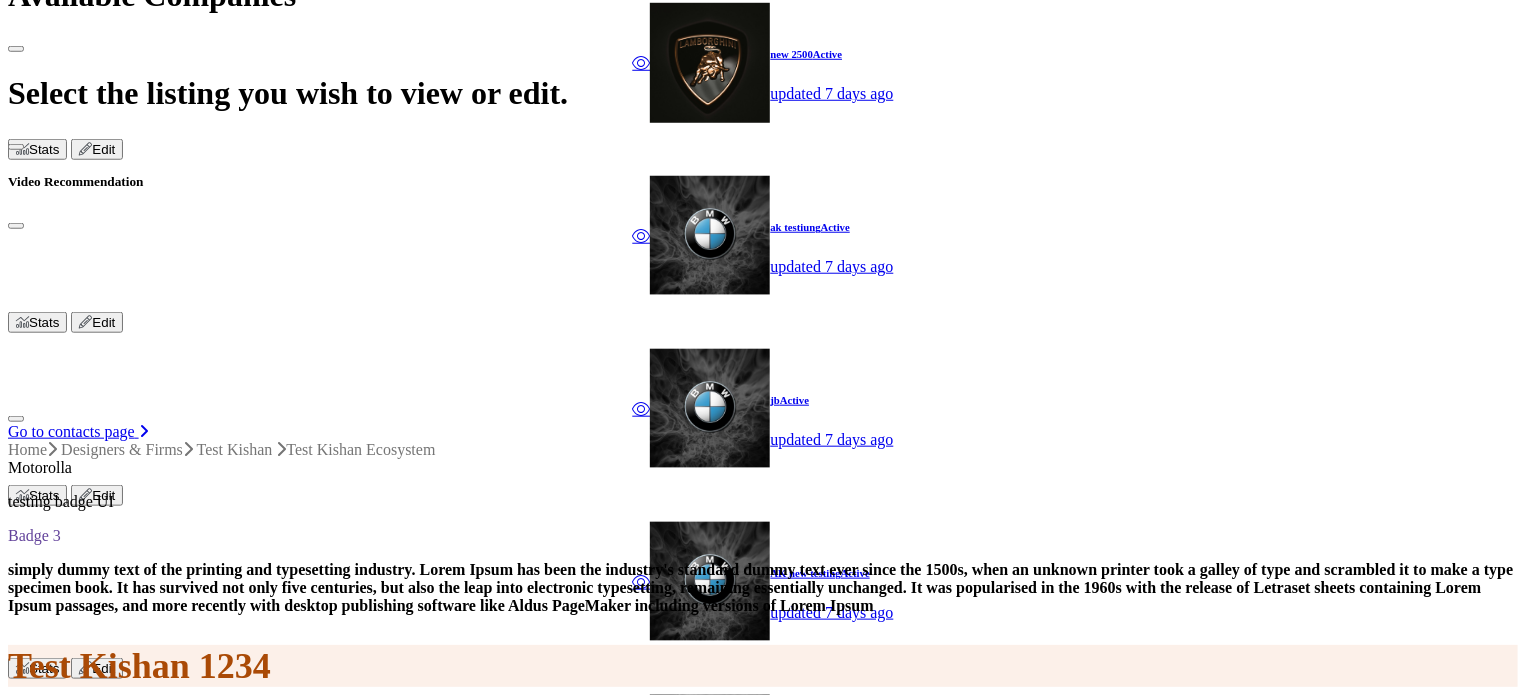scroll, scrollTop: 800, scrollLeft: 0, axis: vertical 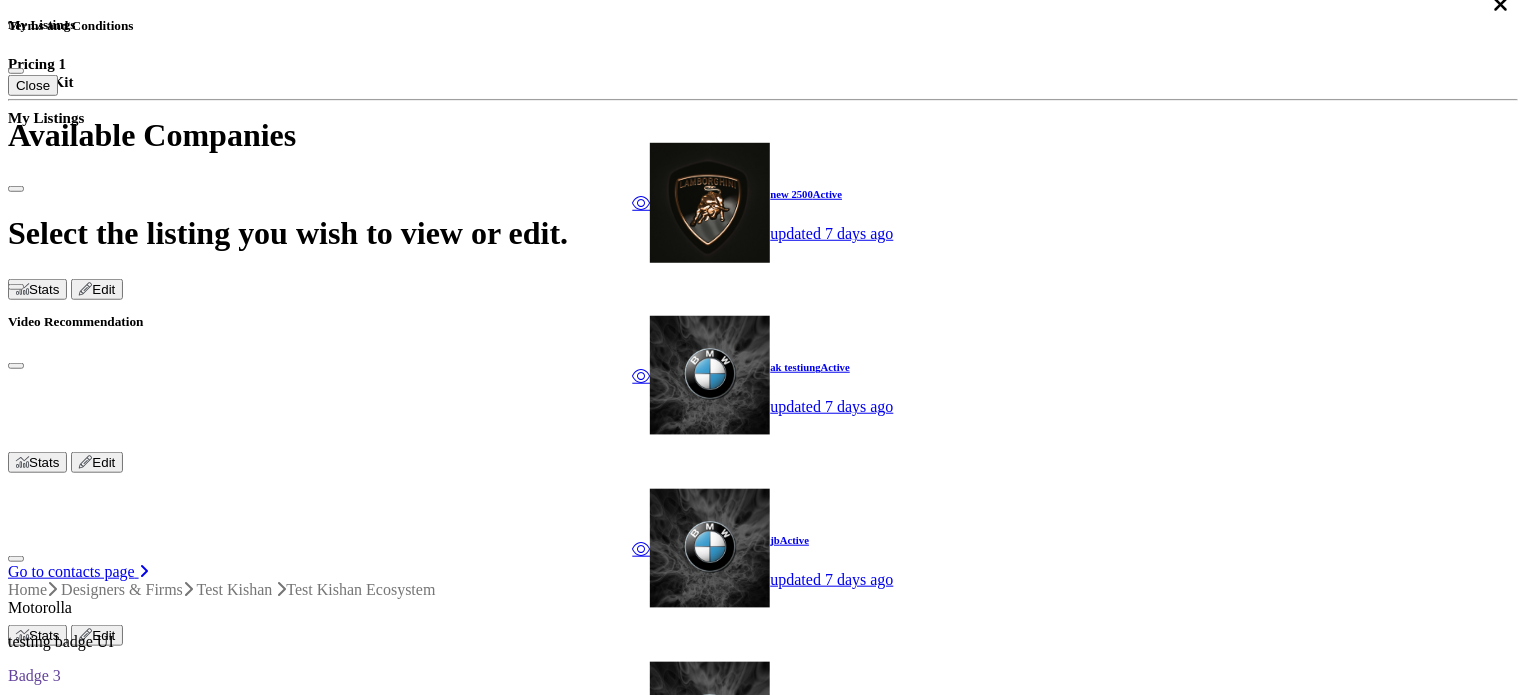 click on "Network Map" at bounding box center (95, 50205) 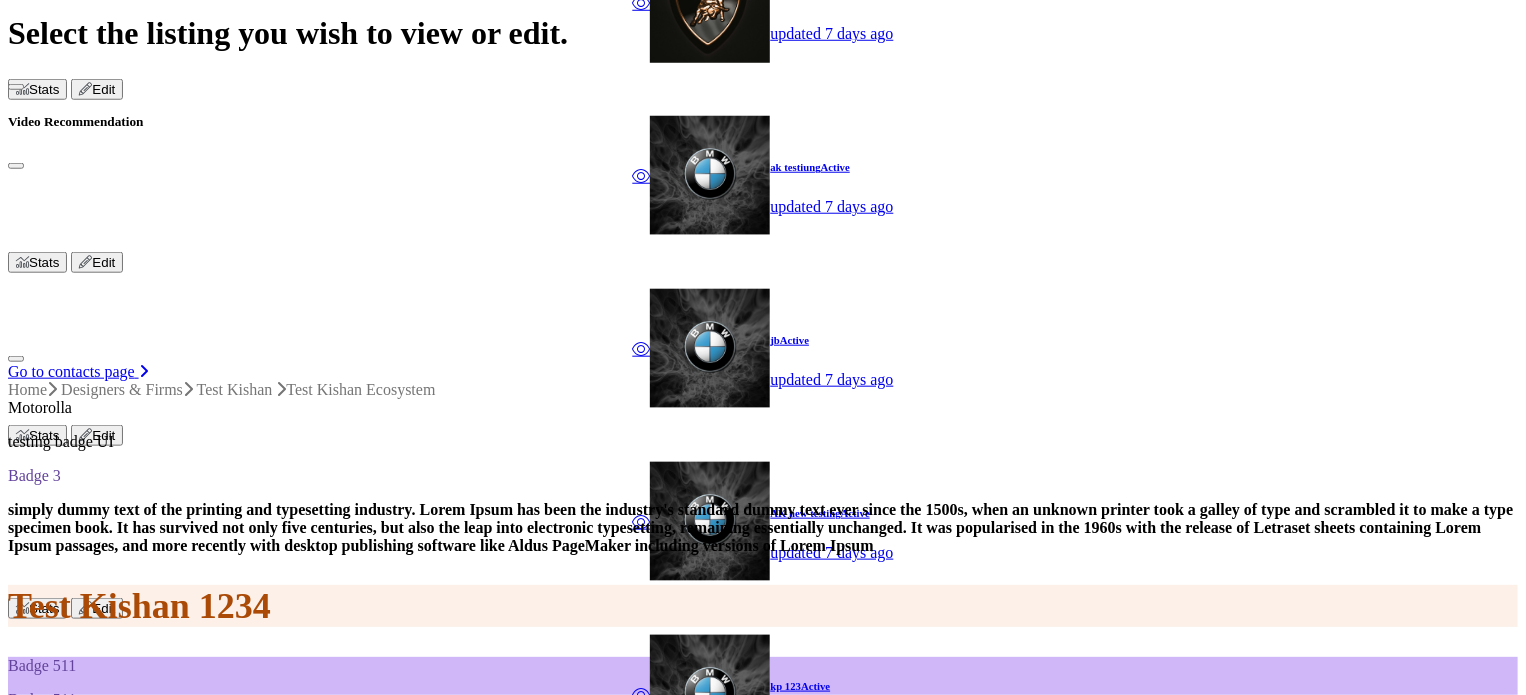 scroll, scrollTop: 968, scrollLeft: 0, axis: vertical 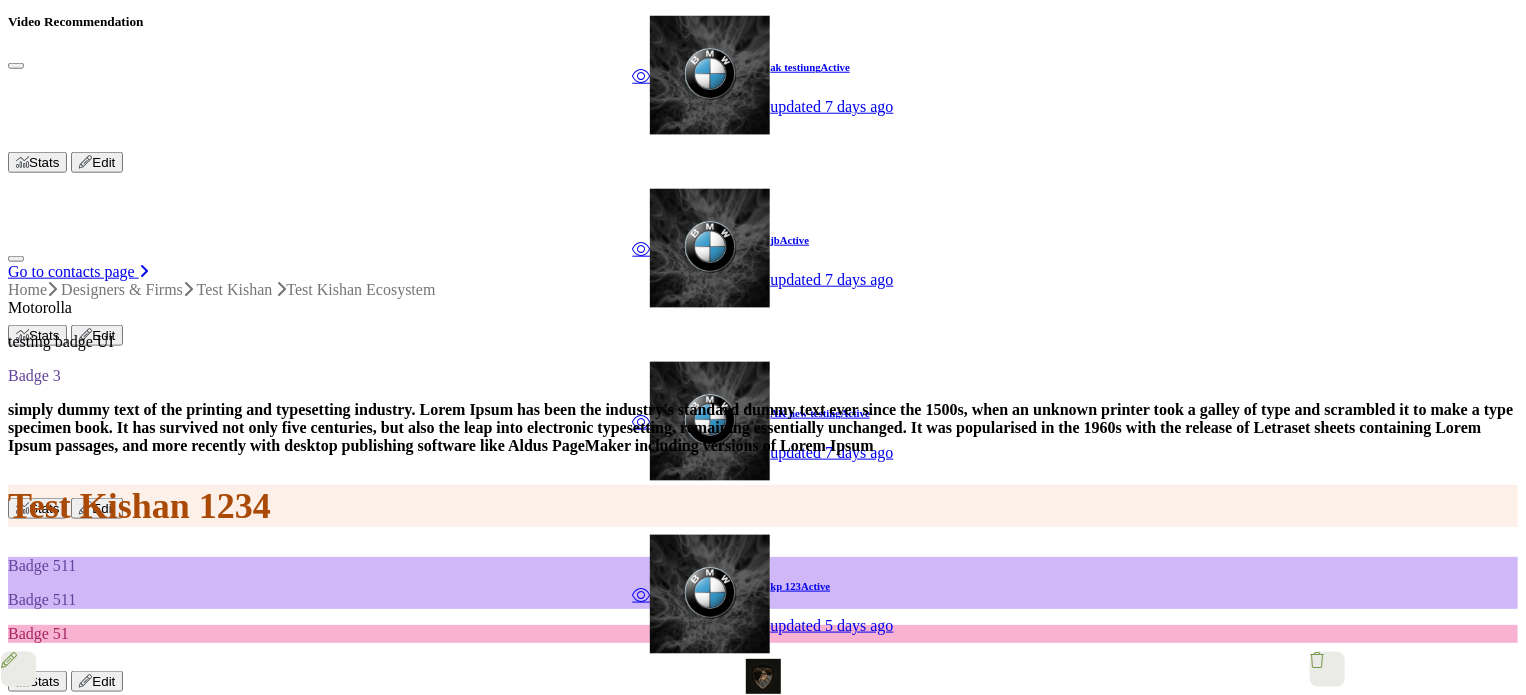 click on "⛶" at bounding box center [106, 70536] 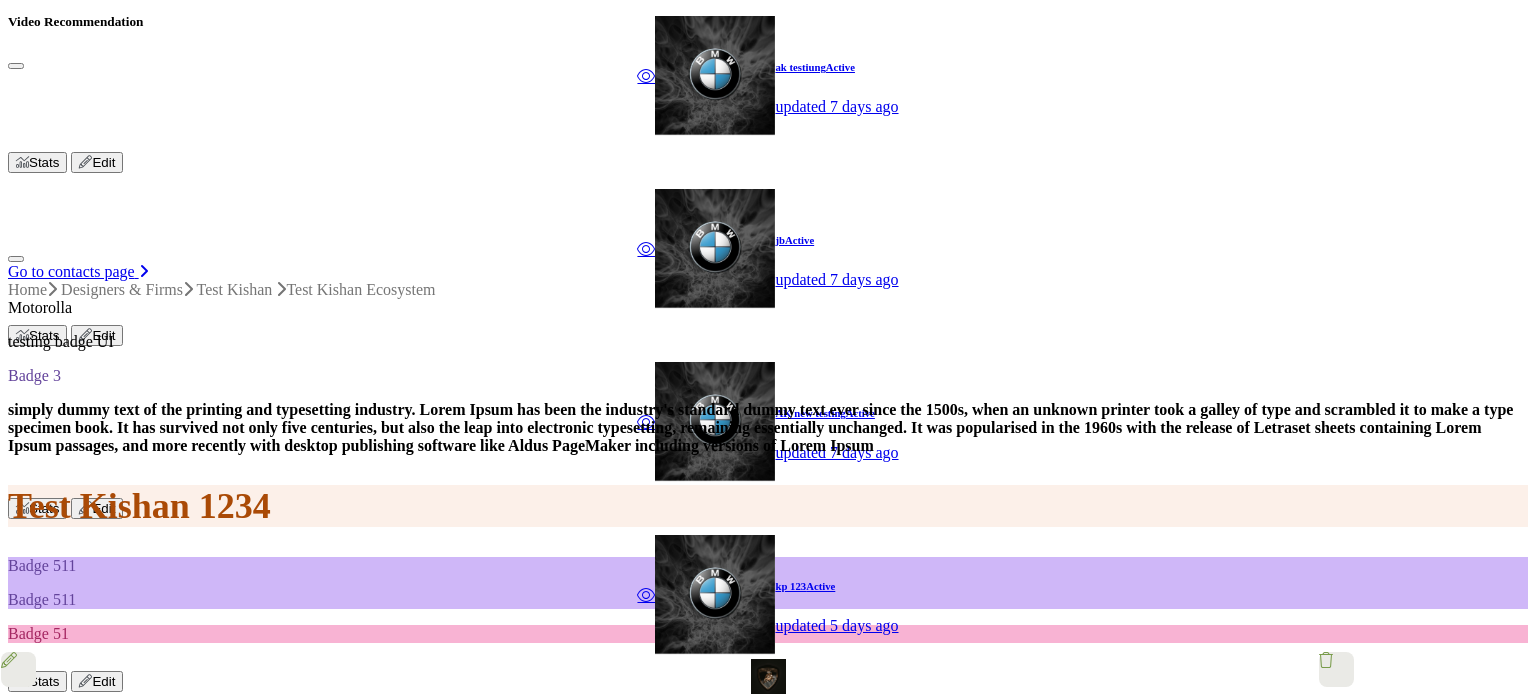 click on "🗗" at bounding box center [106, 70367] 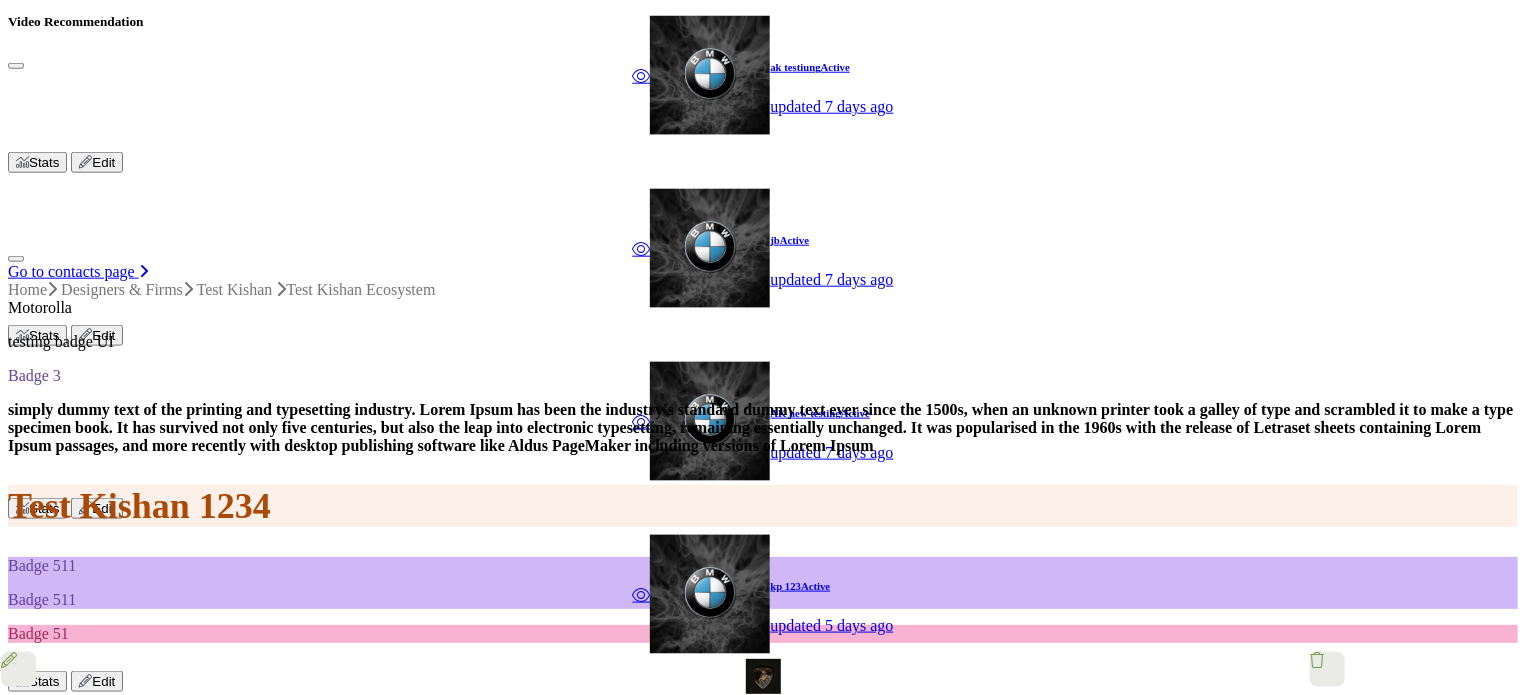 click on "⛶" at bounding box center (106, 70367) 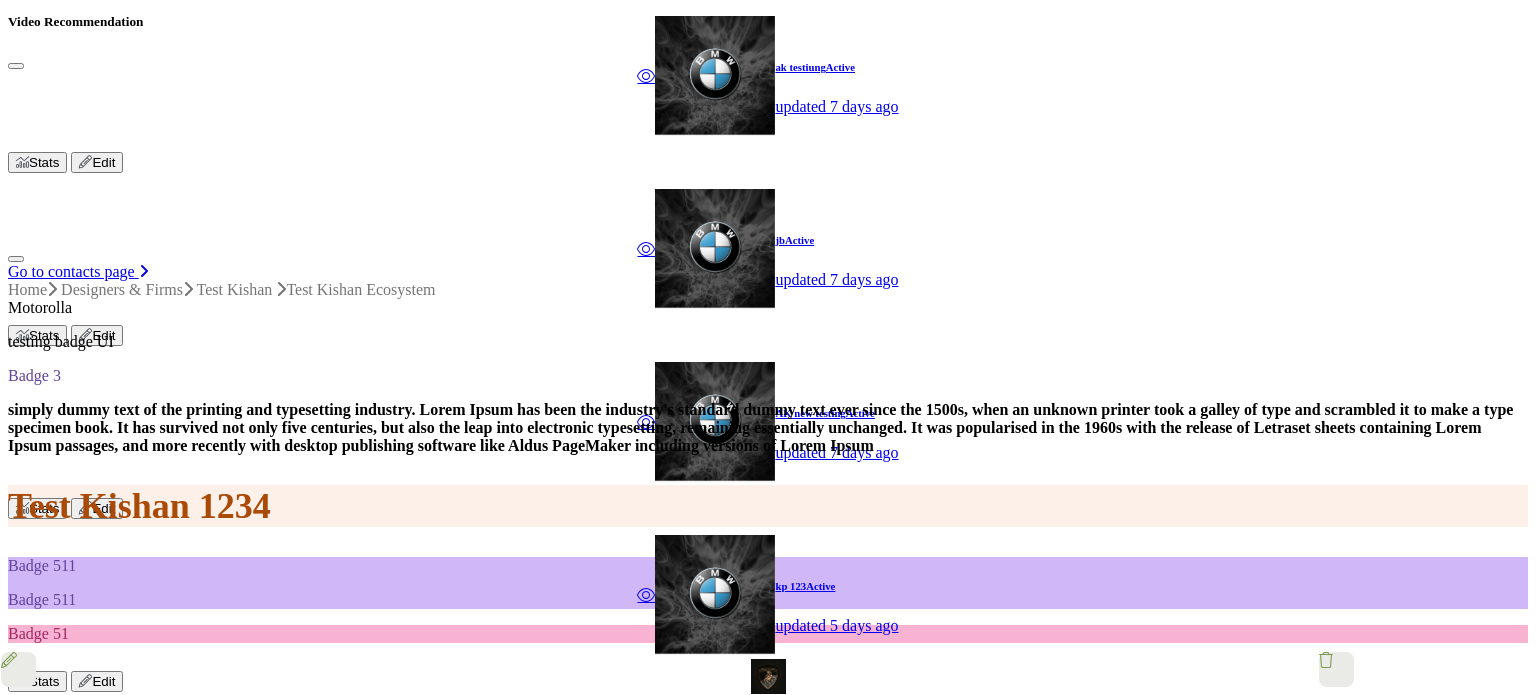 click on "🗗" at bounding box center (106, 70367) 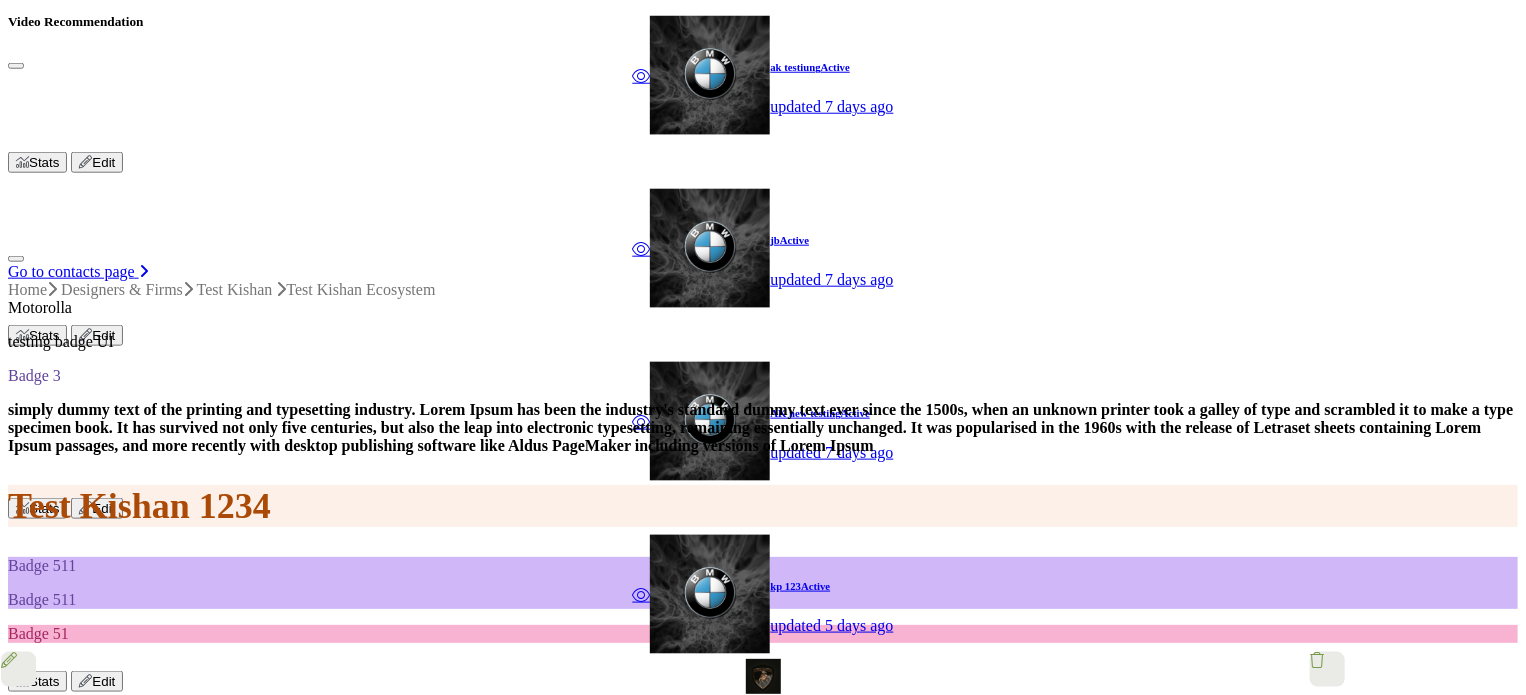 click on "⛶" at bounding box center (106, 70367) 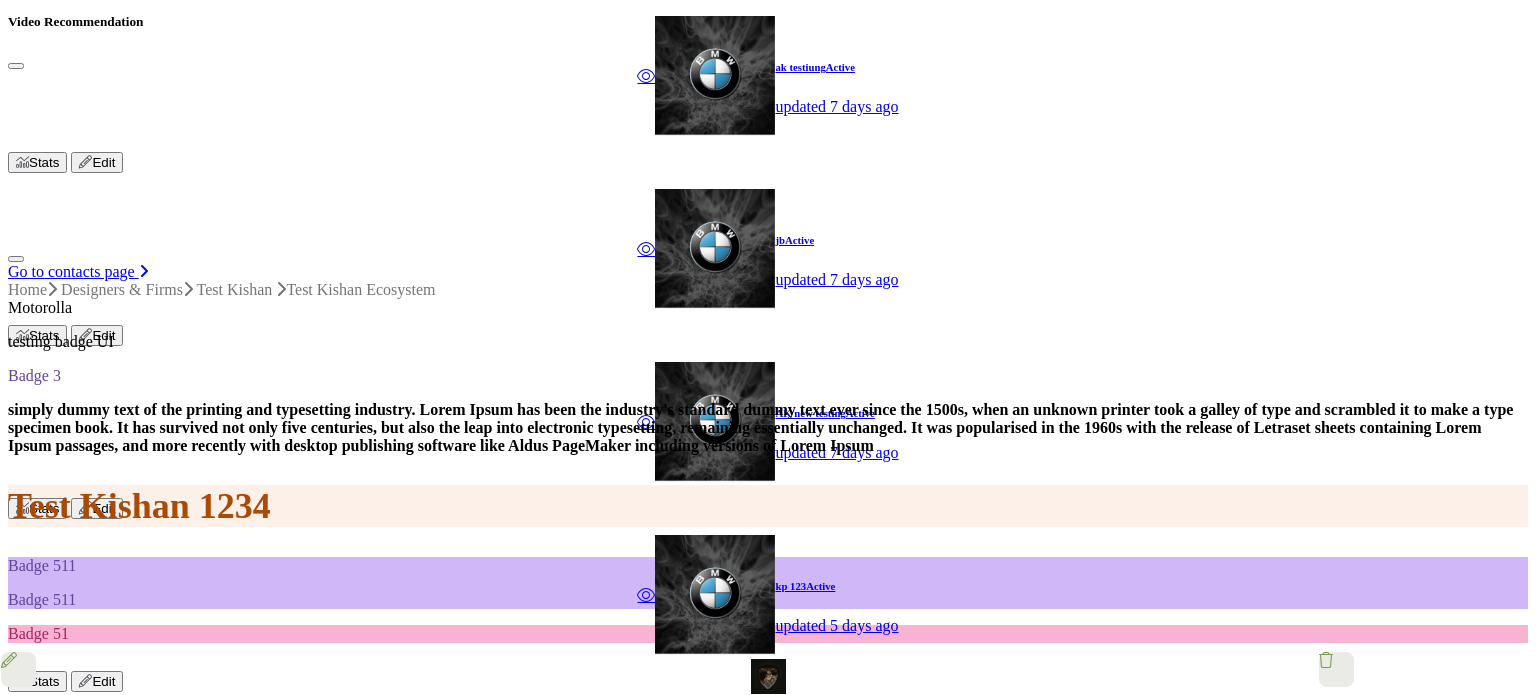 click on "🗗" at bounding box center (106, 70367) 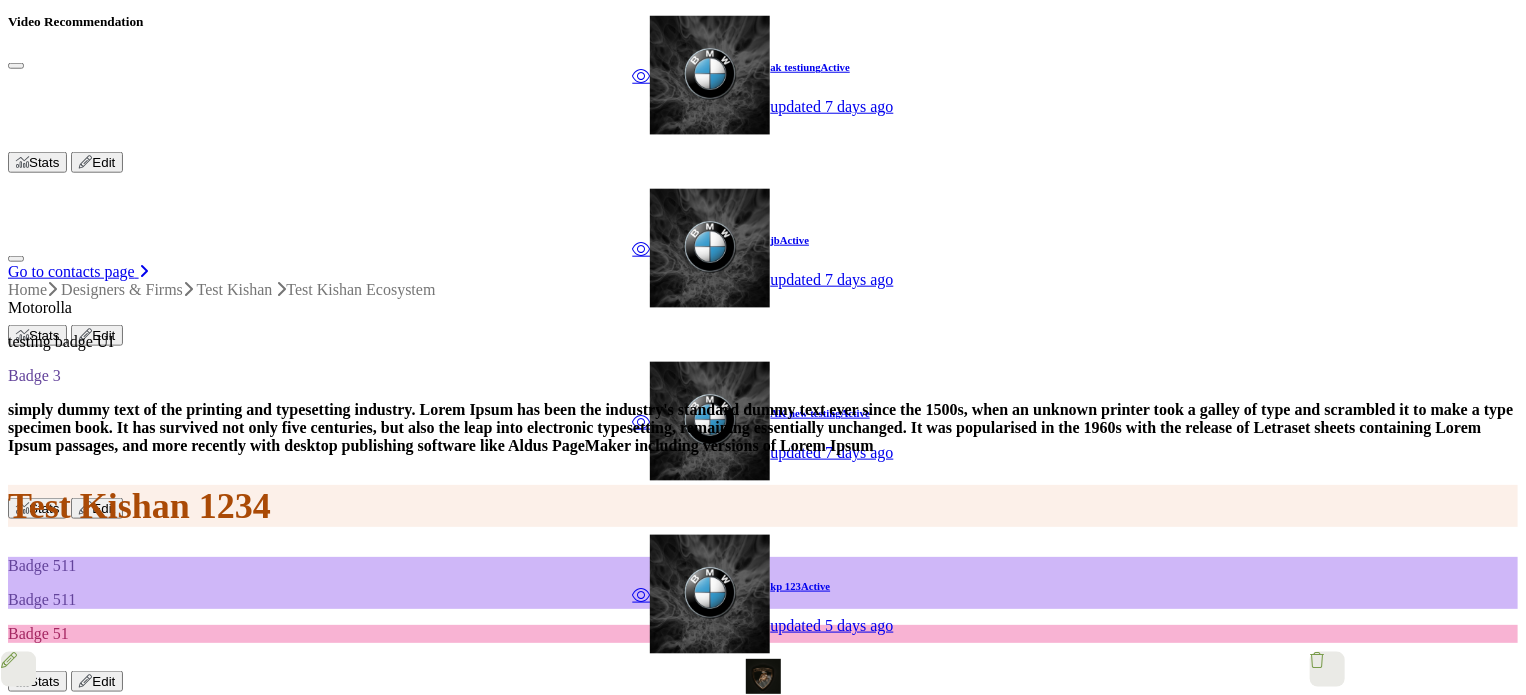 click on "⛶" at bounding box center (106, 70367) 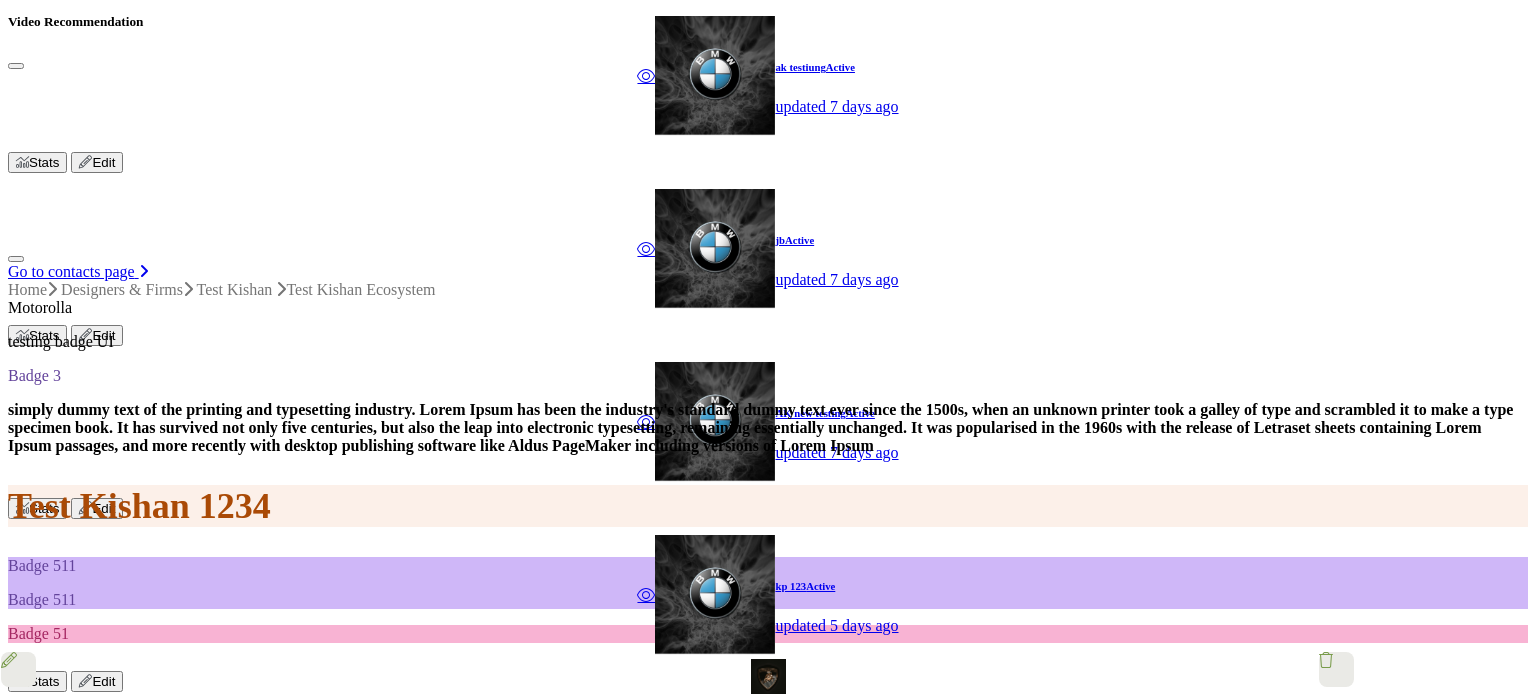 click on "🗗" at bounding box center [106, 70367] 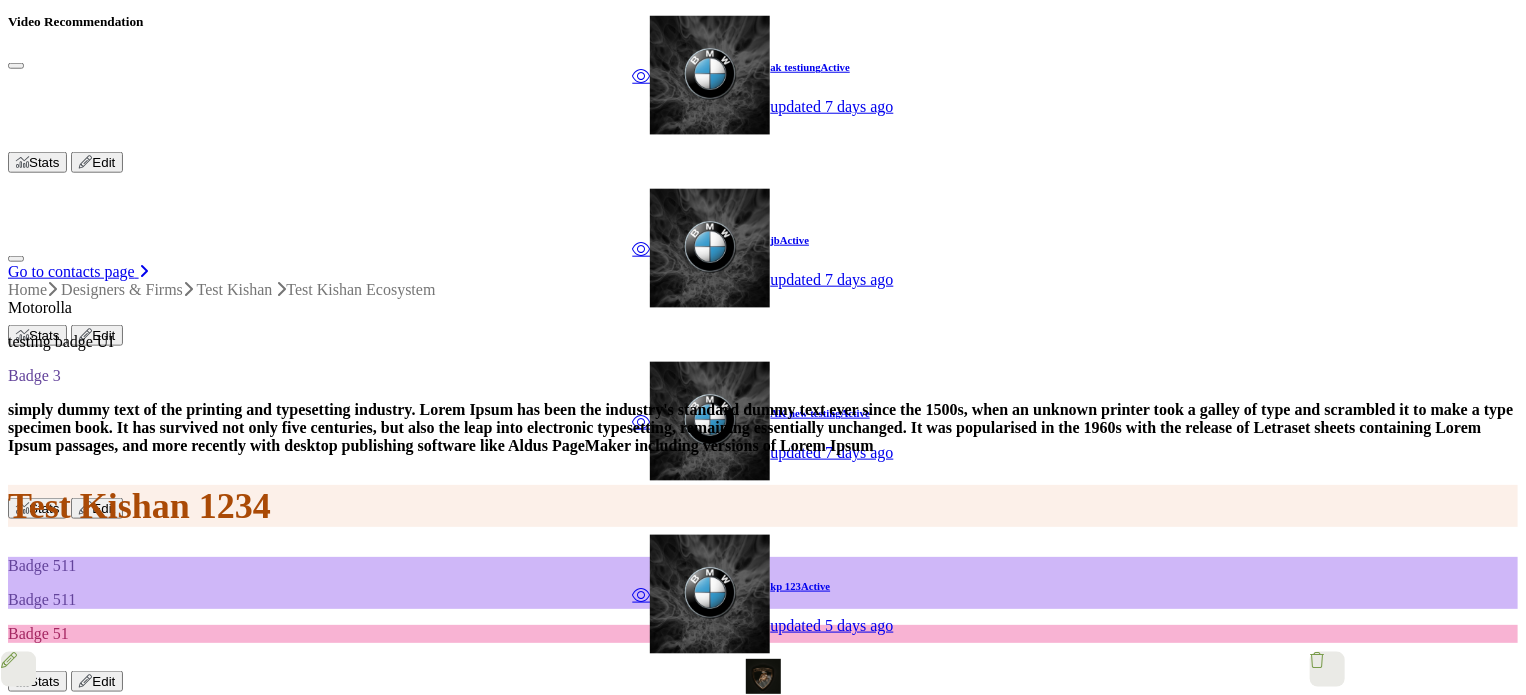 type 